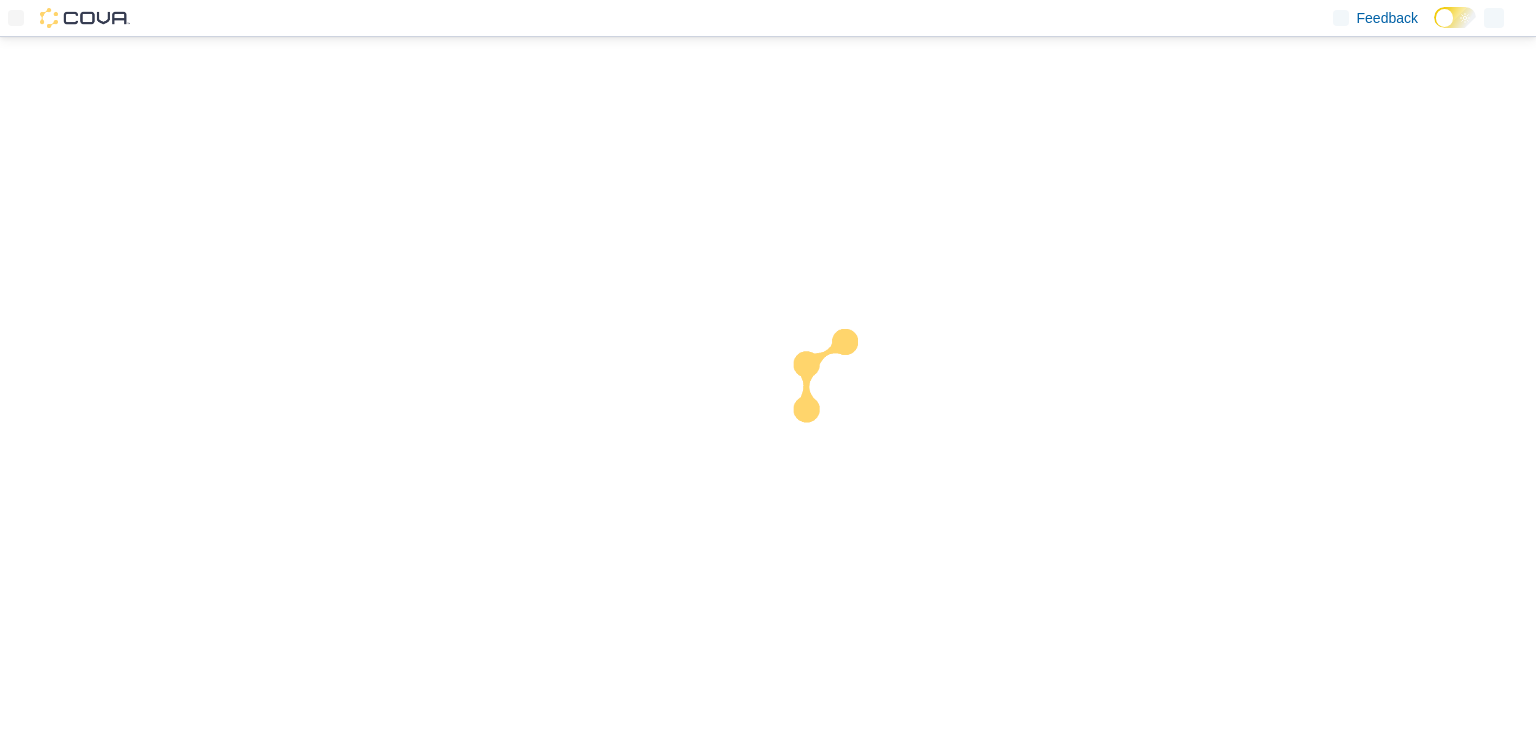 scroll, scrollTop: 0, scrollLeft: 0, axis: both 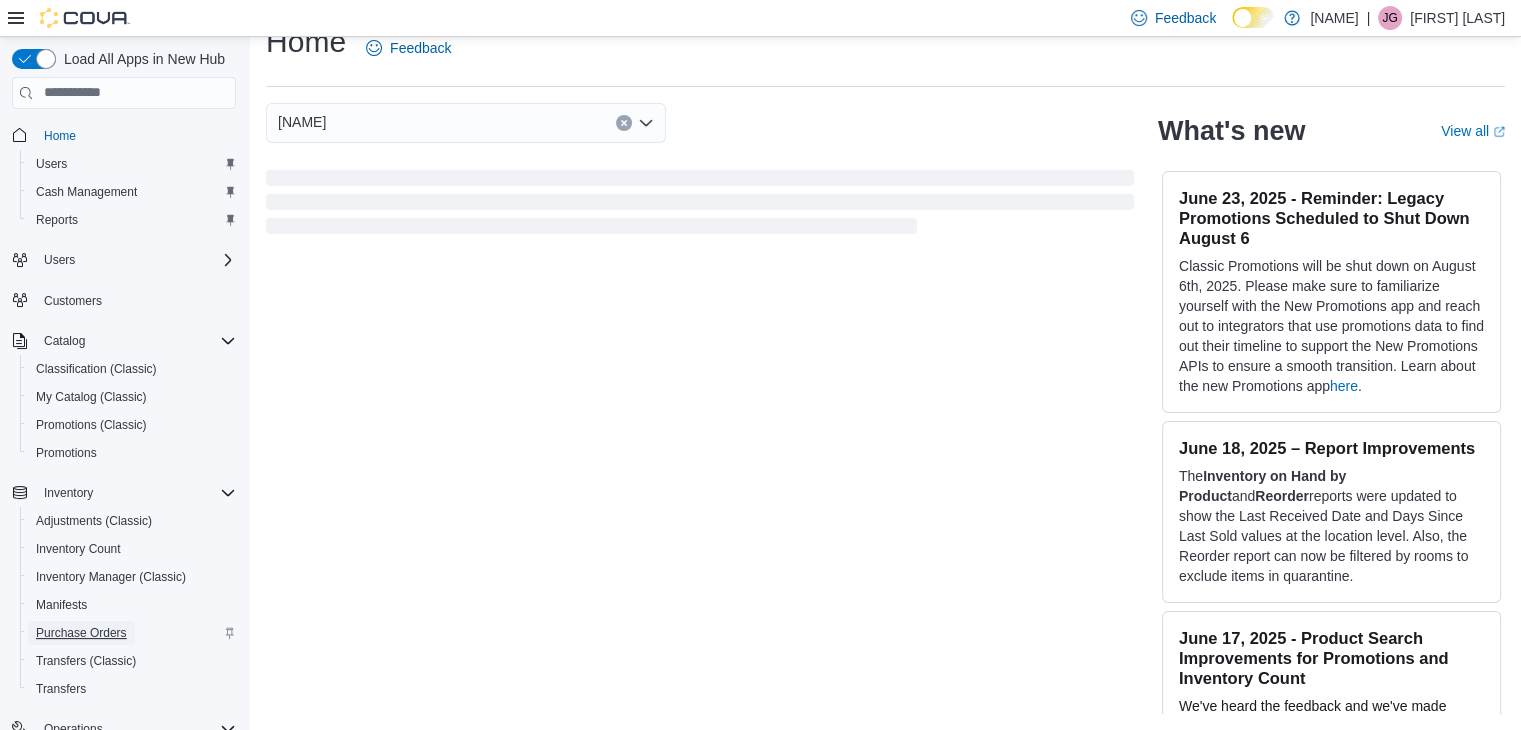 click on "Purchase Orders" at bounding box center [81, 633] 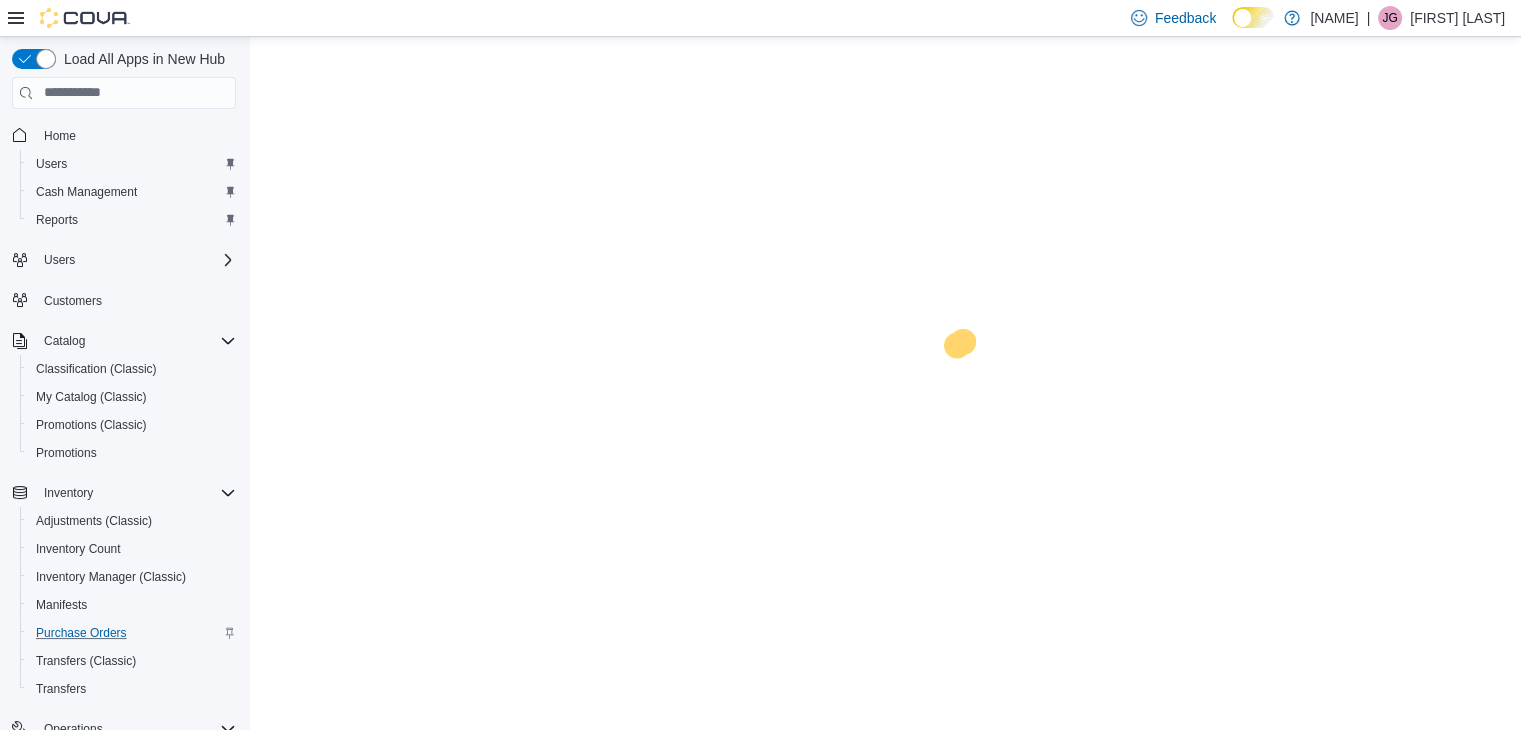 scroll, scrollTop: 0, scrollLeft: 0, axis: both 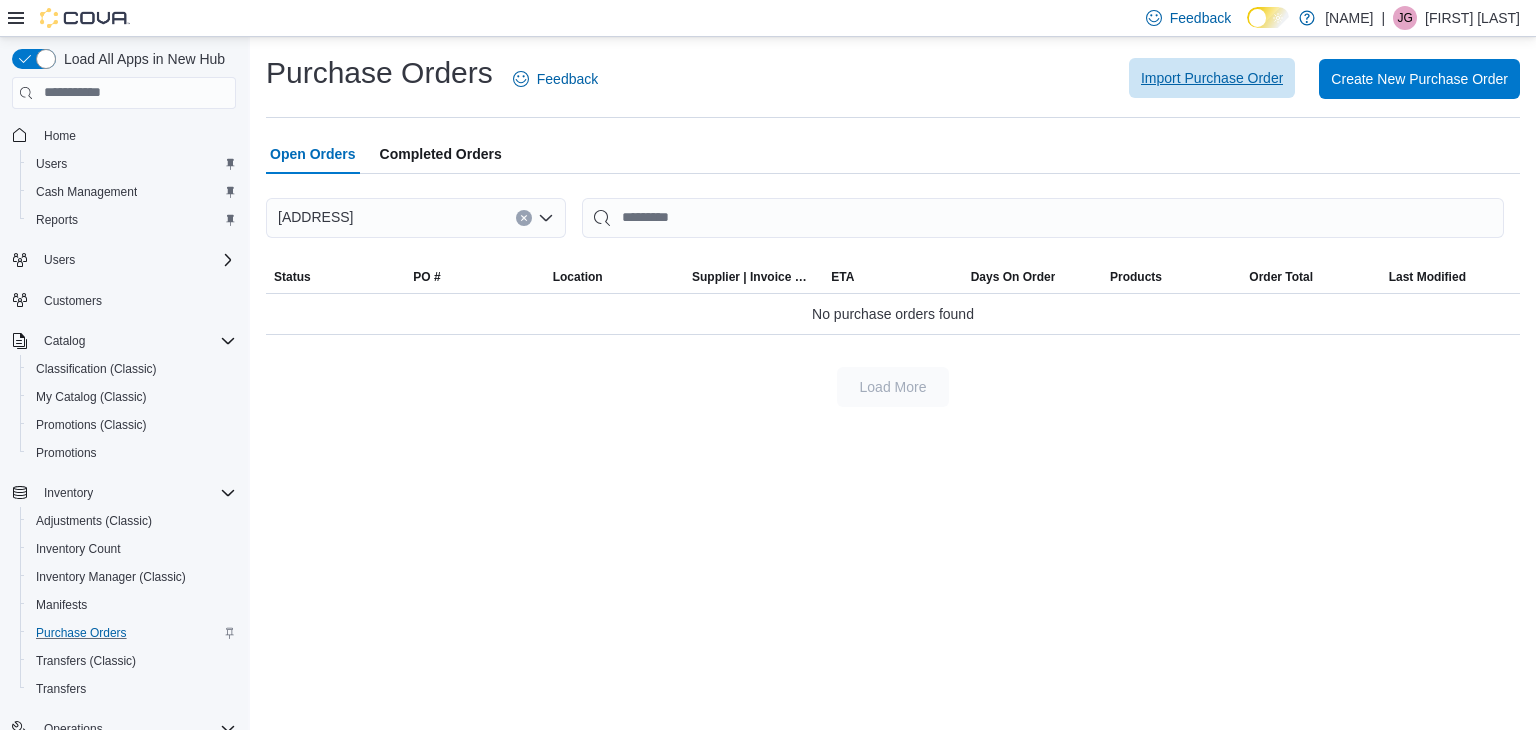 click on "Import Purchase Order" at bounding box center [1212, 78] 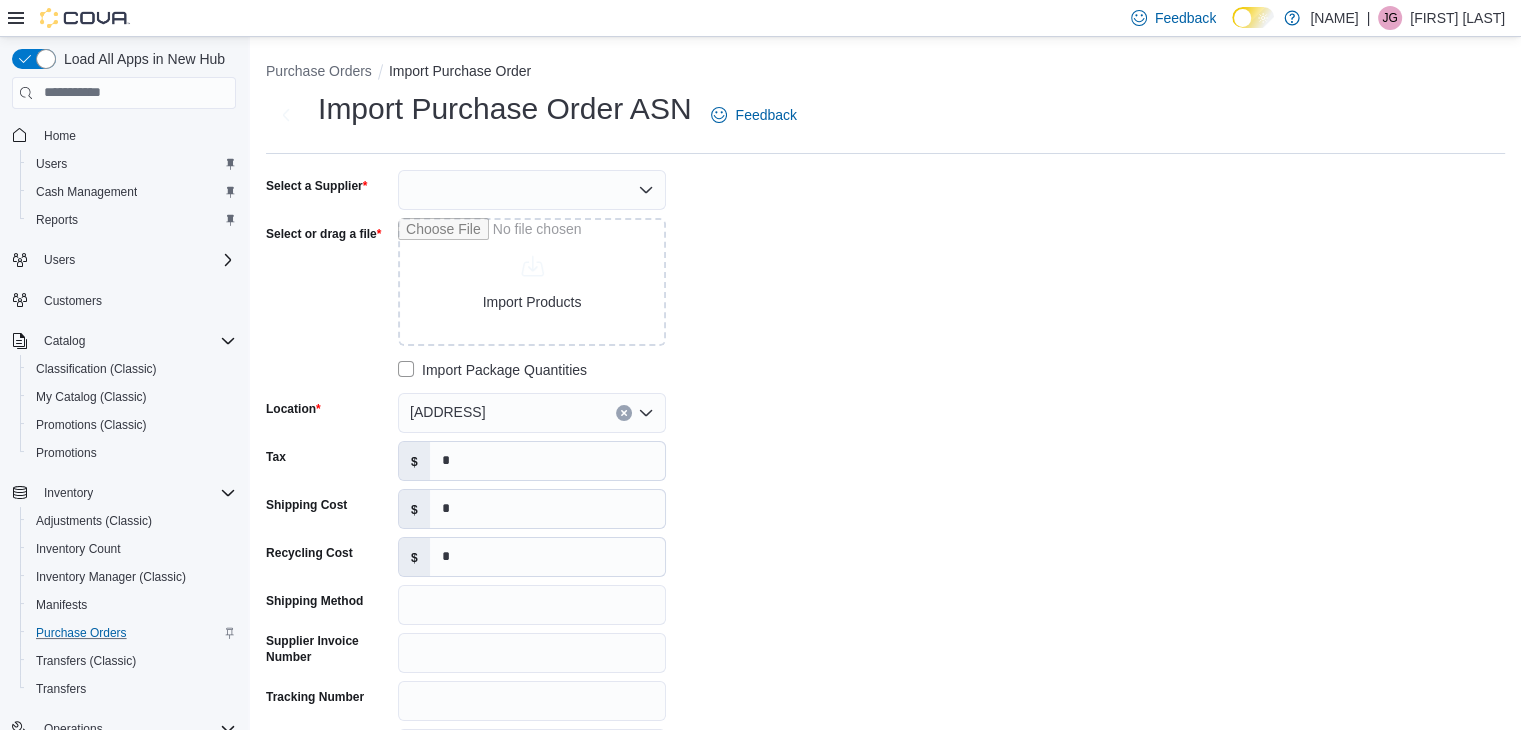 click at bounding box center [532, 190] 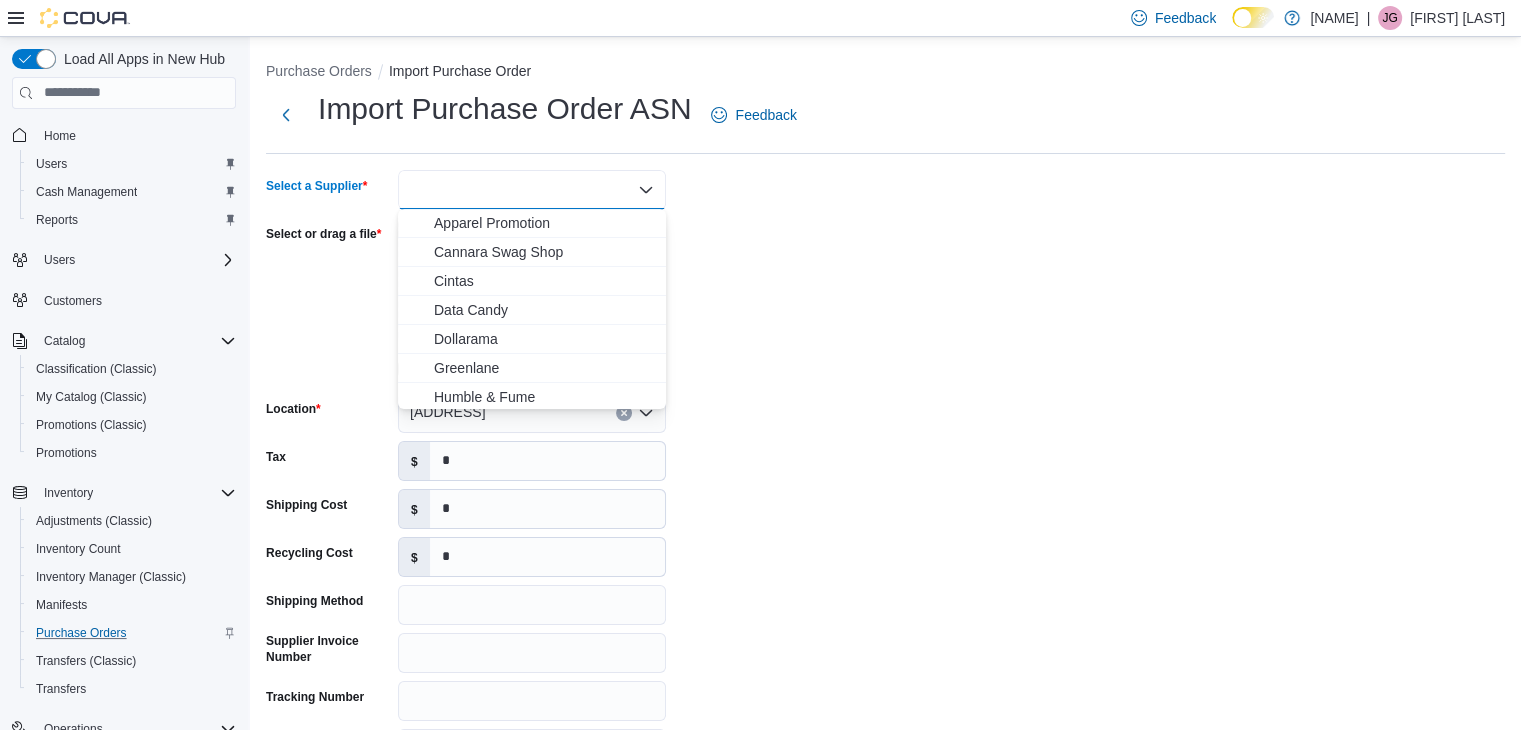 click on "Select a Supplier Combo box. Selected. Combo box input.  Type some text or, to display a list of choices, press Down Arrow. To exit the list of choices, press Escape. Select or drag a file Import Products   Import Package Quantities Location [ADDRESS] Tax $ * Shipping Cost $ * Recycling Cost $ * Shipping Method Supplier Invoice Number Tracking Number Notes" at bounding box center (885, 469) 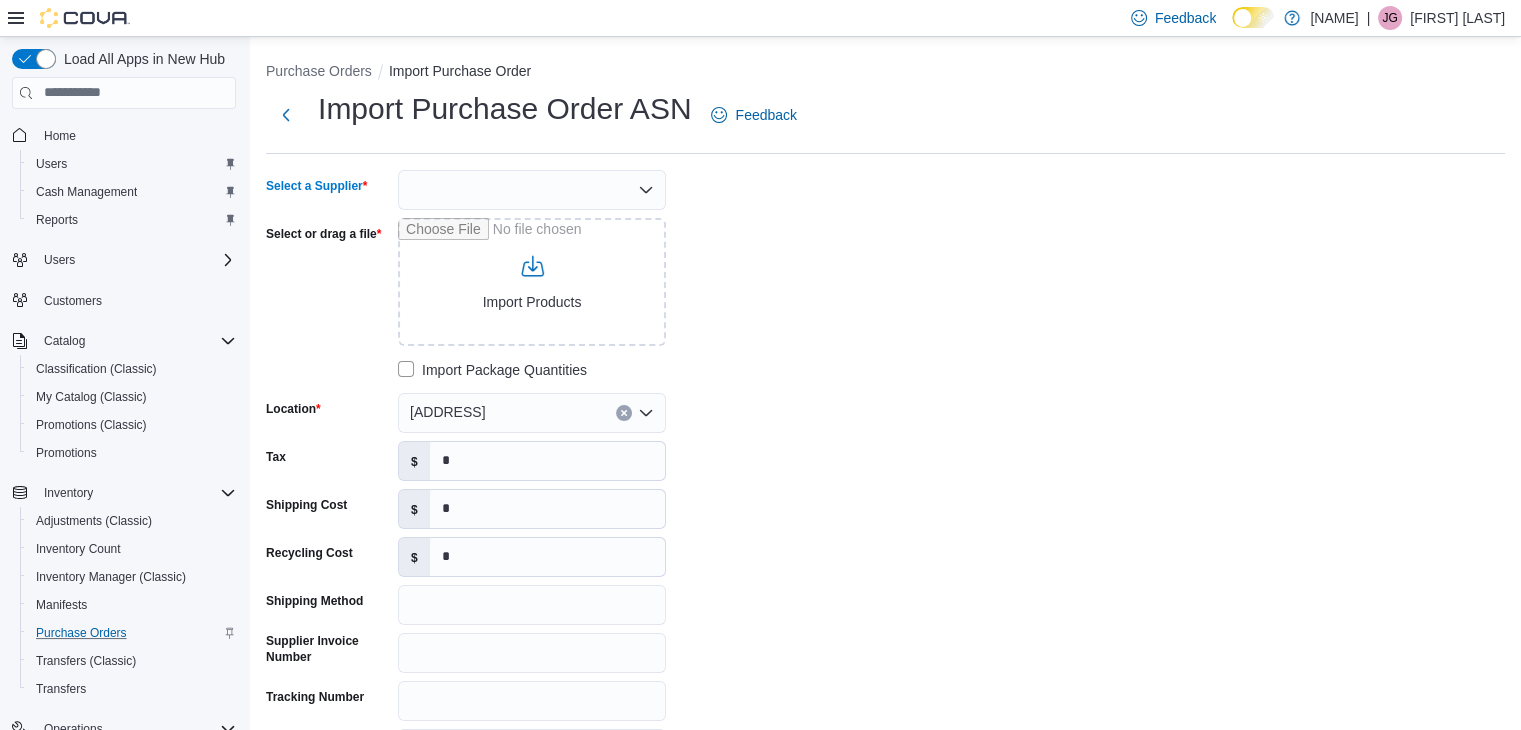 click at bounding box center [532, 190] 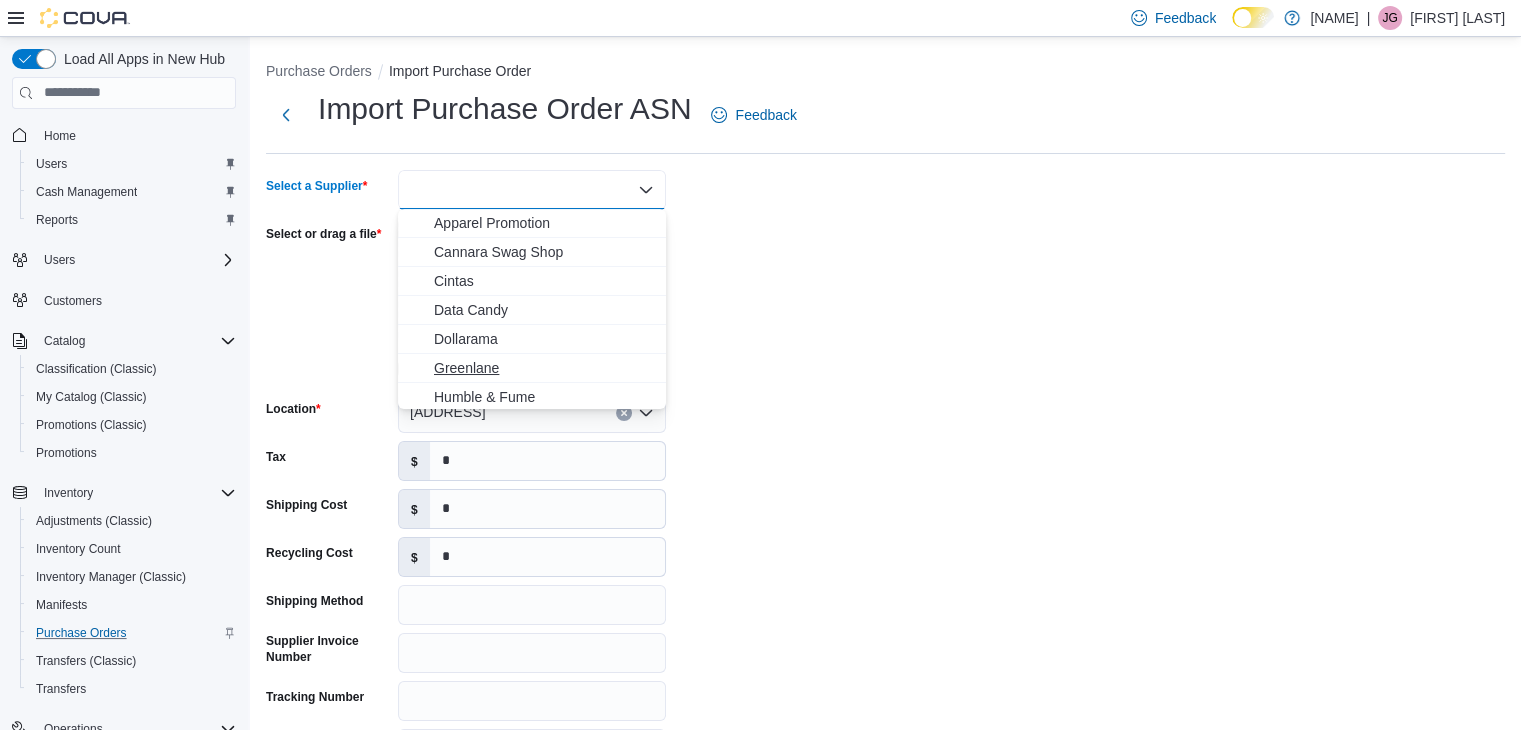 scroll, scrollTop: 200, scrollLeft: 0, axis: vertical 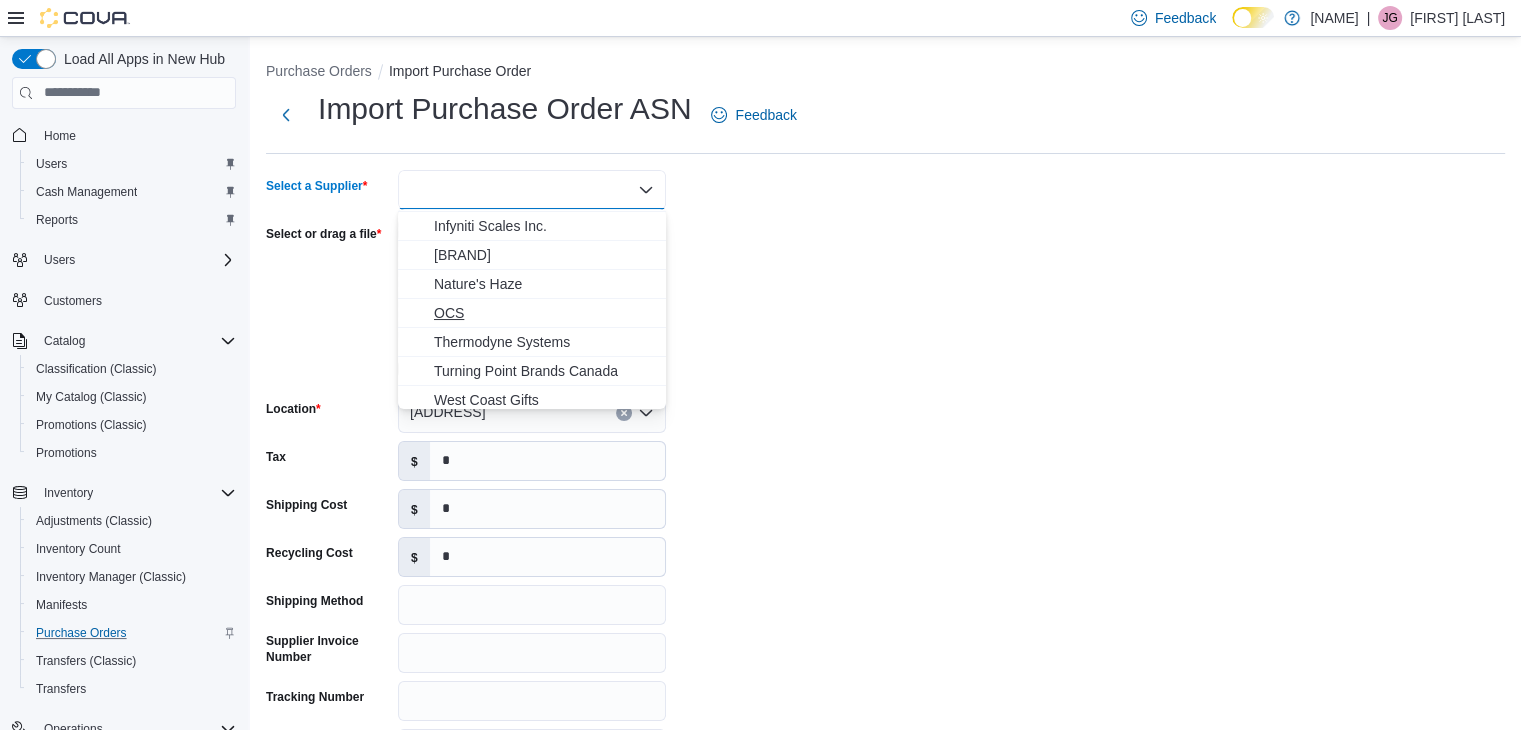 click on "OCS" at bounding box center (544, 313) 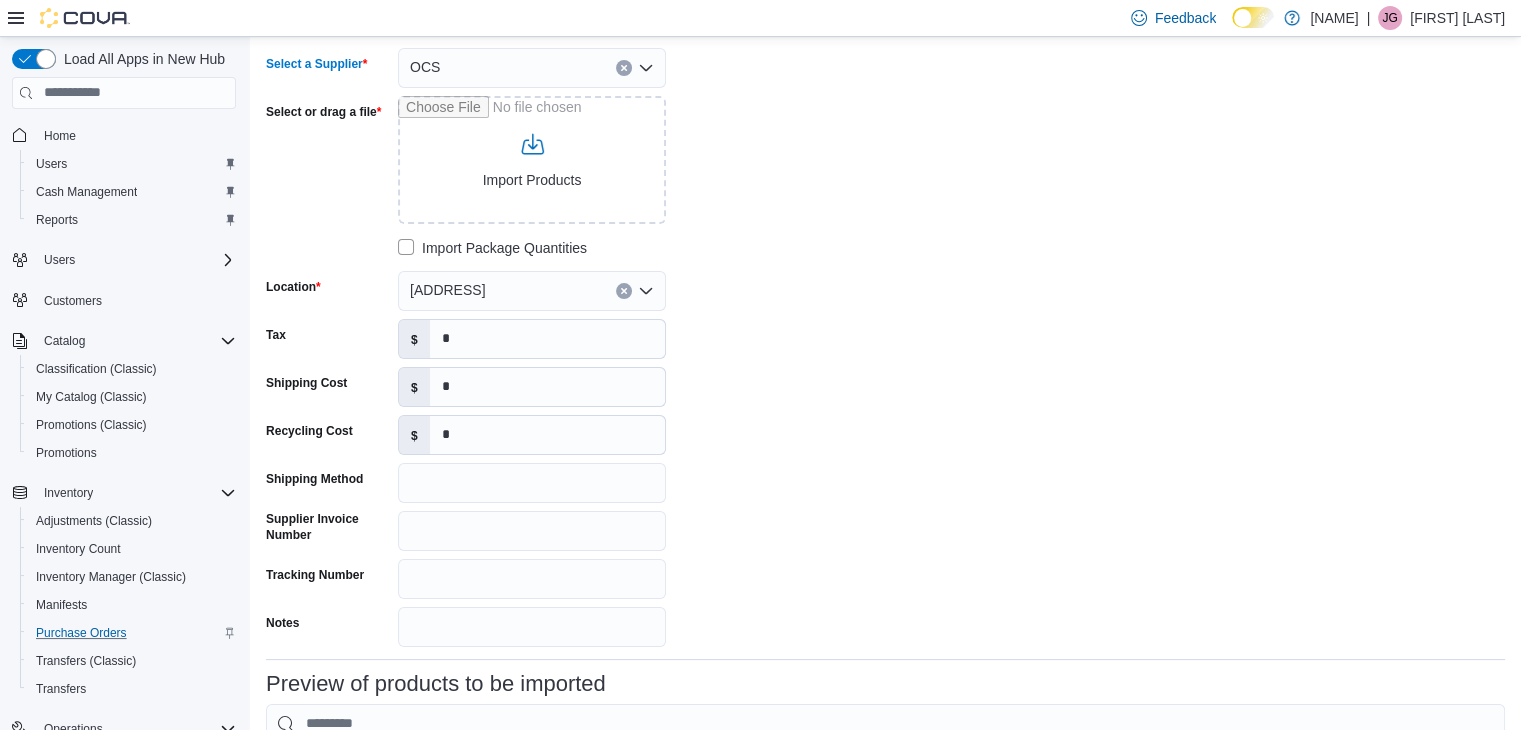 scroll, scrollTop: 0, scrollLeft: 0, axis: both 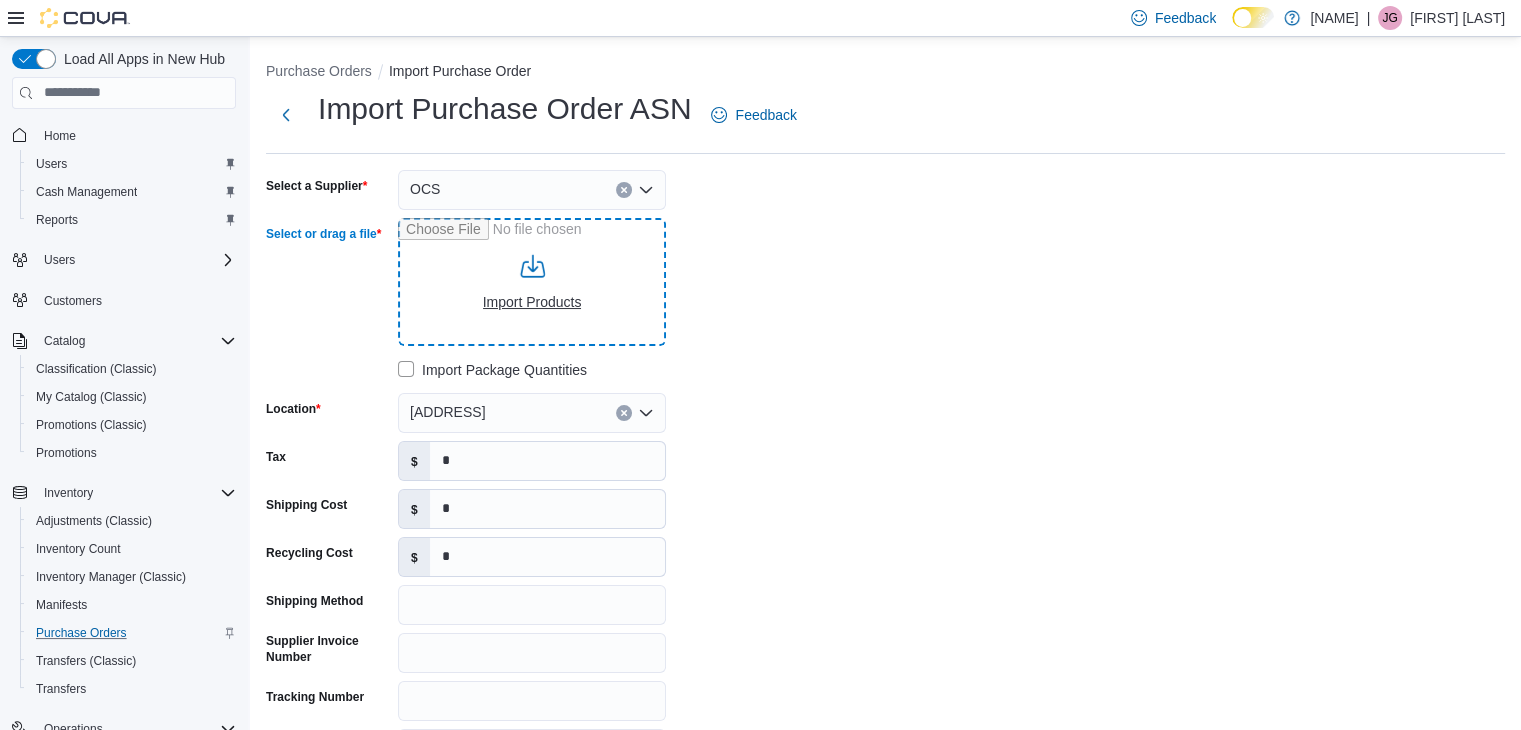 click on "Select or drag a file" at bounding box center (532, 282) 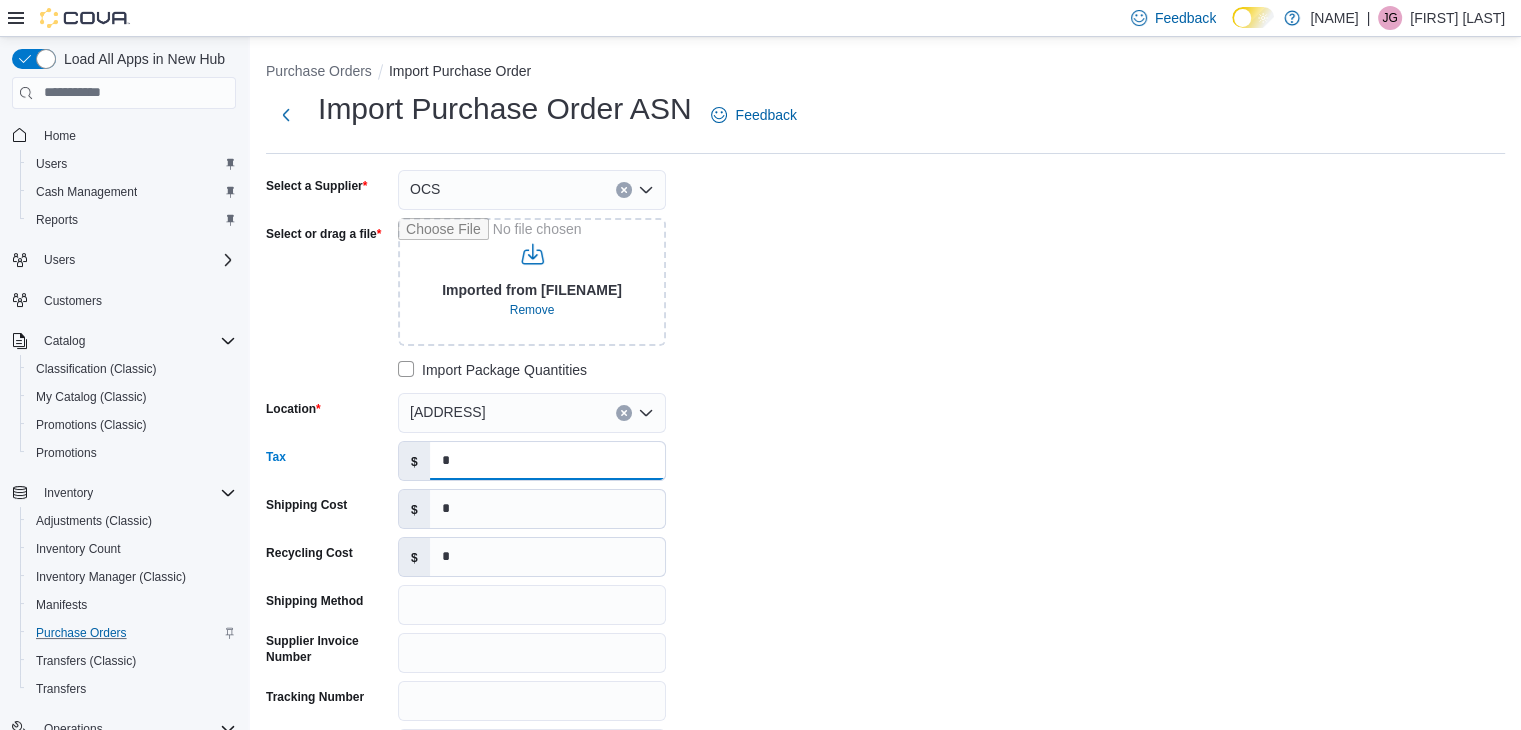 drag, startPoint x: 475, startPoint y: 465, endPoint x: 354, endPoint y: 451, distance: 121.80723 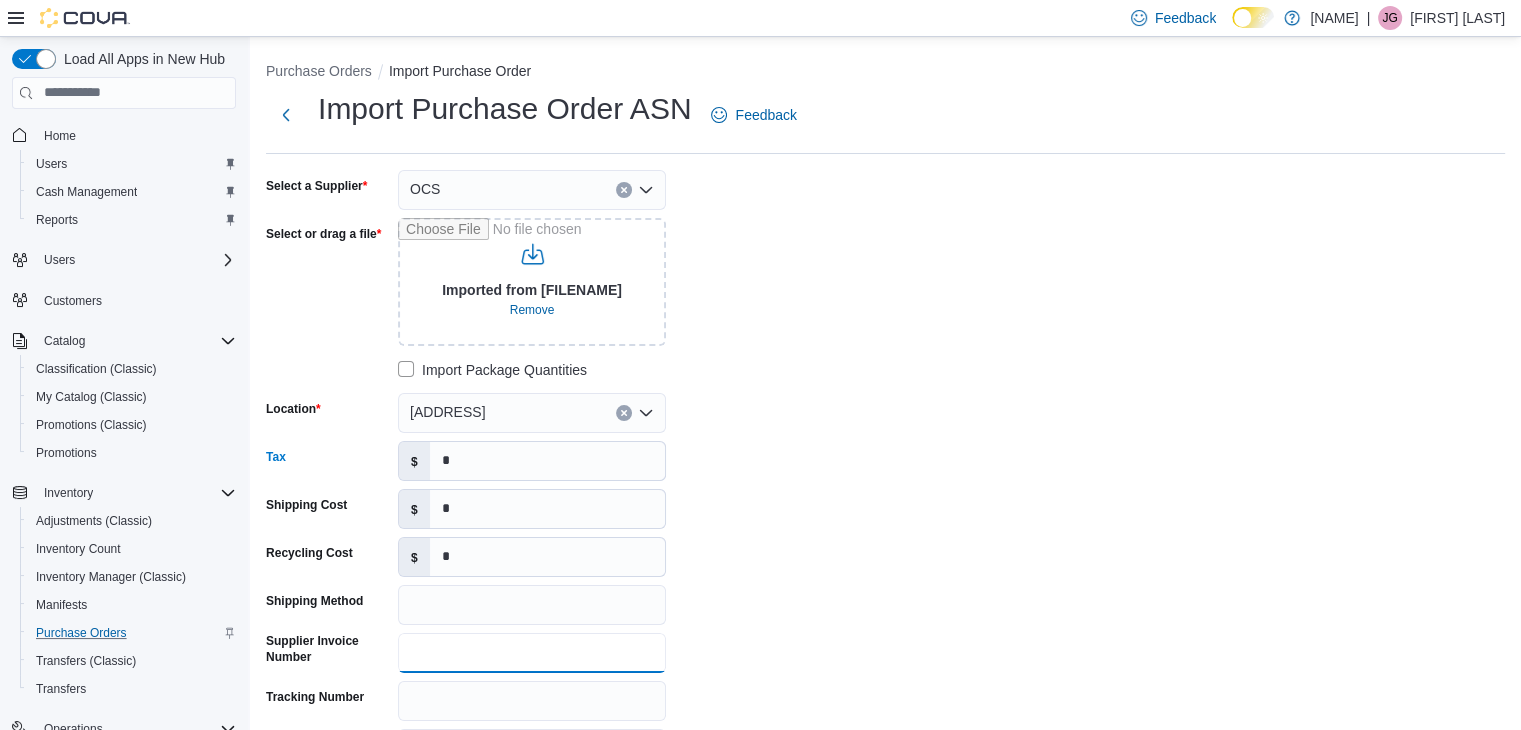 click on "Supplier Invoice Number" at bounding box center (532, 653) 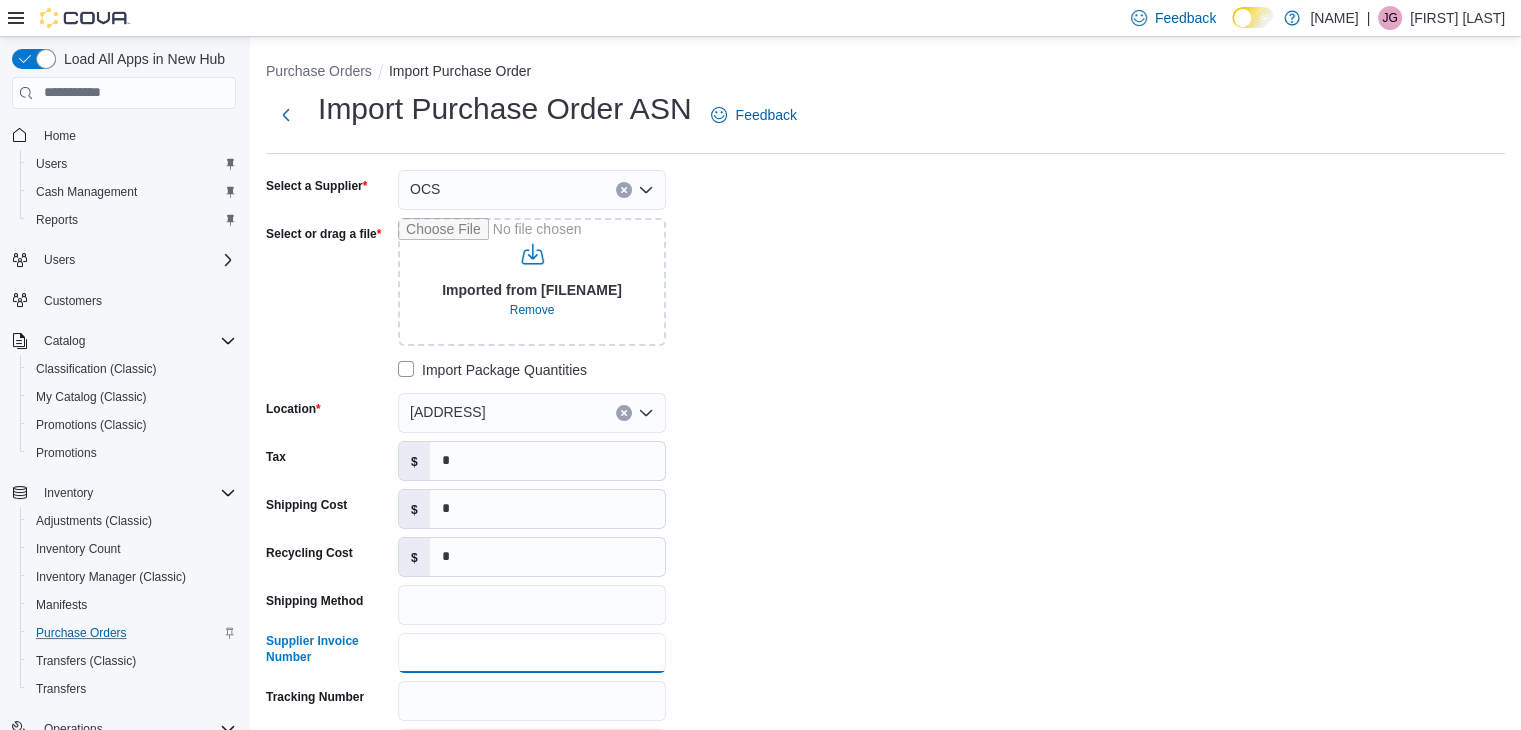 paste on "**********" 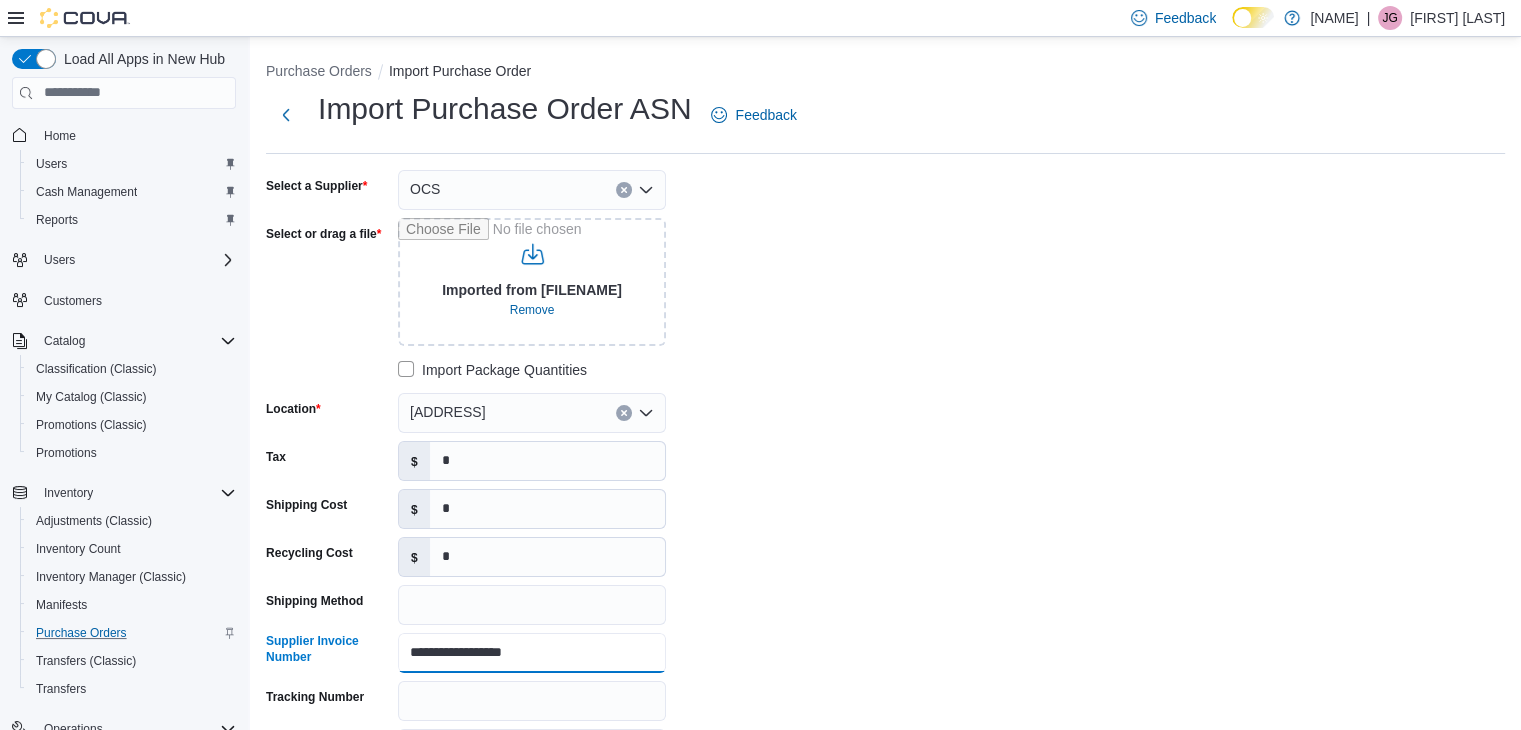 type on "**********" 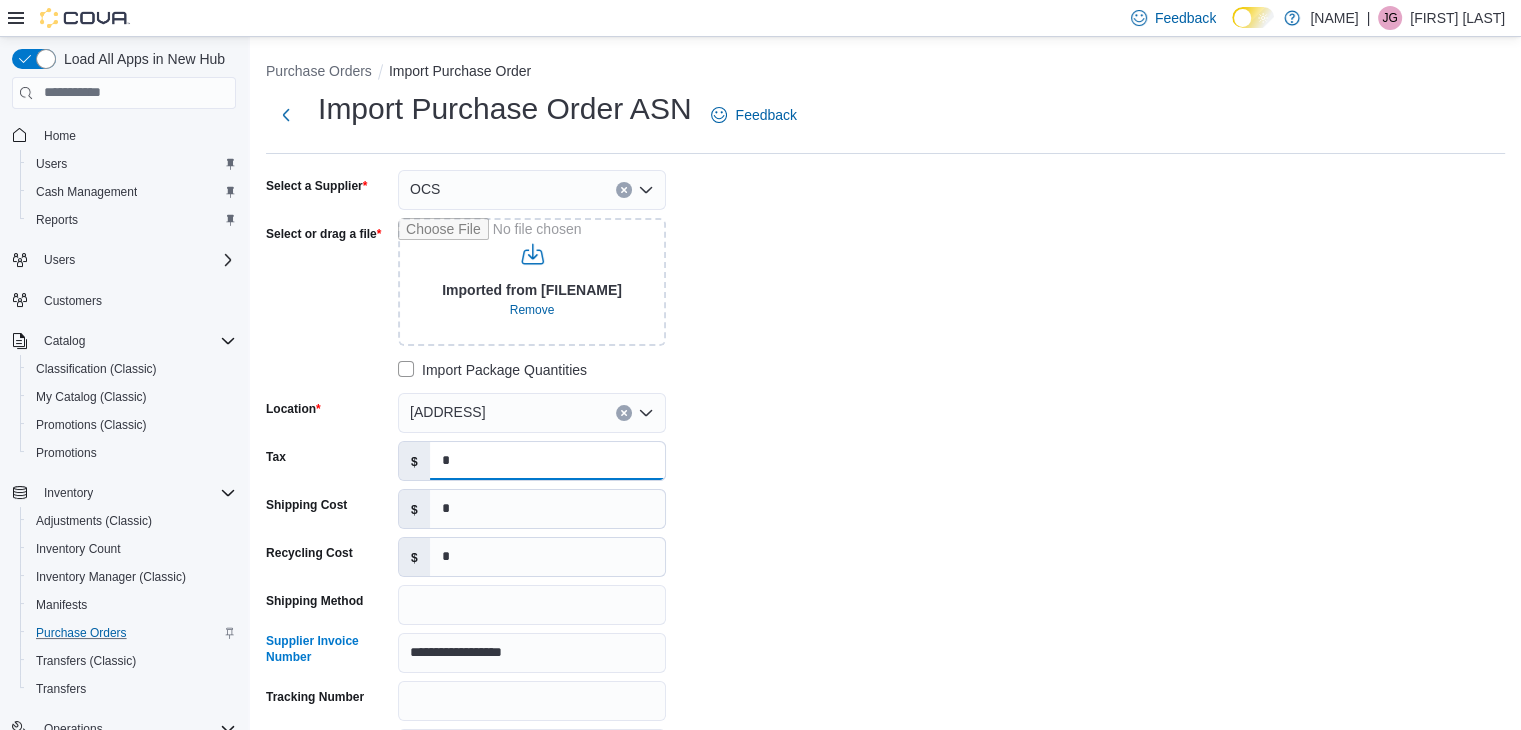 click on "*" at bounding box center (547, 461) 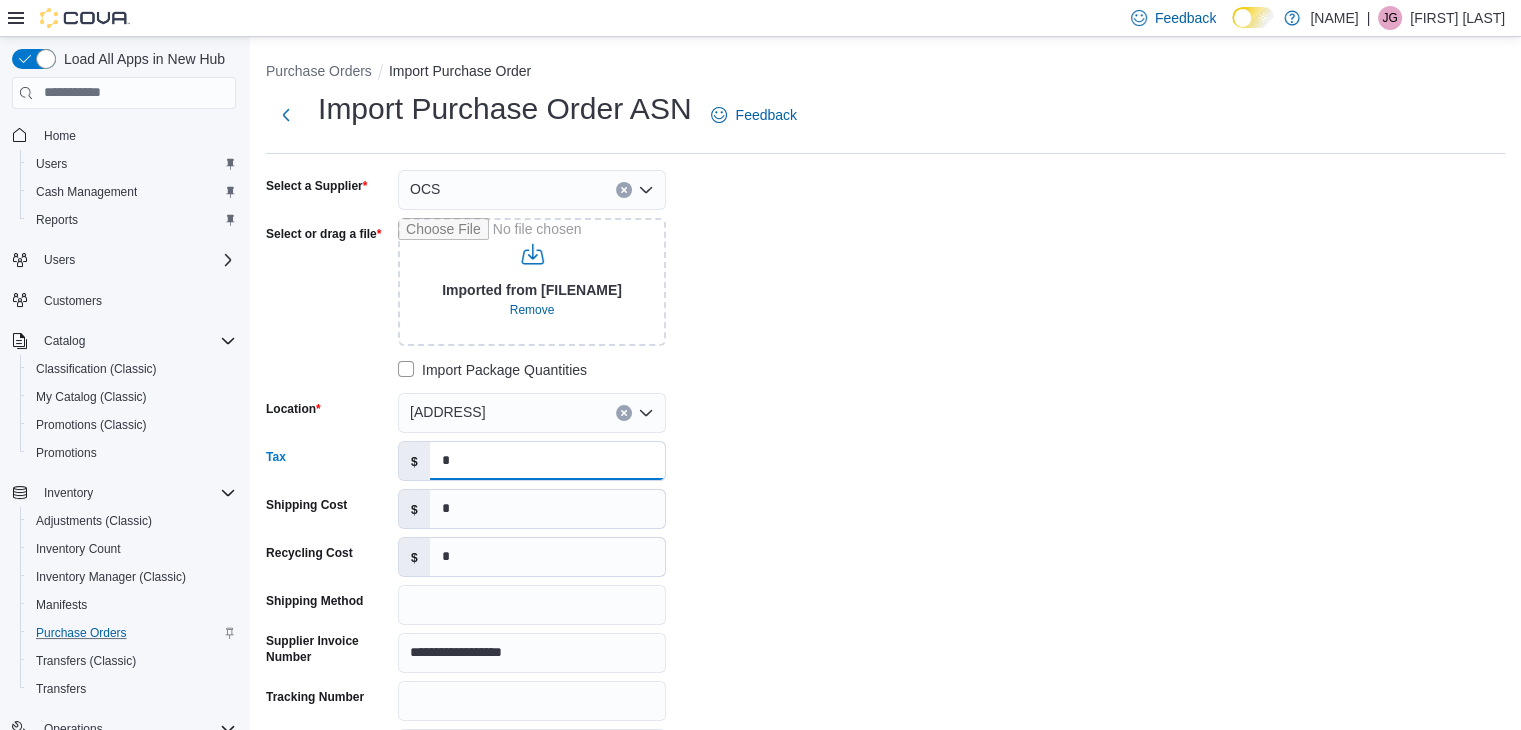 drag, startPoint x: 468, startPoint y: 463, endPoint x: 308, endPoint y: 447, distance: 160.798 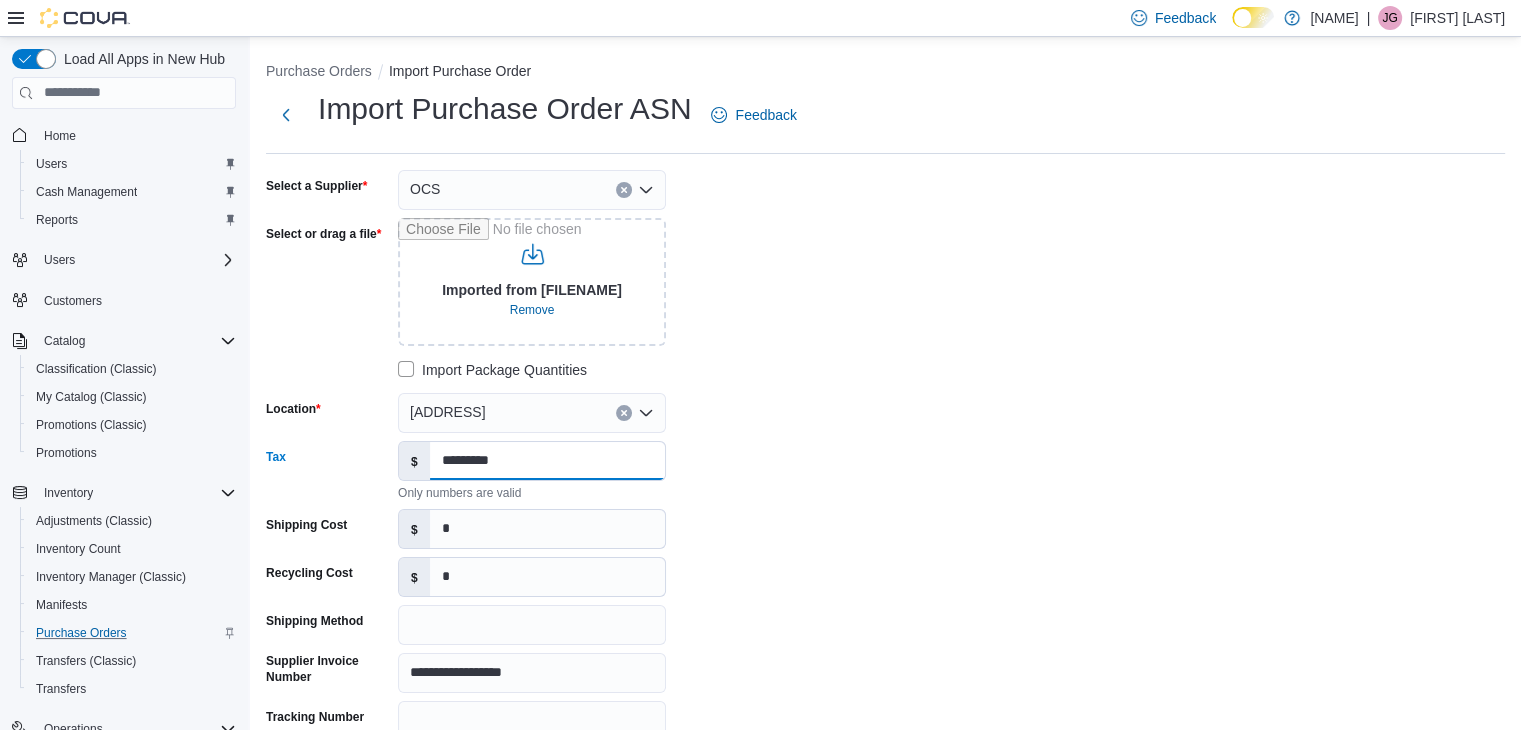 click on "*********" at bounding box center [547, 461] 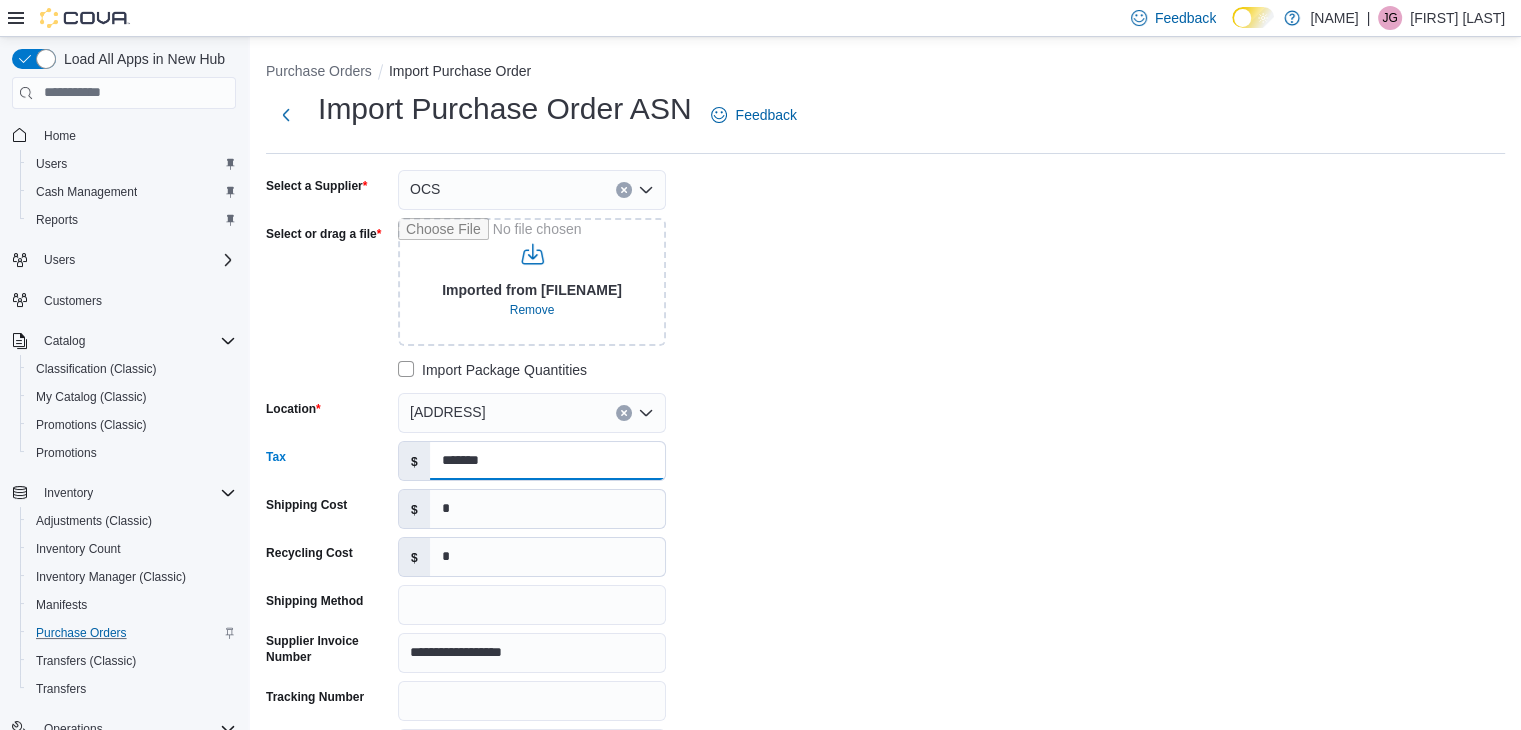 type on "*******" 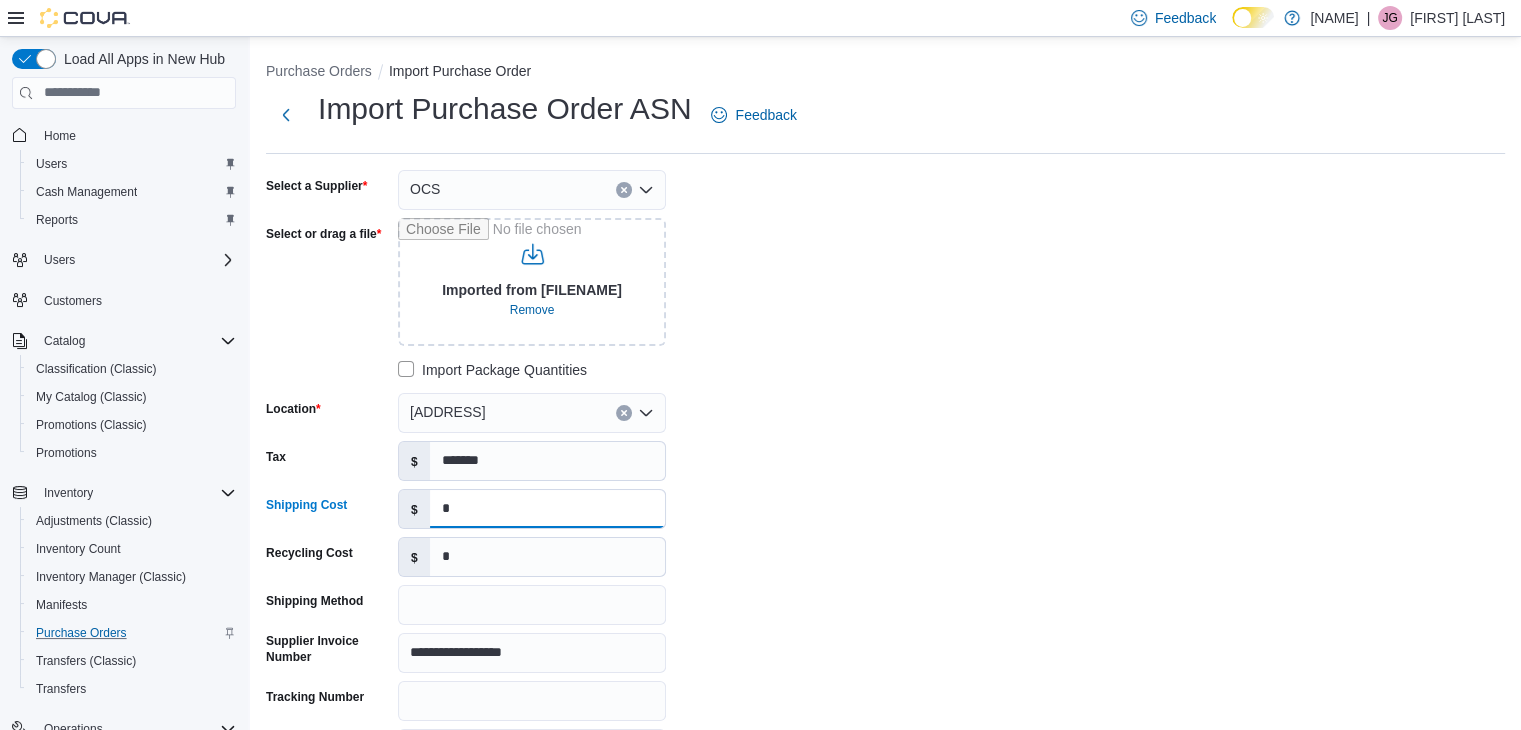 click on "*" at bounding box center [547, 509] 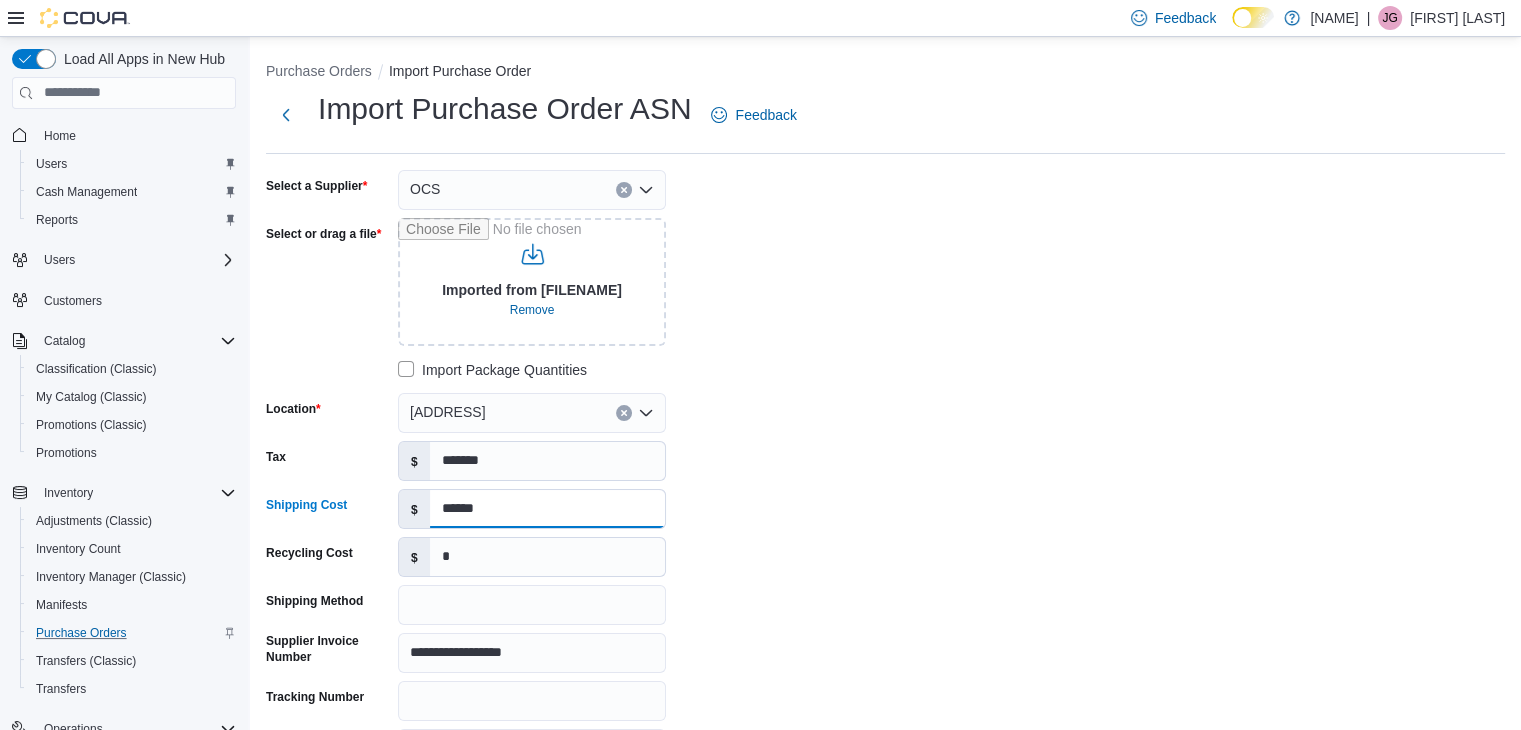 type on "******" 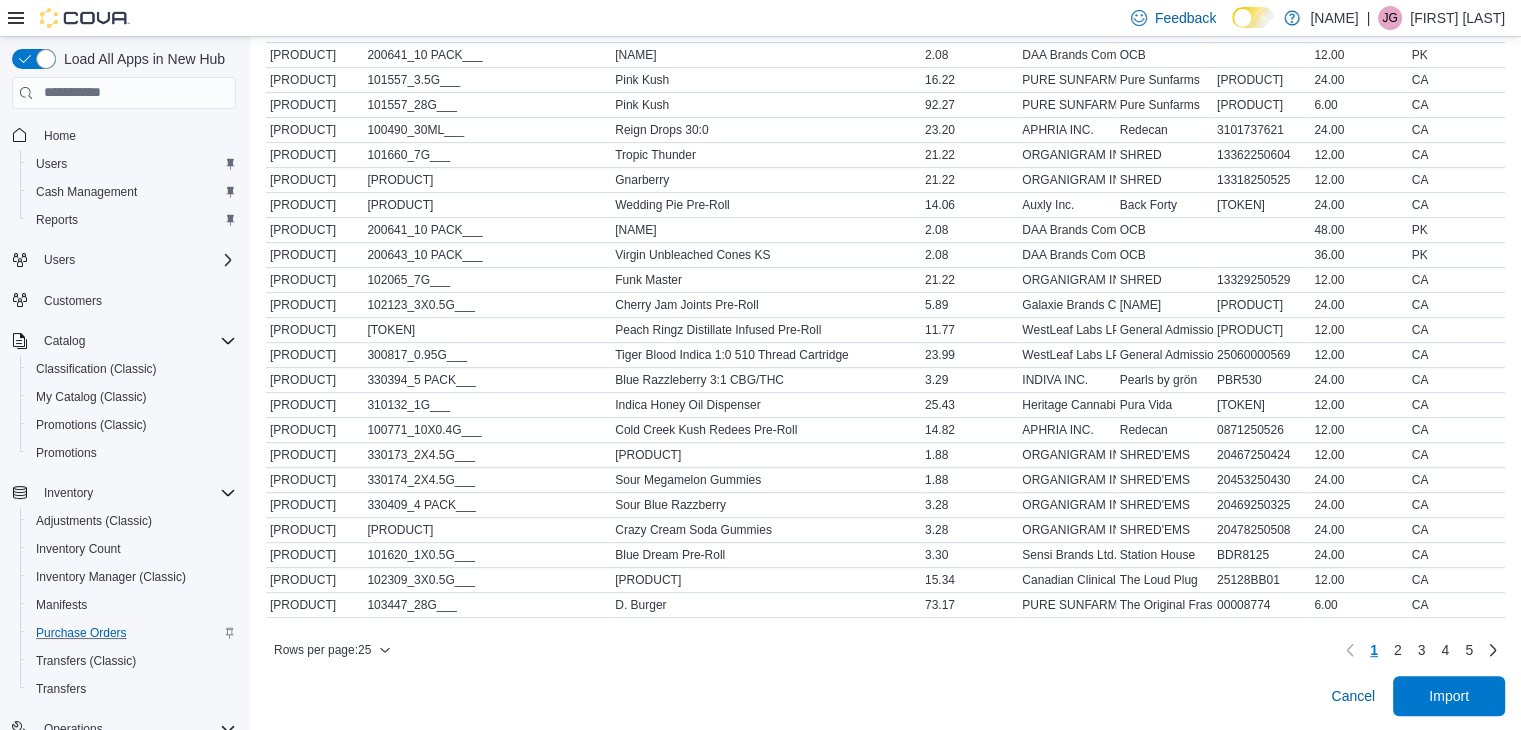 scroll, scrollTop: 933, scrollLeft: 0, axis: vertical 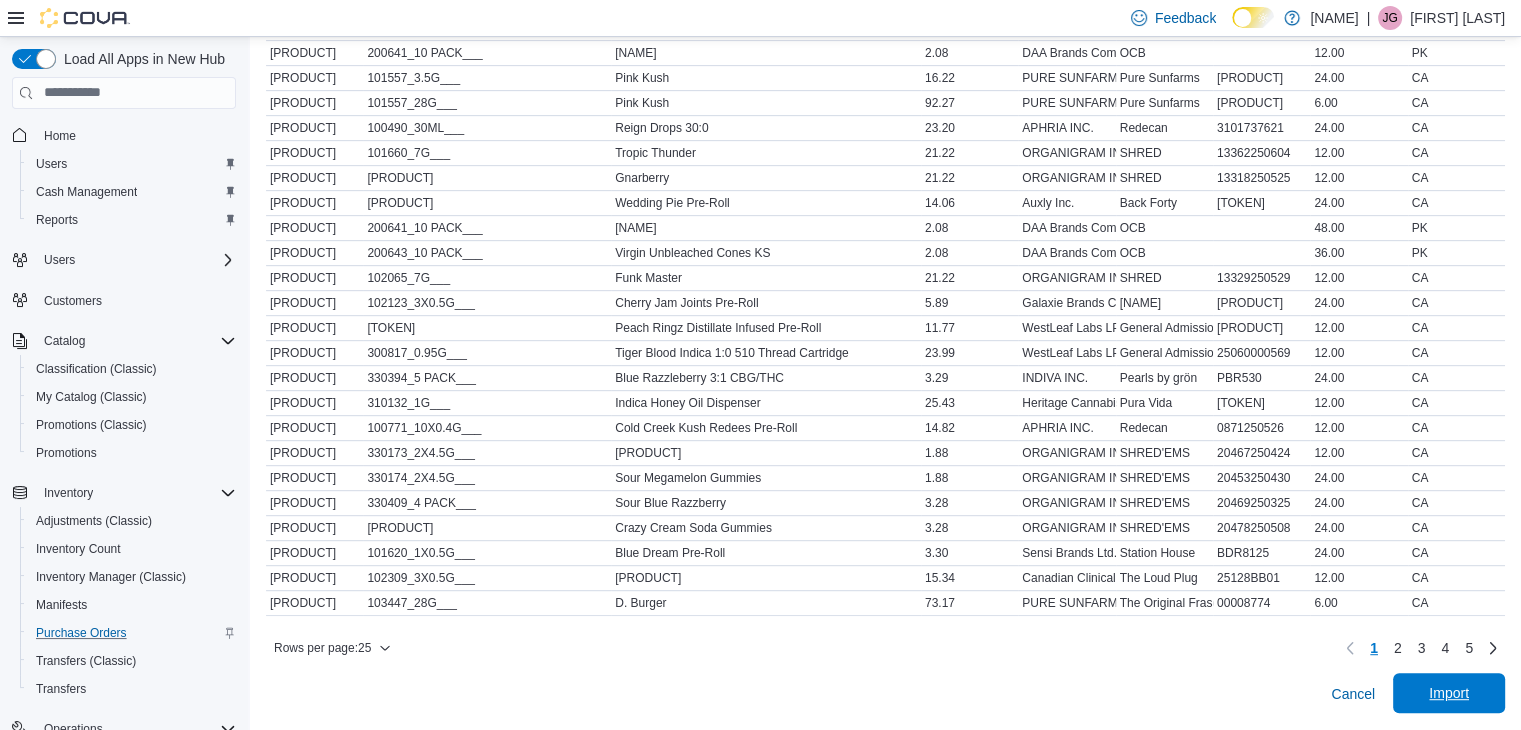 click on "Import" at bounding box center [1449, 693] 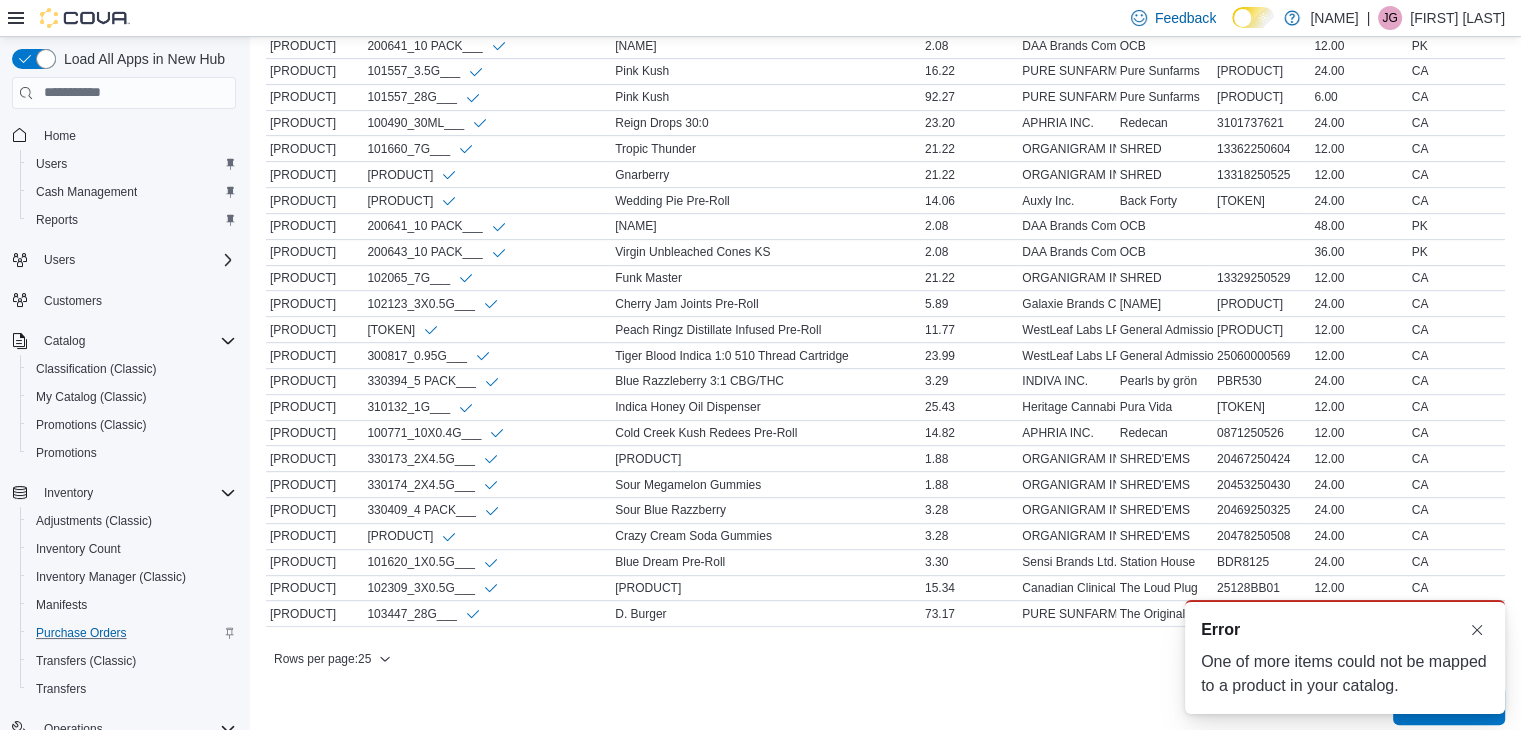scroll, scrollTop: 956, scrollLeft: 0, axis: vertical 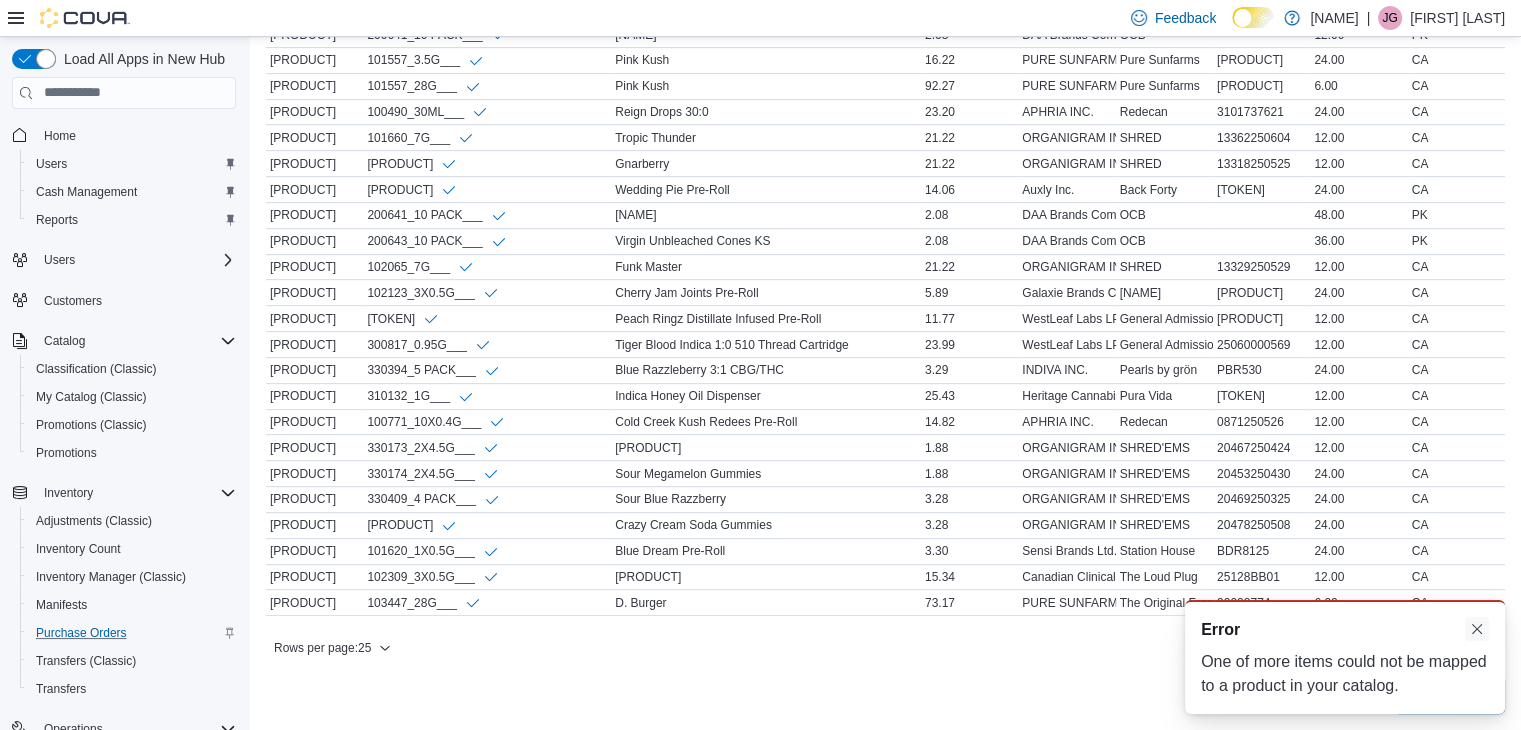click at bounding box center (1477, 629) 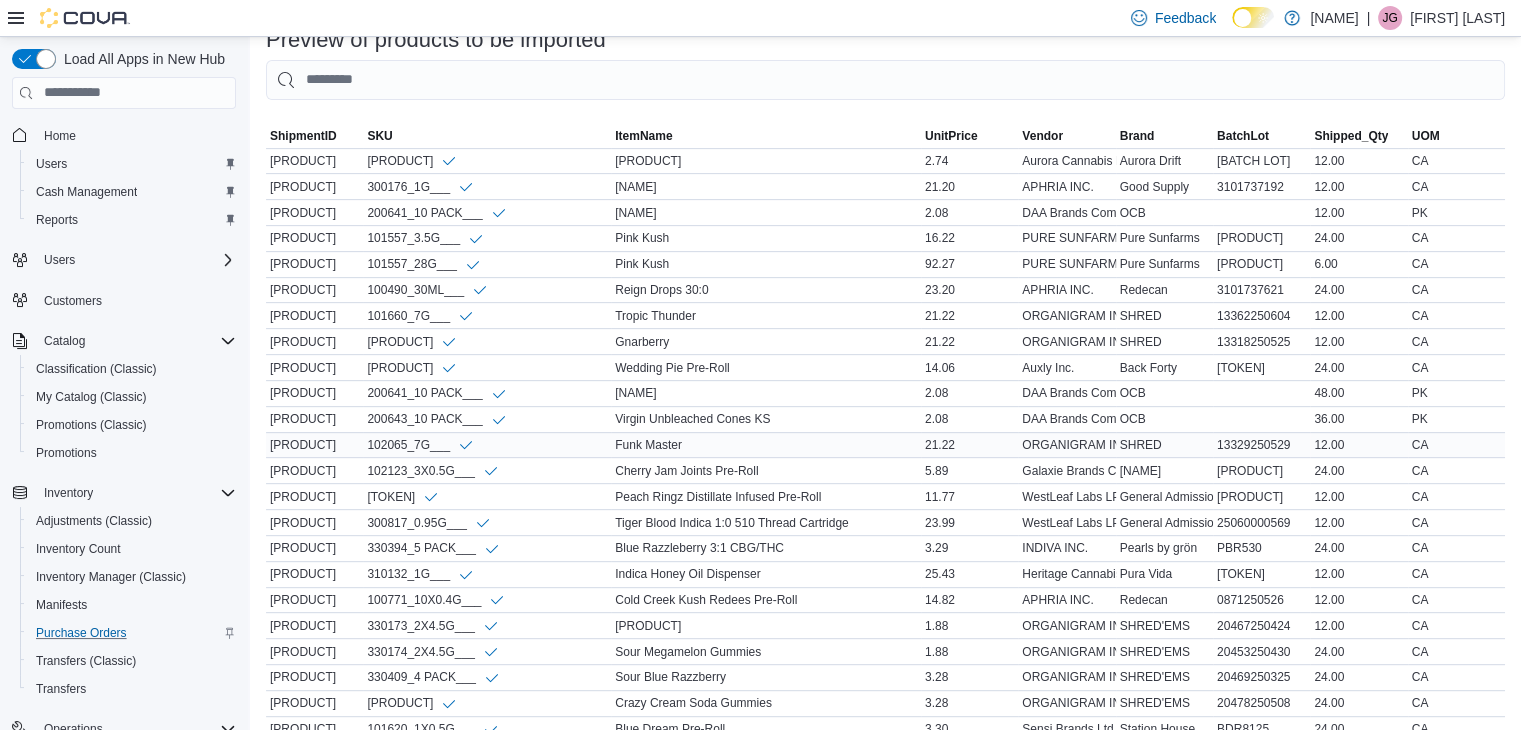 scroll, scrollTop: 956, scrollLeft: 0, axis: vertical 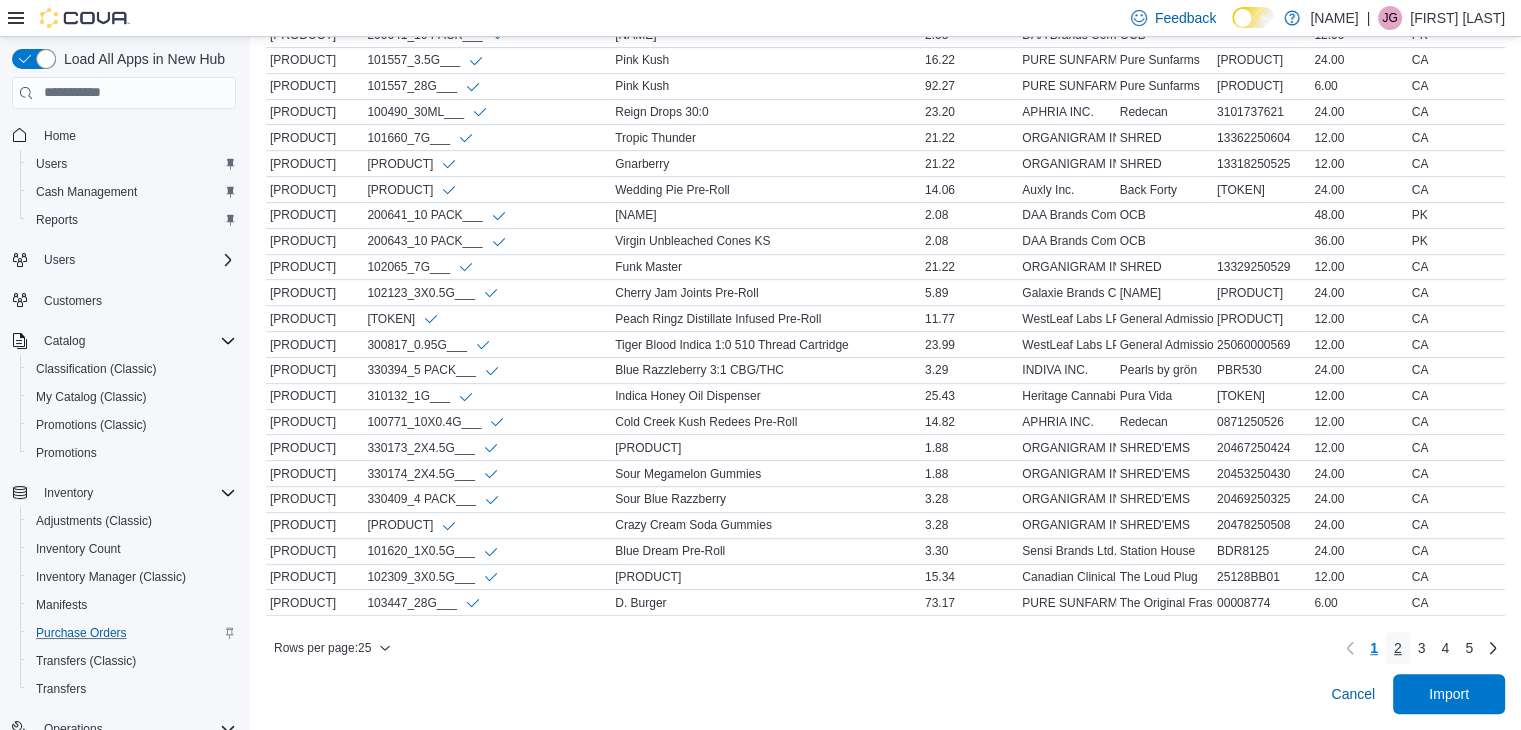 click on "2" at bounding box center (1398, 648) 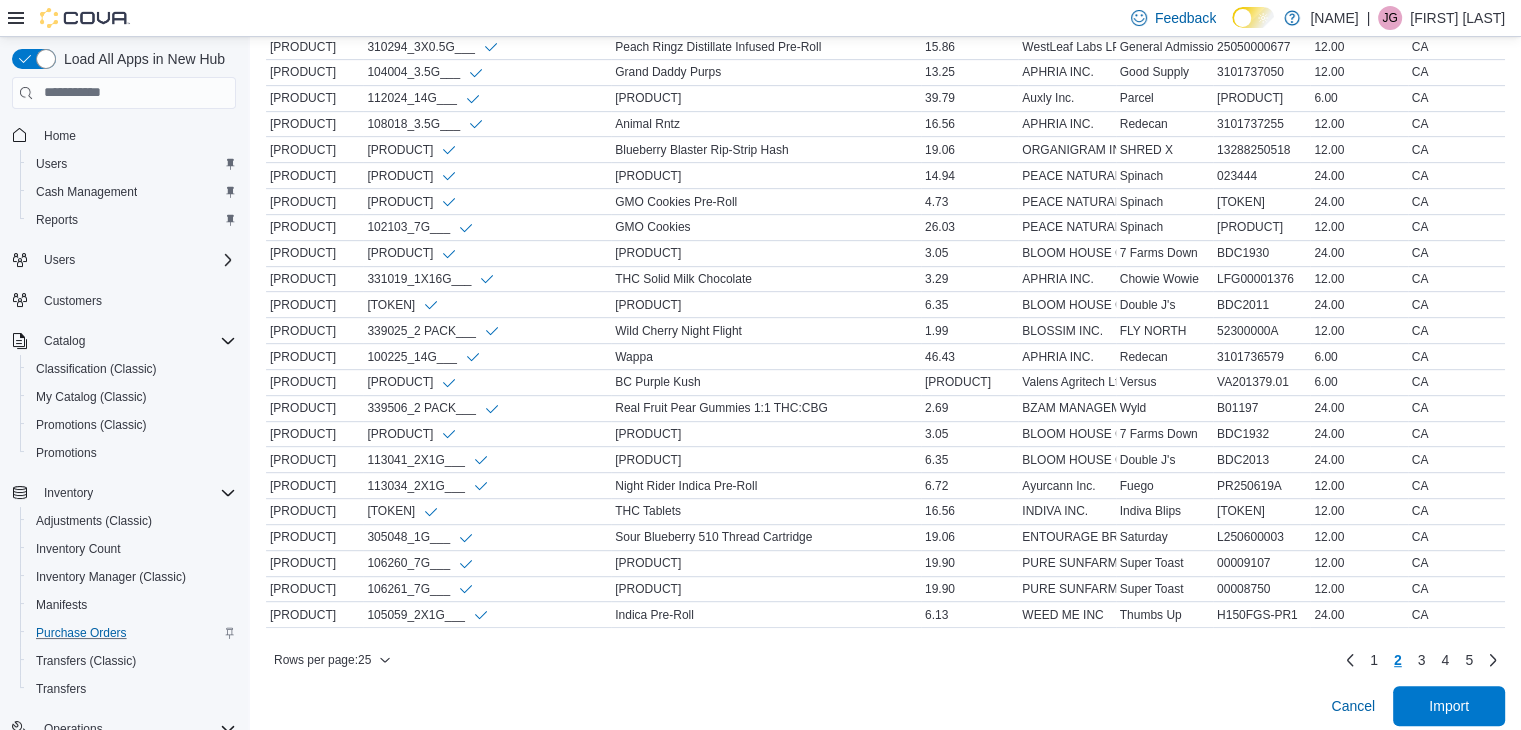scroll, scrollTop: 956, scrollLeft: 0, axis: vertical 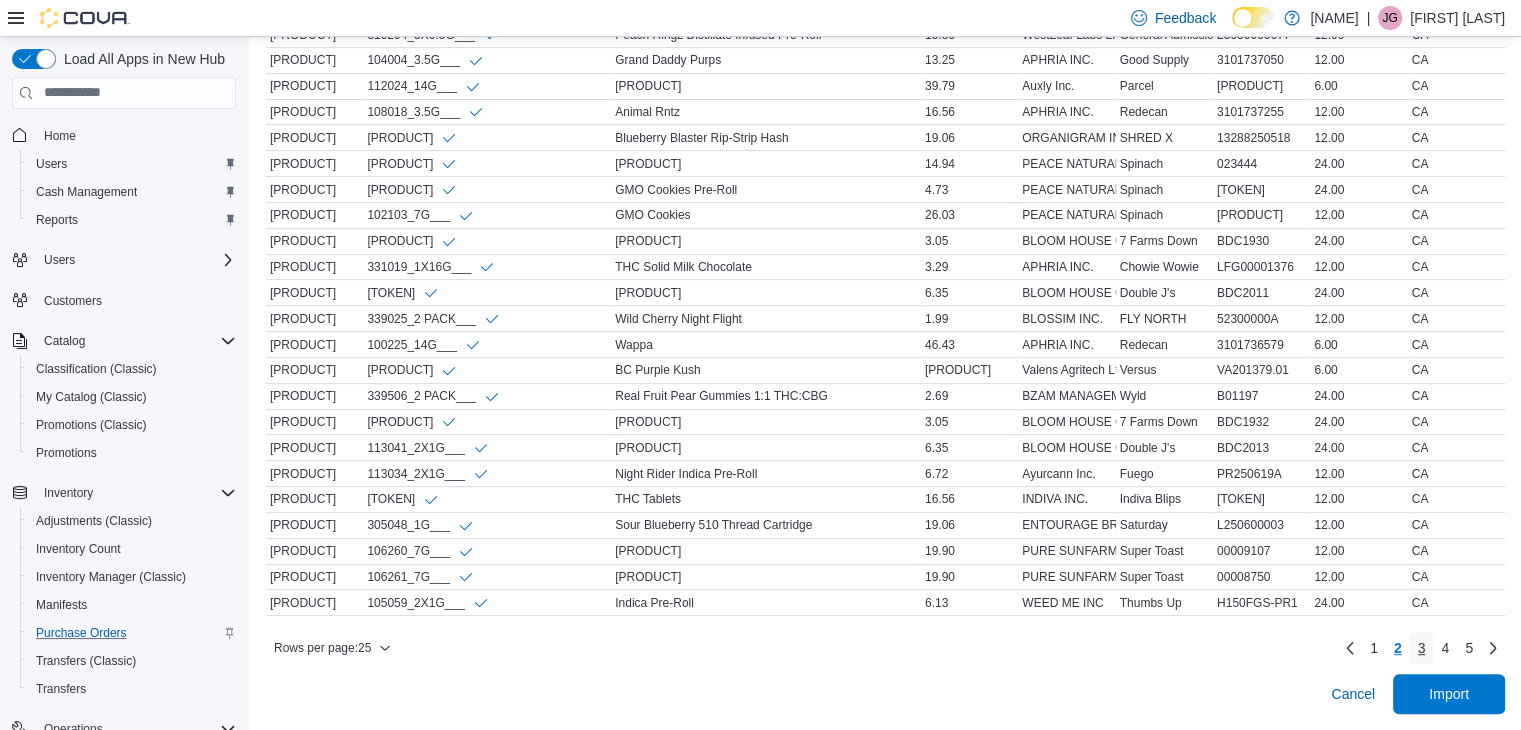 click on "3" at bounding box center (1422, 648) 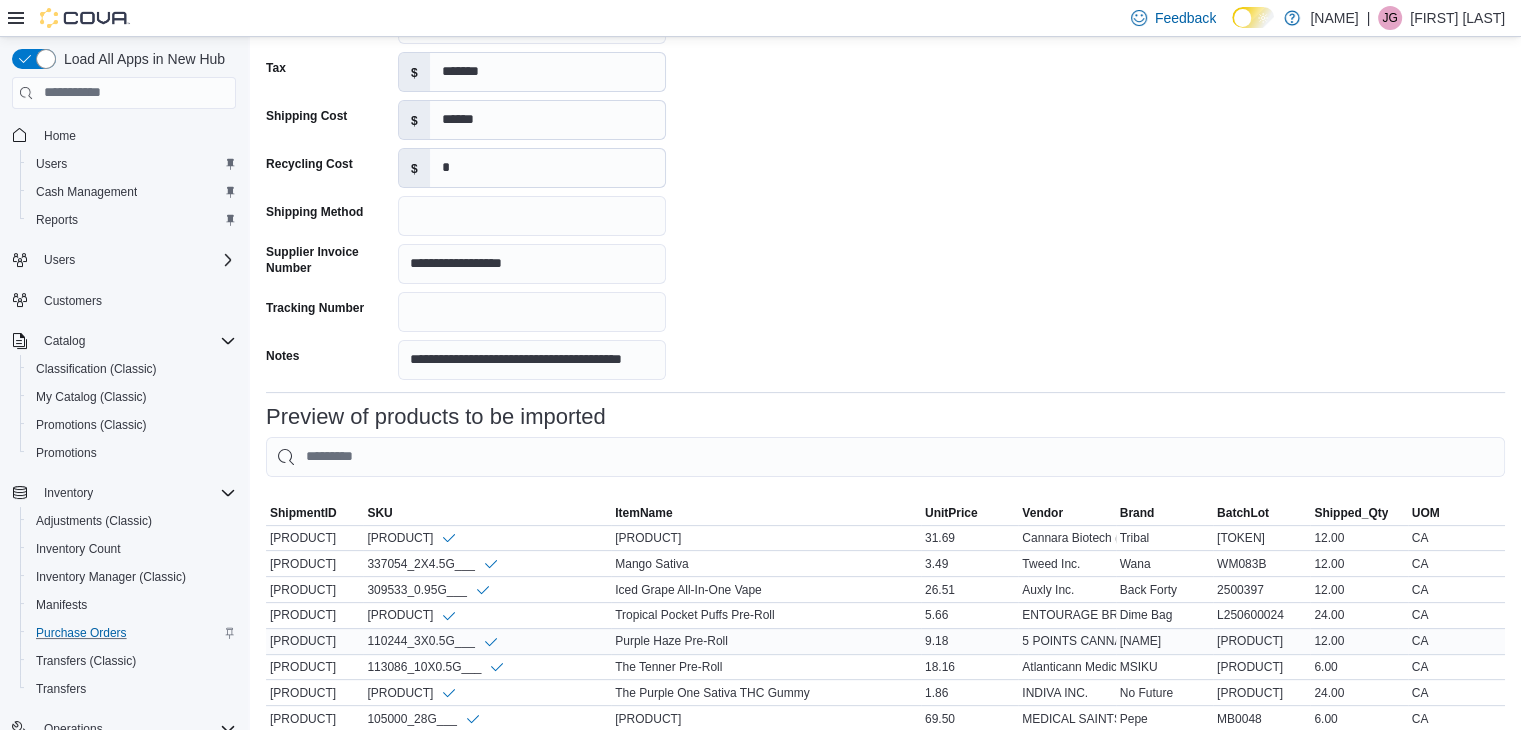 scroll, scrollTop: 956, scrollLeft: 0, axis: vertical 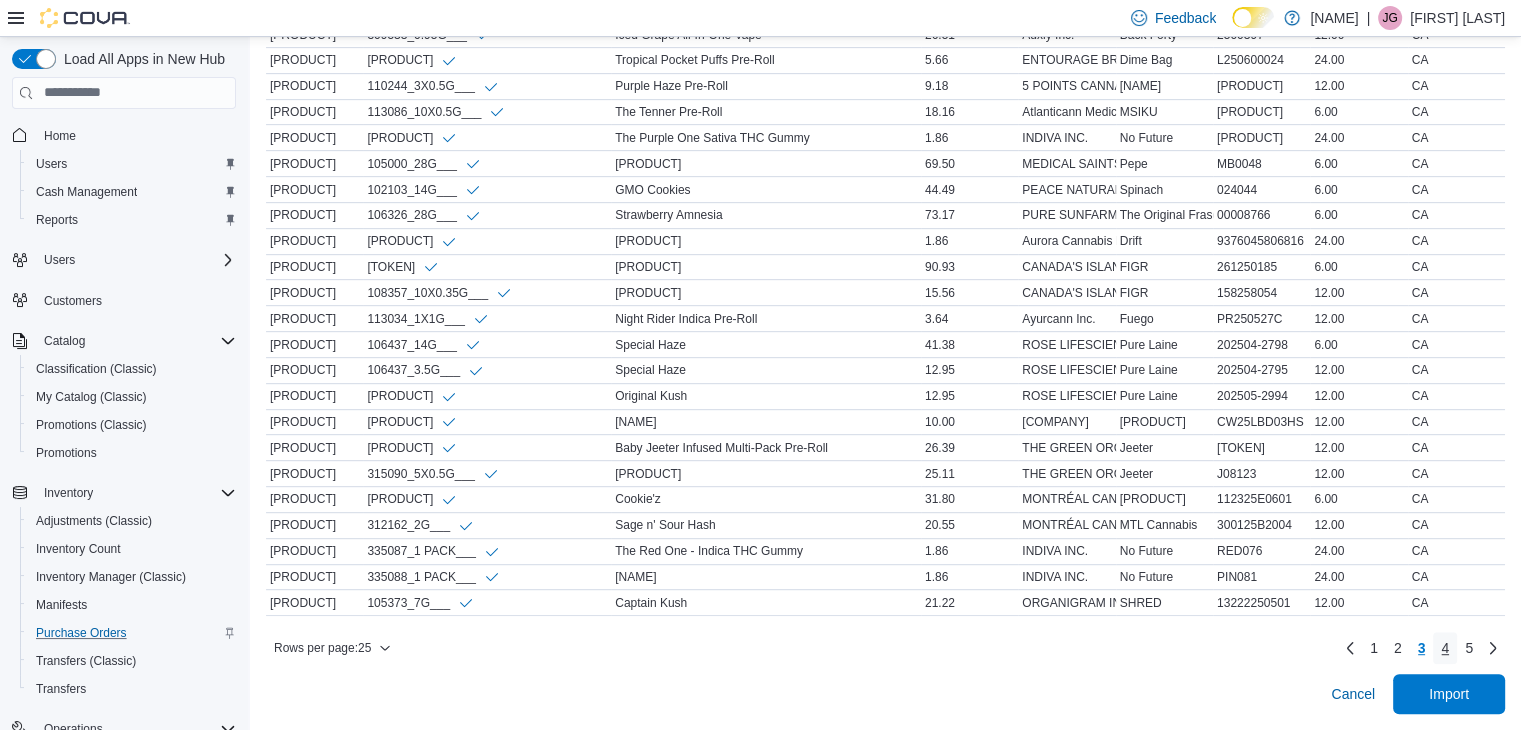 click on "4" at bounding box center (1445, 648) 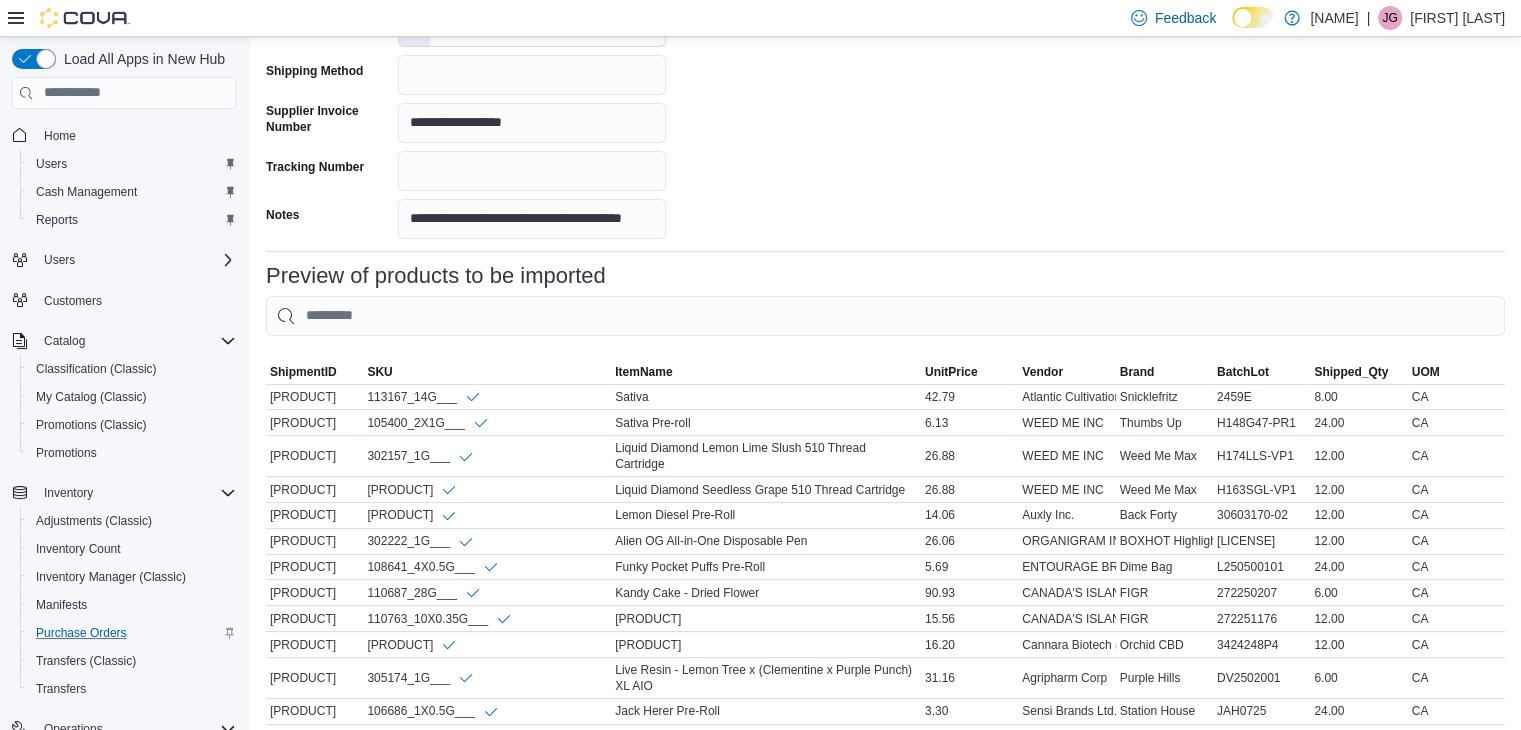 scroll, scrollTop: 971, scrollLeft: 0, axis: vertical 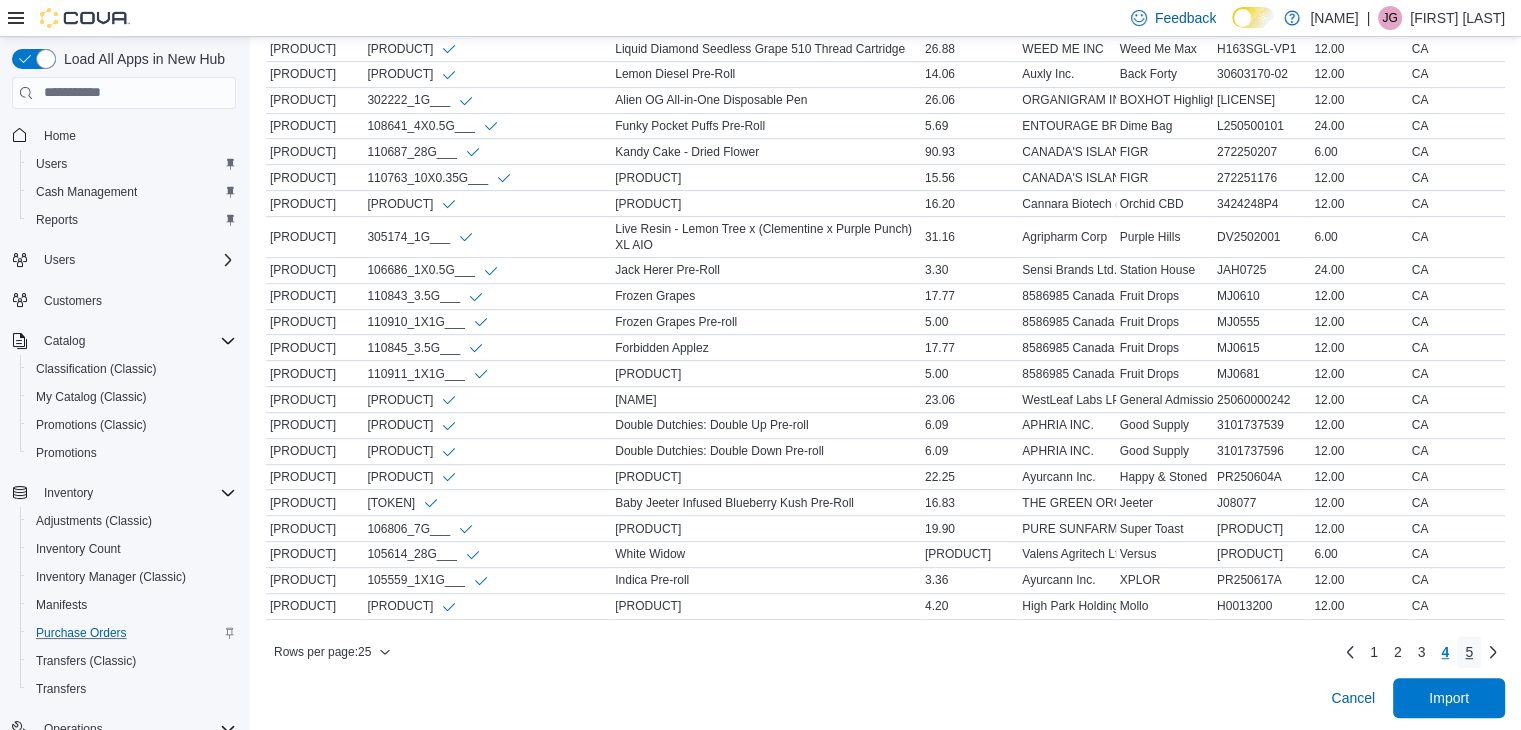click on "5" at bounding box center (1469, 652) 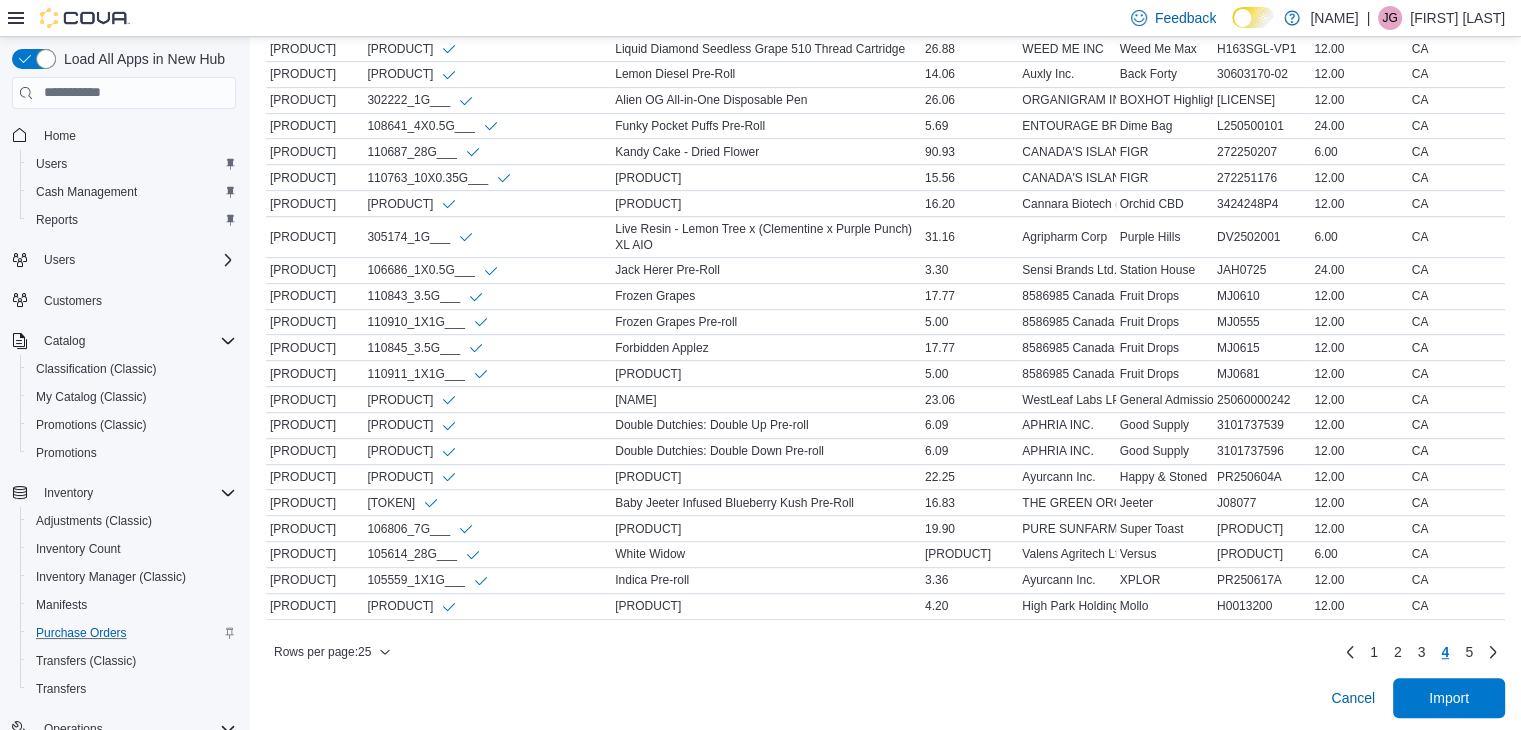 scroll, scrollTop: 519, scrollLeft: 0, axis: vertical 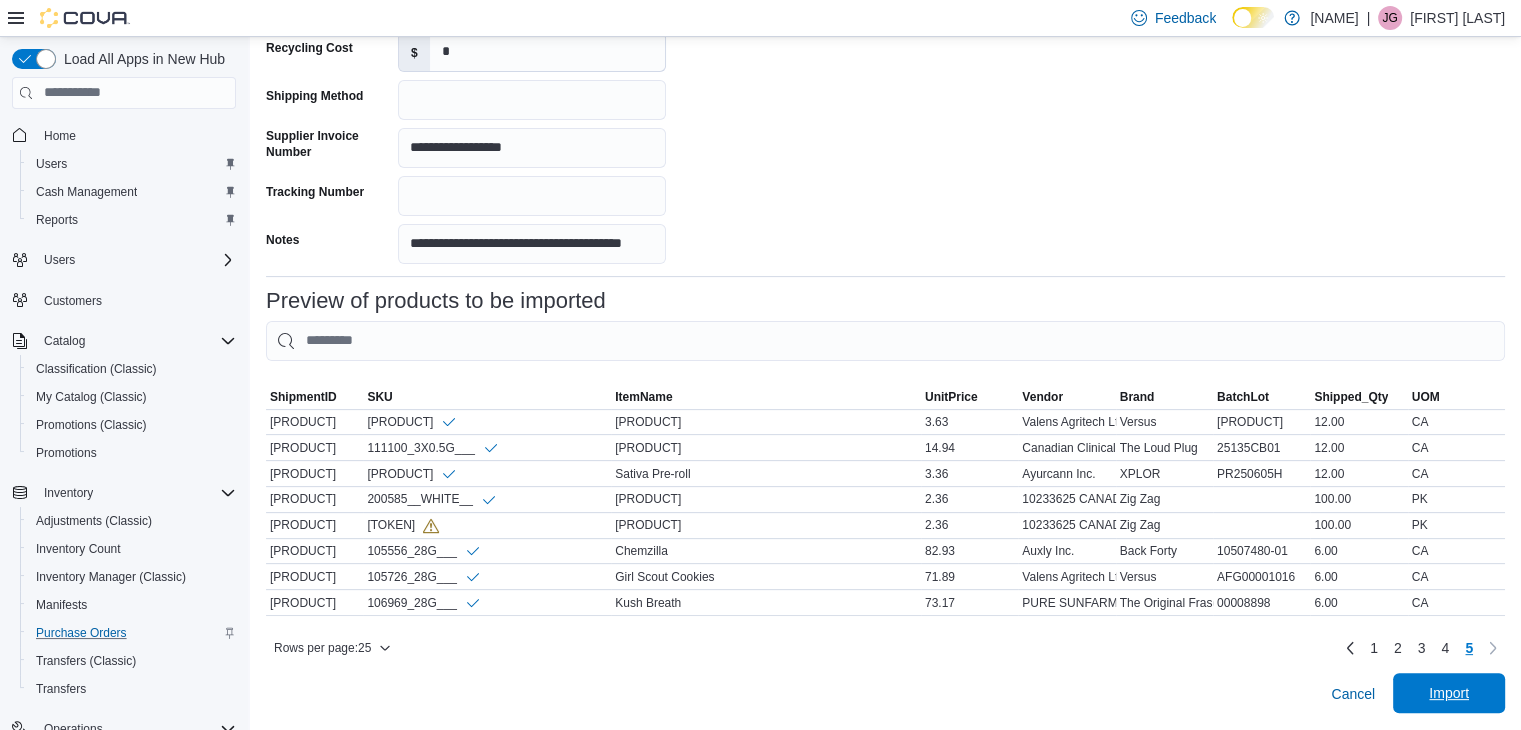 click on "Import" at bounding box center [1449, 693] 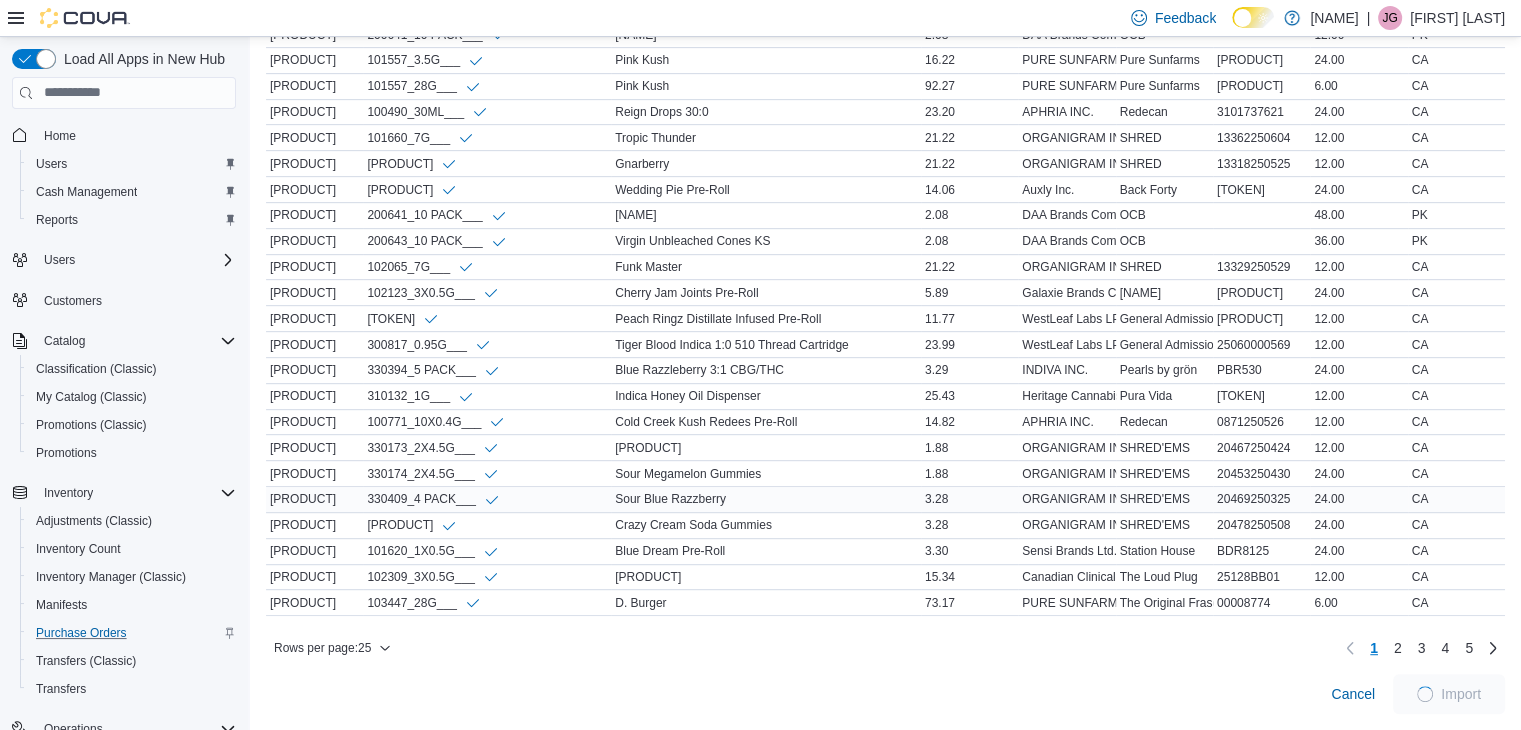 scroll, scrollTop: 456, scrollLeft: 0, axis: vertical 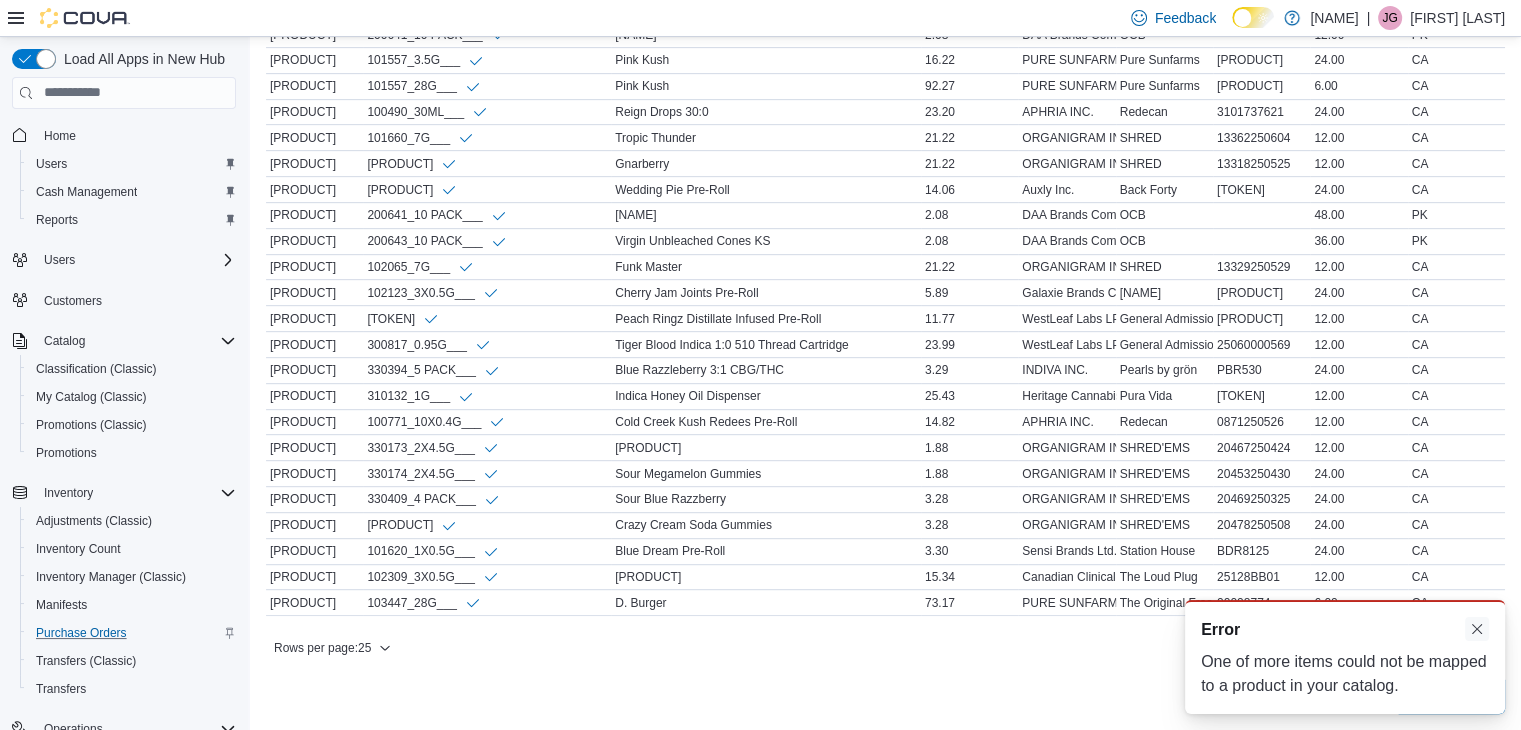 click at bounding box center [1477, 629] 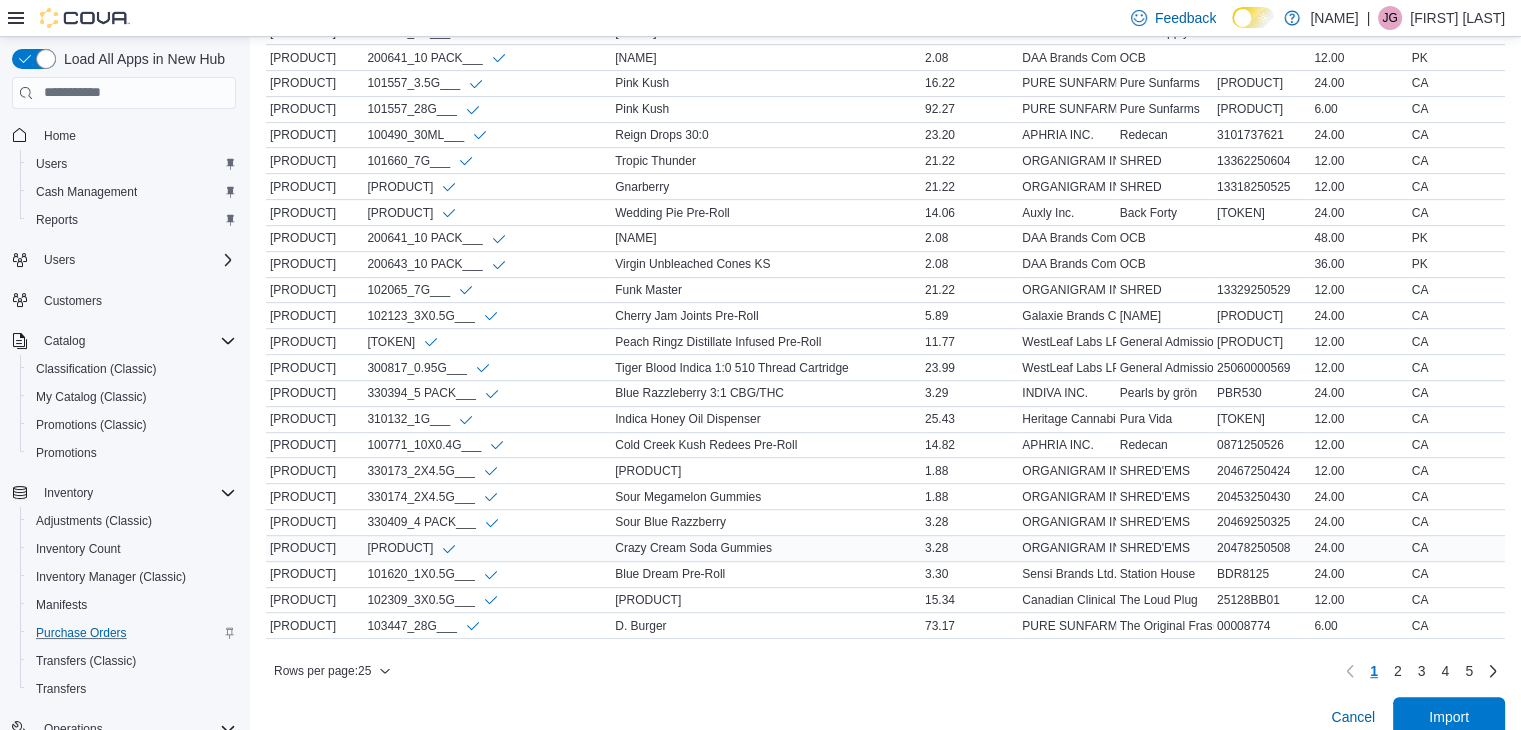 scroll, scrollTop: 956, scrollLeft: 0, axis: vertical 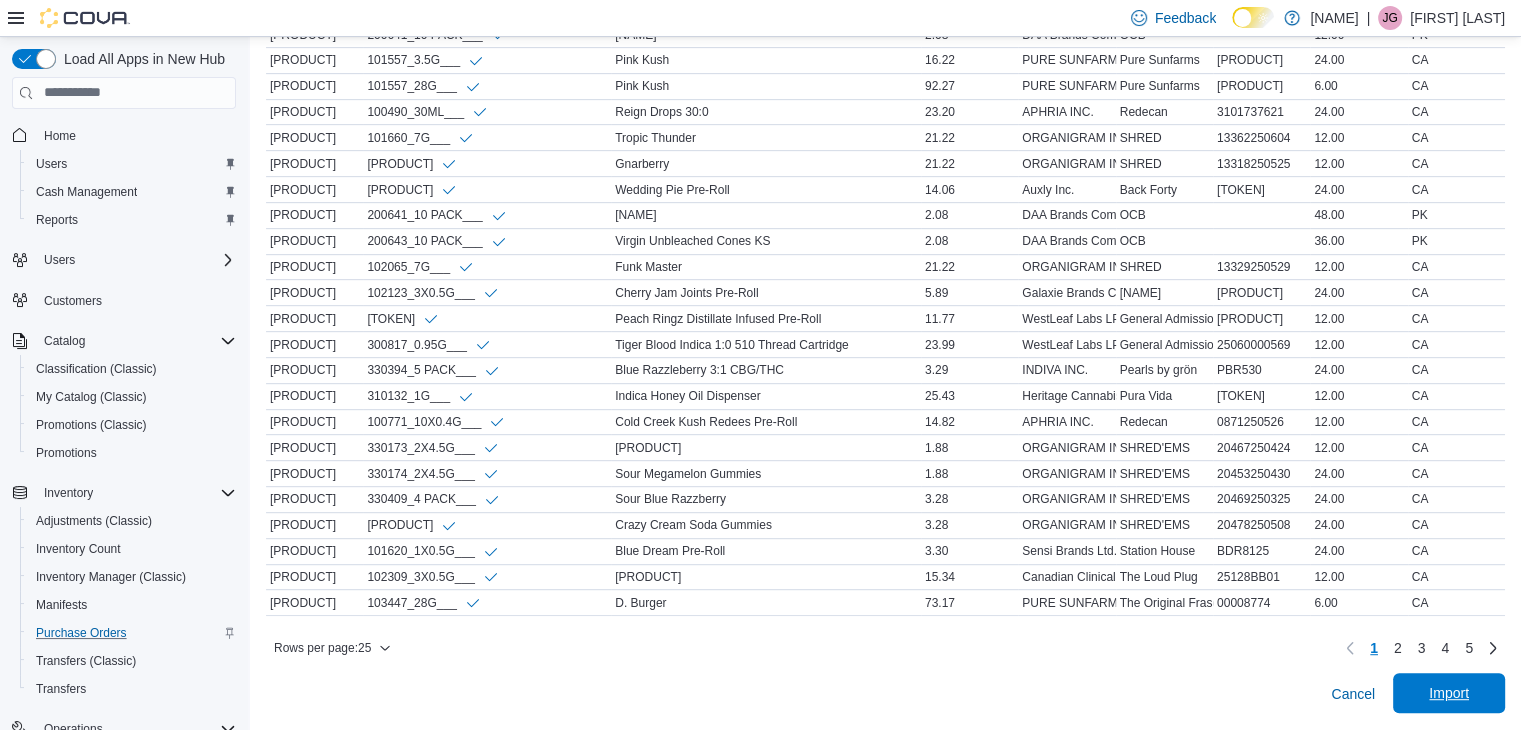click on "Import" at bounding box center [1449, 693] 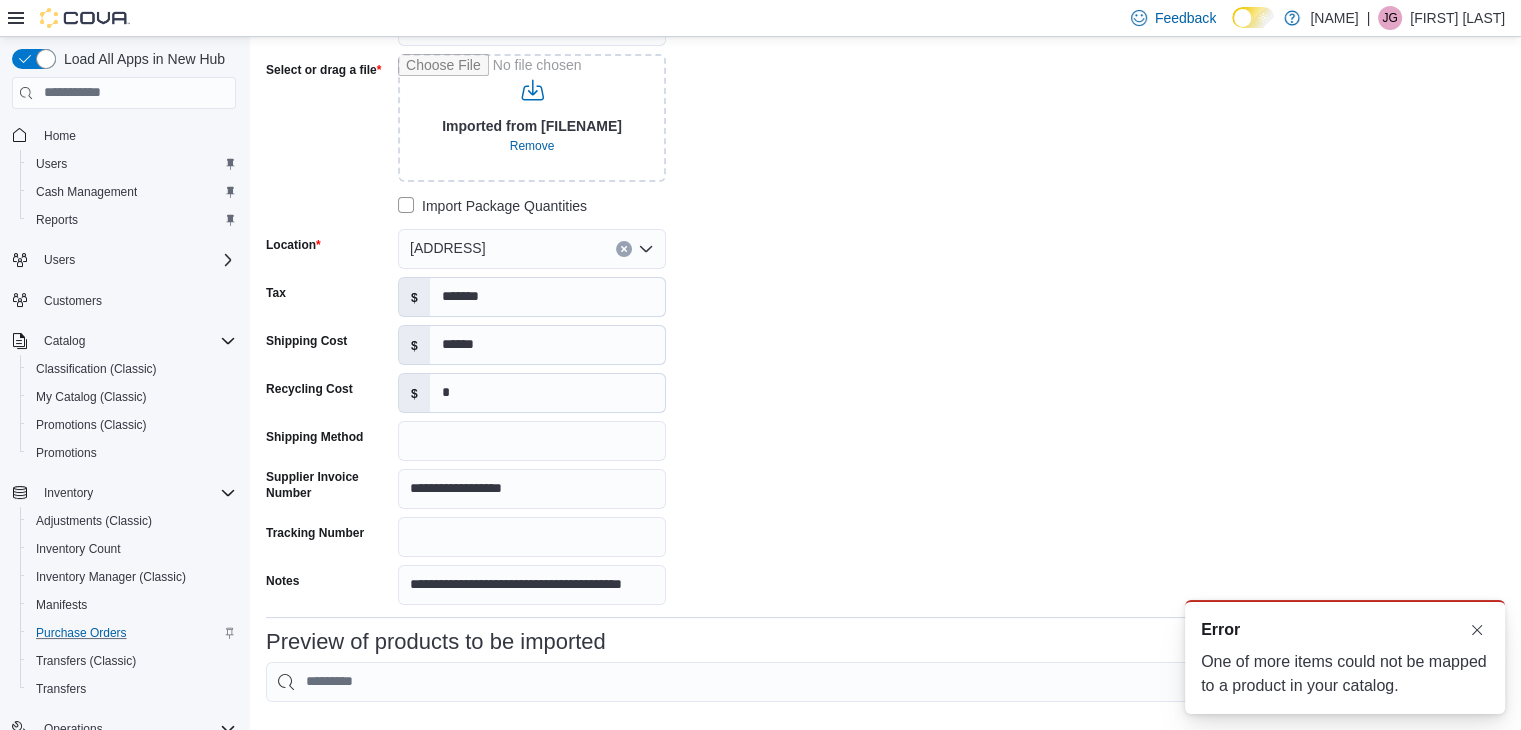 scroll, scrollTop: 0, scrollLeft: 0, axis: both 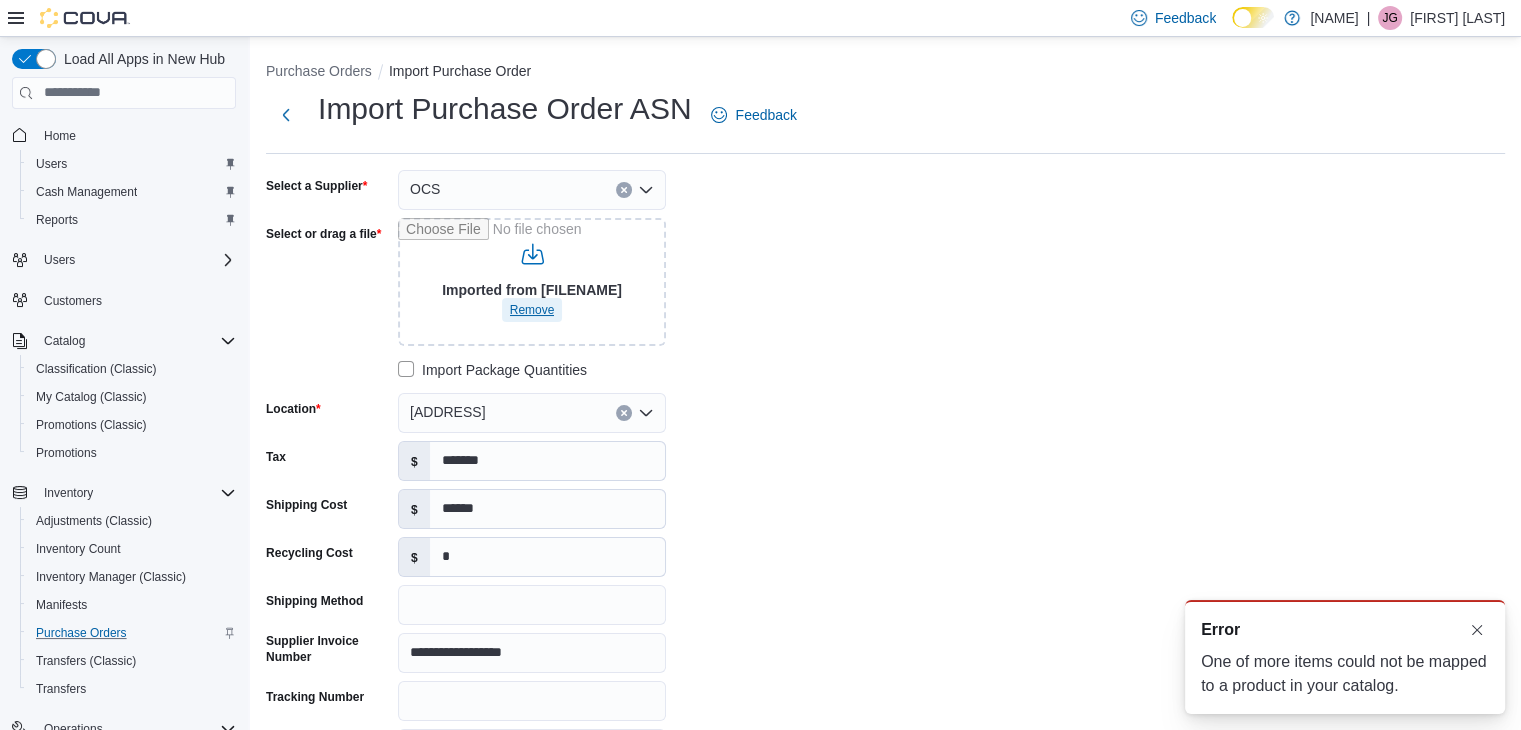 click on "Remove" at bounding box center [532, 310] 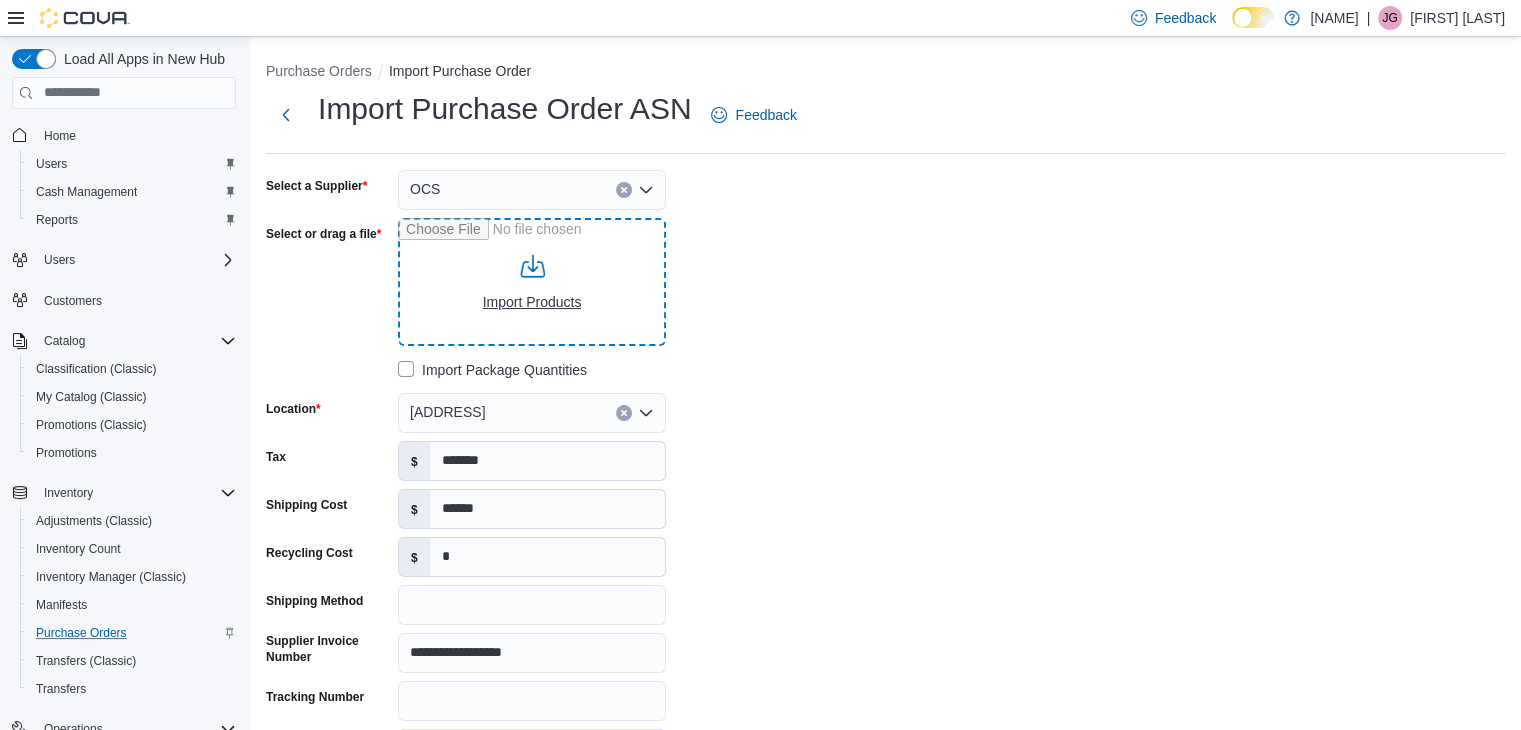 click on "Select or drag a file" at bounding box center (532, 282) 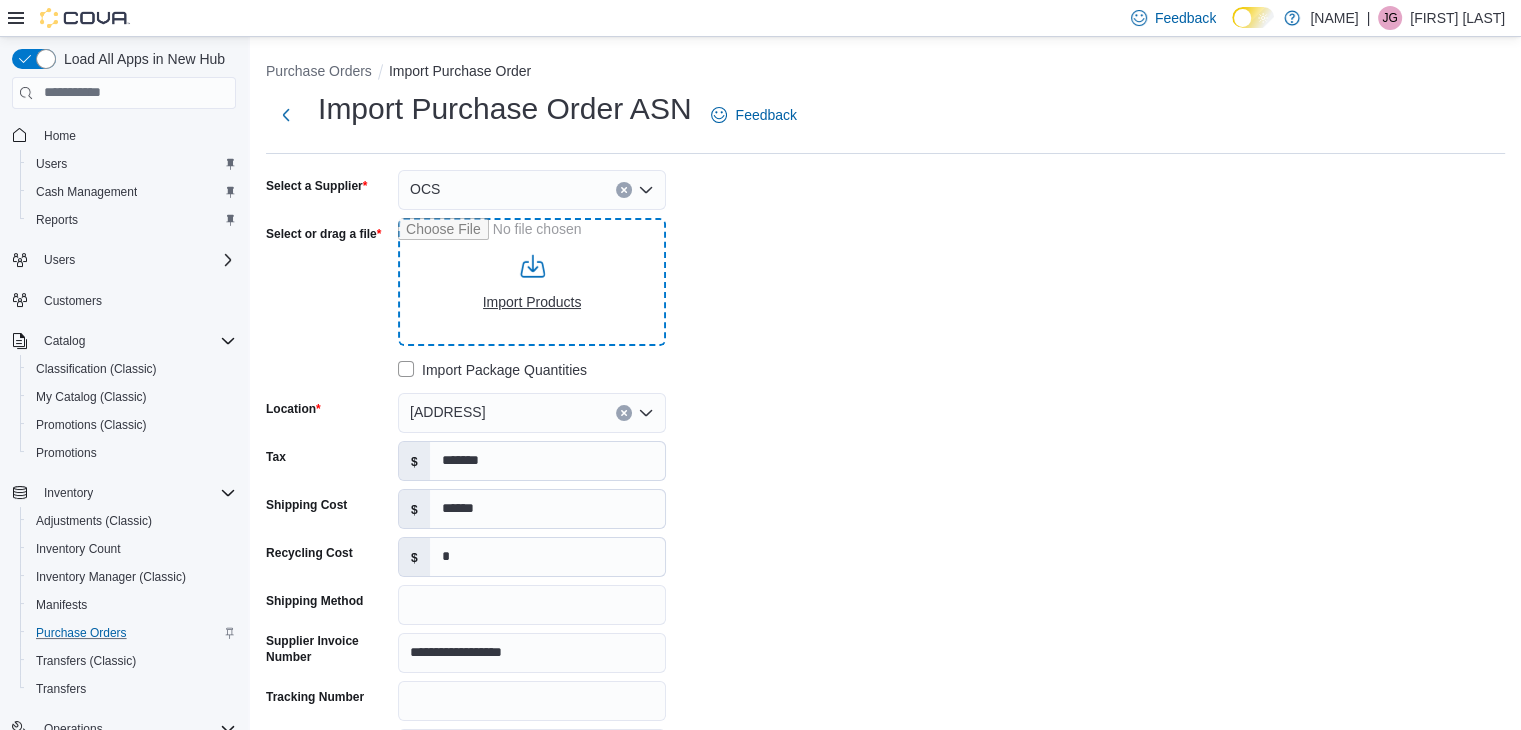 type on "**********" 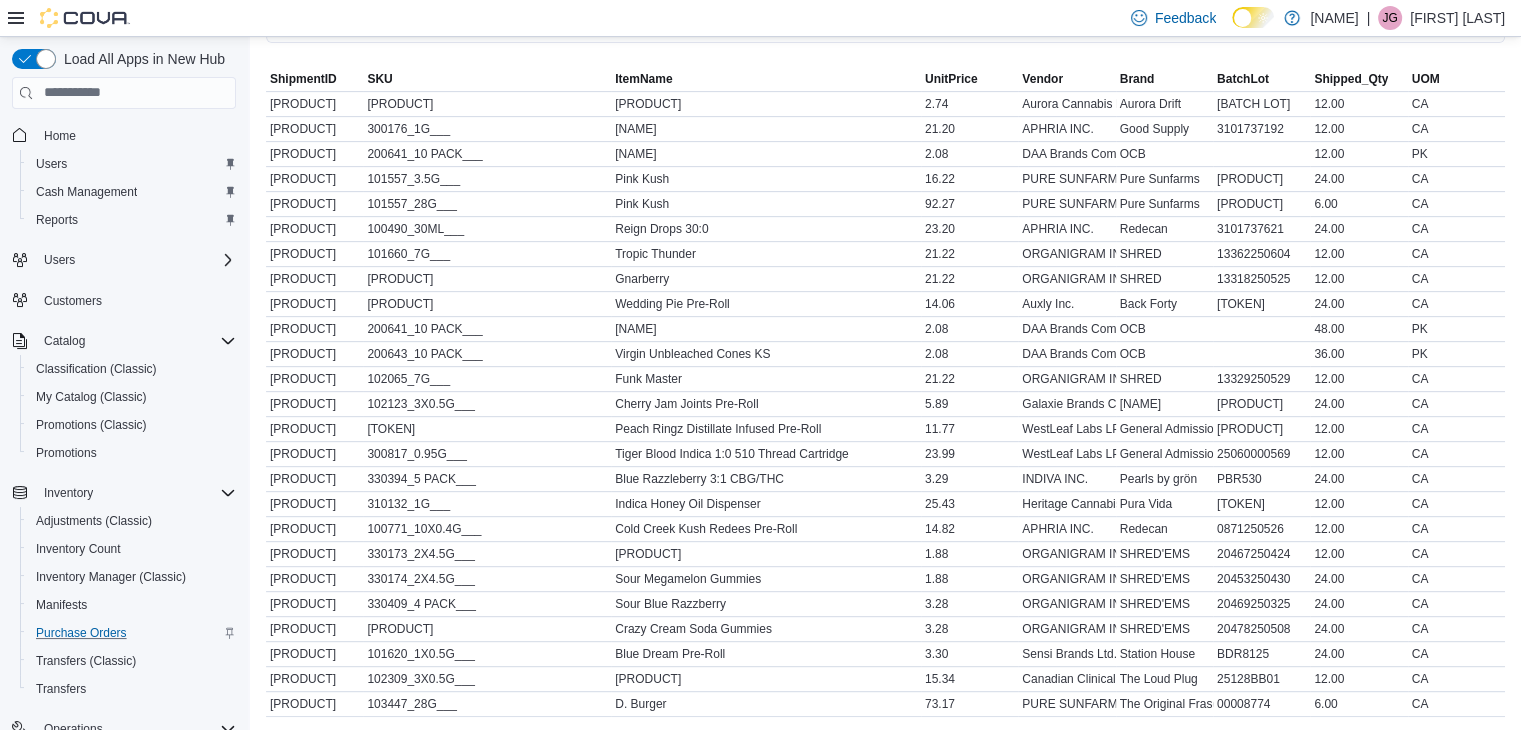 scroll, scrollTop: 933, scrollLeft: 0, axis: vertical 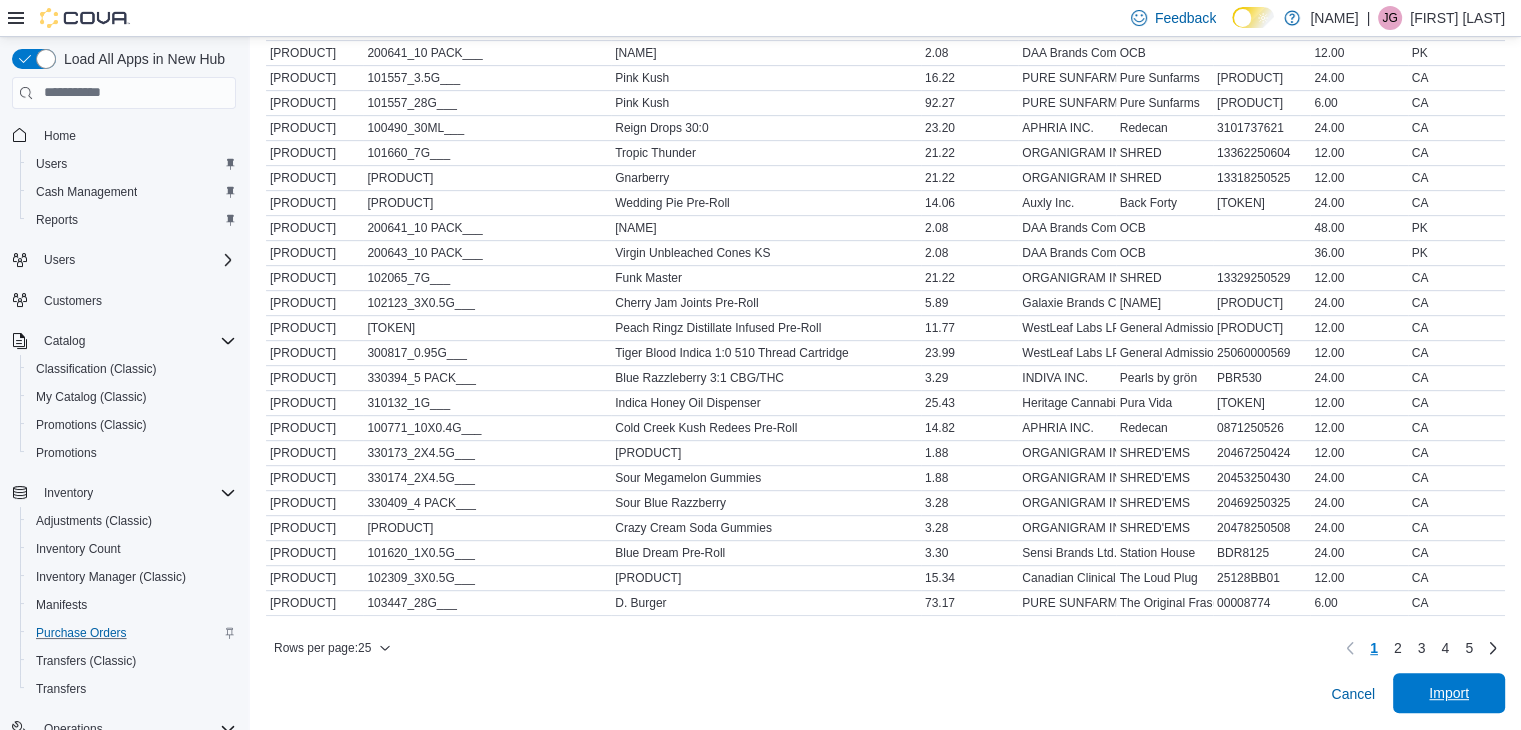 click on "Import" at bounding box center (1449, 693) 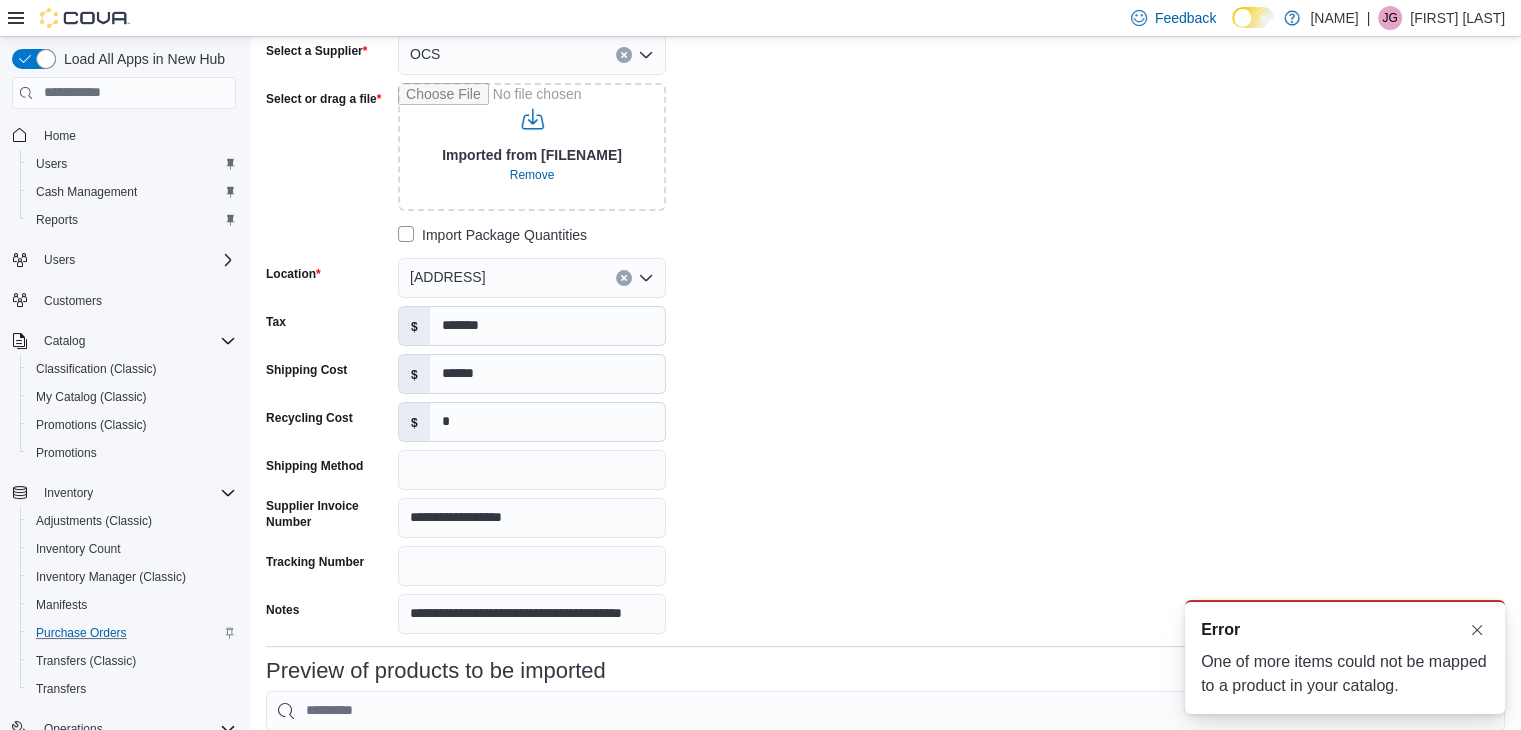scroll, scrollTop: 0, scrollLeft: 0, axis: both 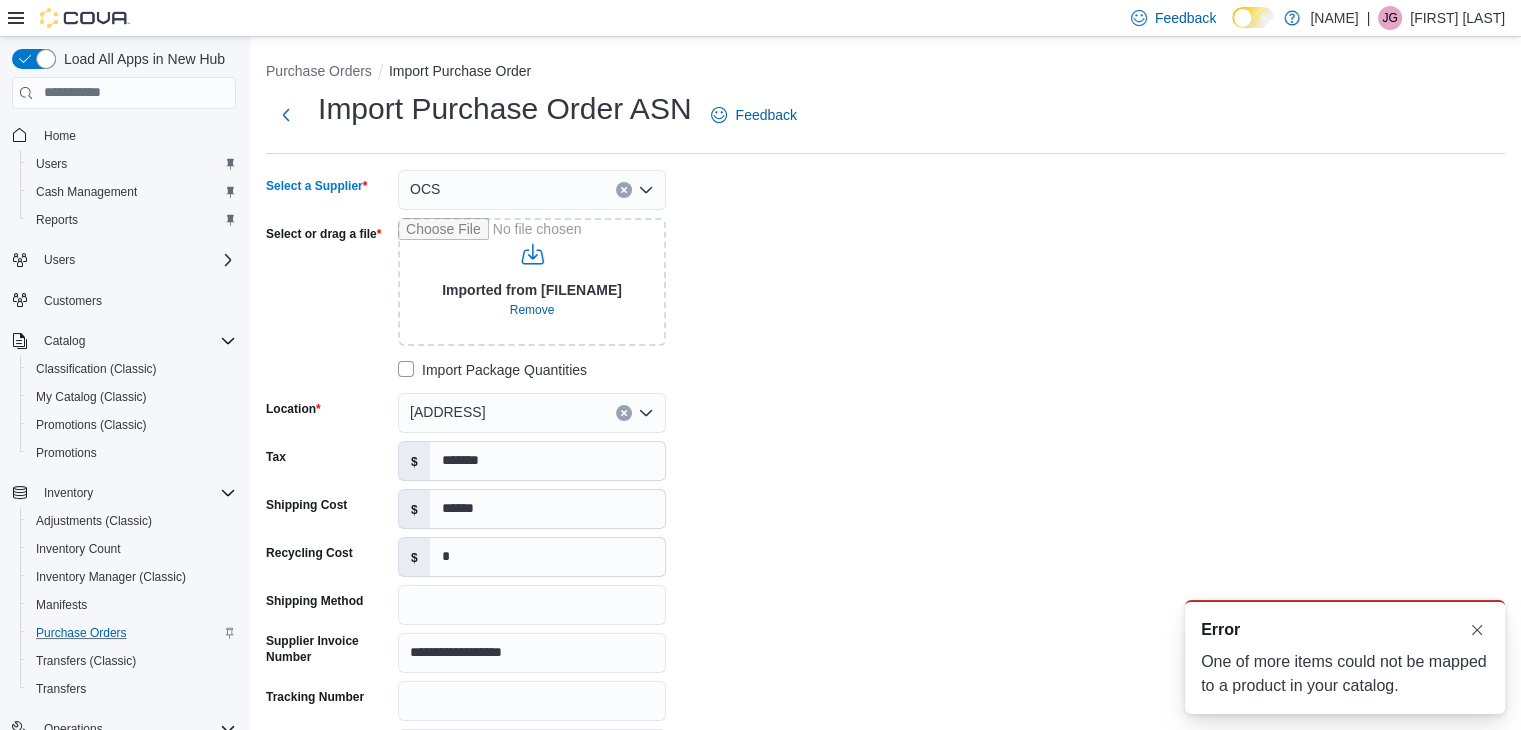 click at bounding box center (624, 190) 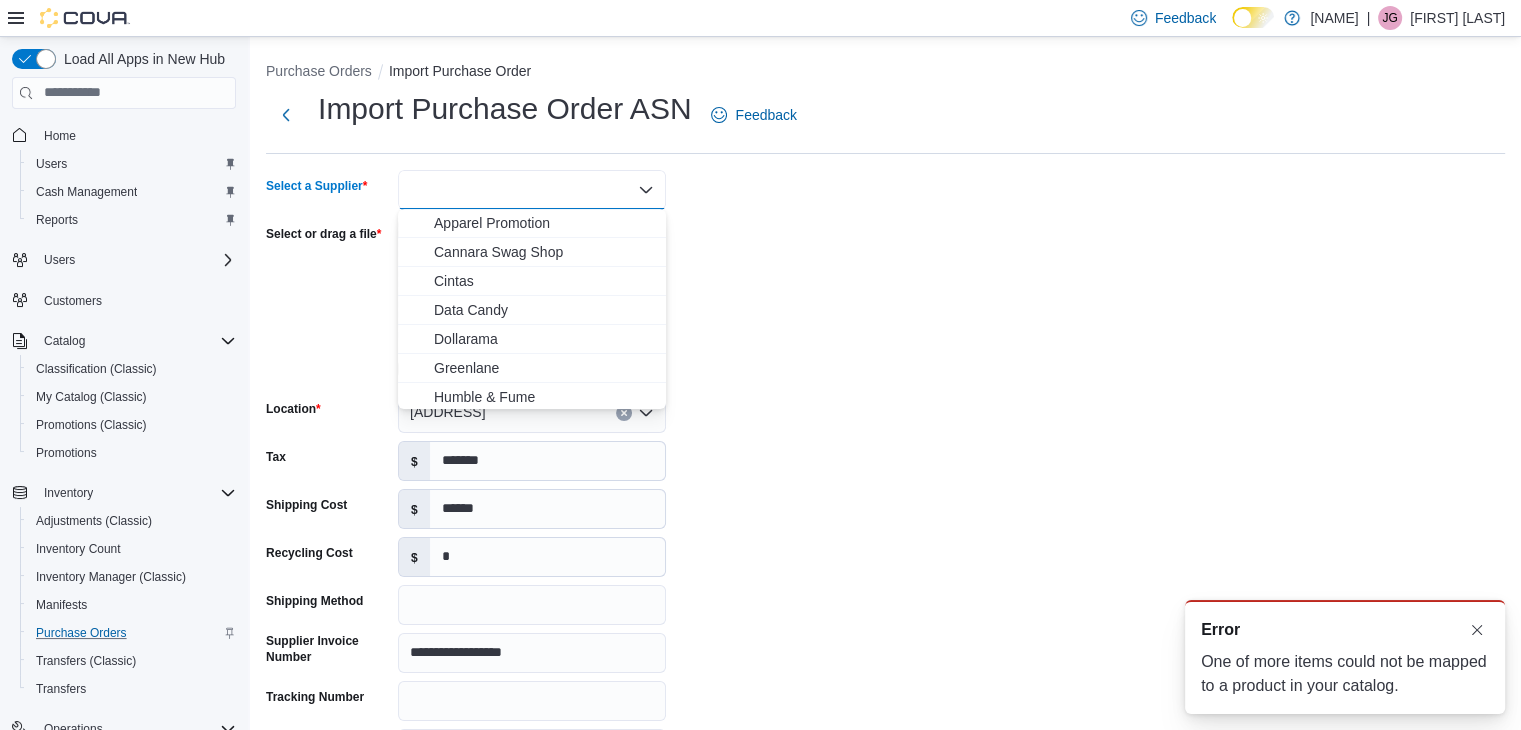 click on "**********" at bounding box center (885, 469) 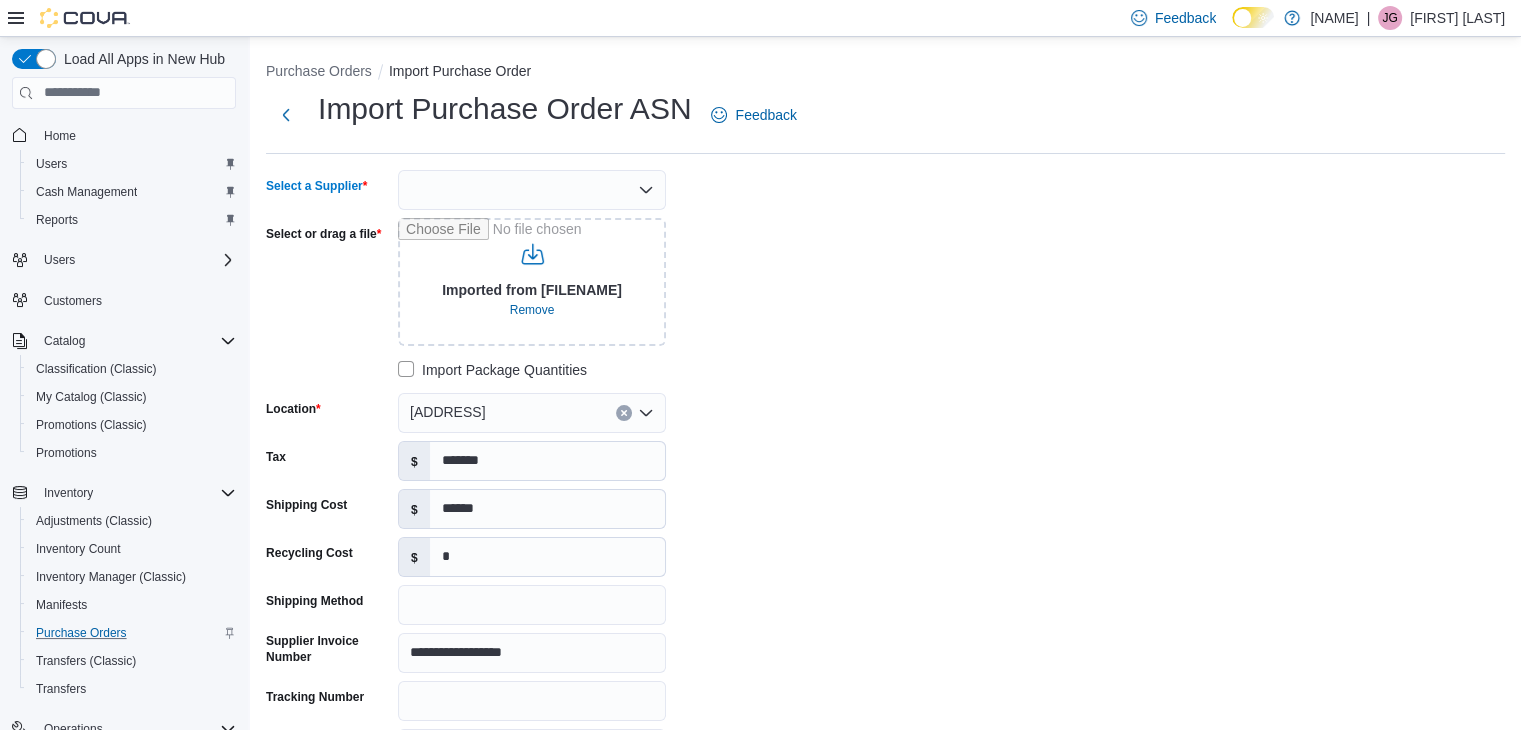 click 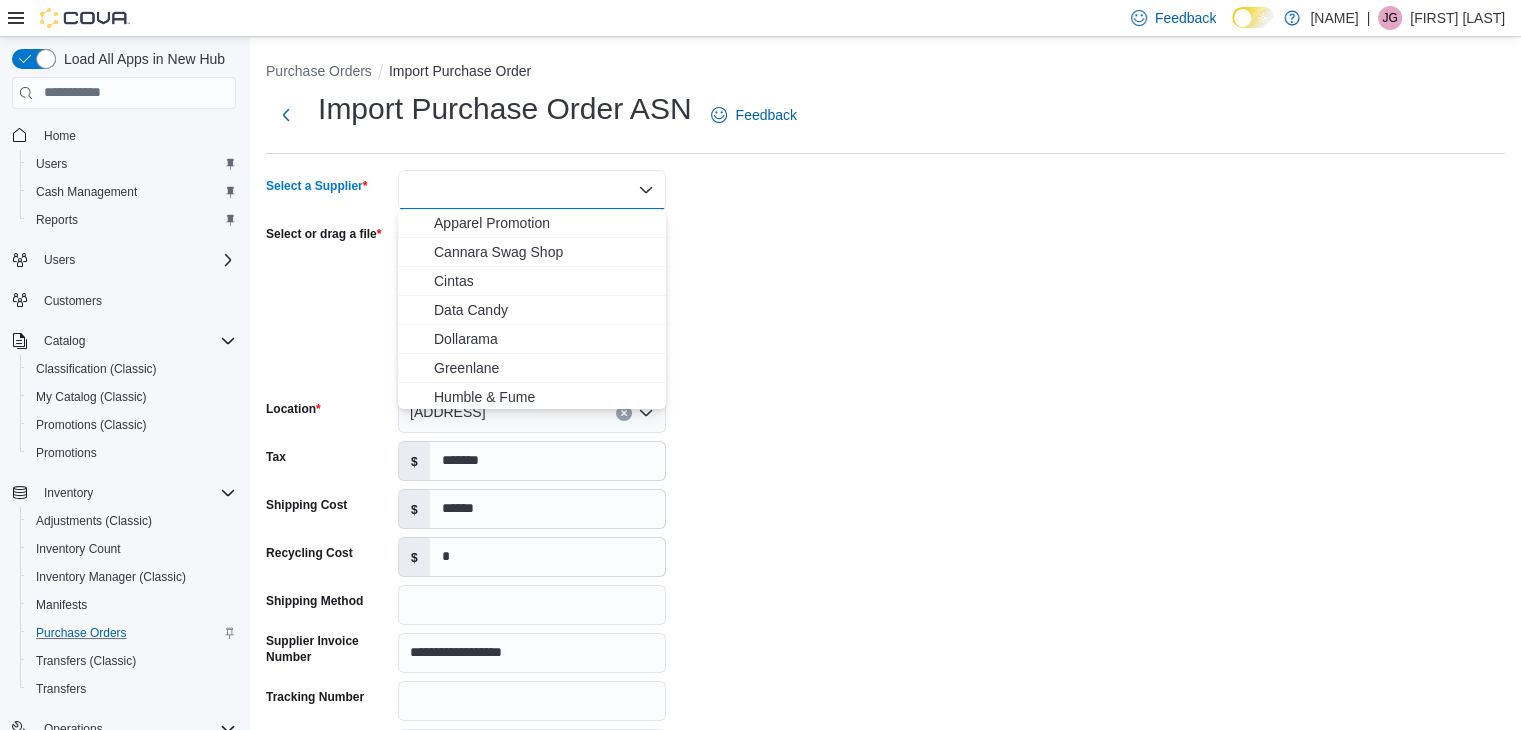scroll, scrollTop: 200, scrollLeft: 0, axis: vertical 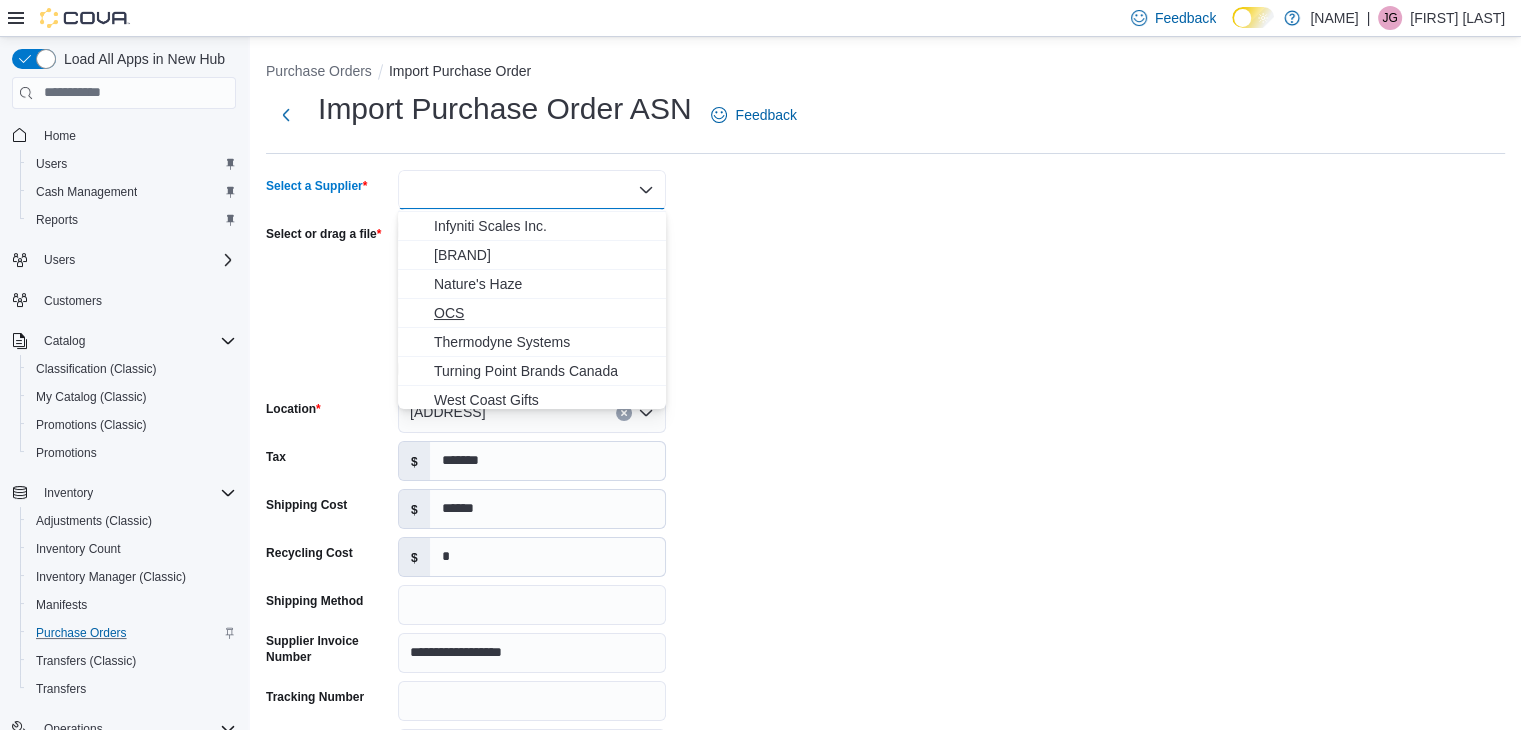 click on "OCS" at bounding box center [544, 313] 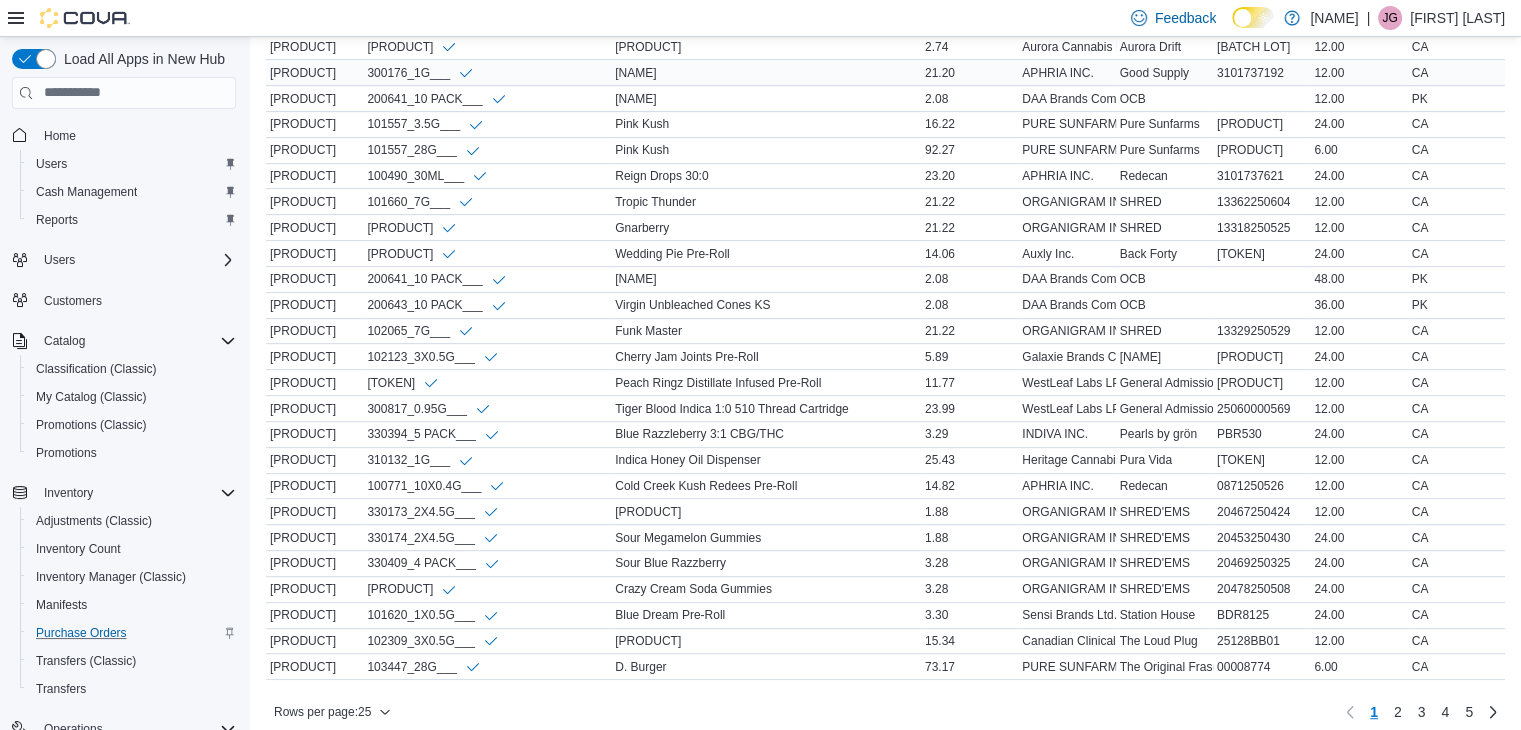 scroll, scrollTop: 956, scrollLeft: 0, axis: vertical 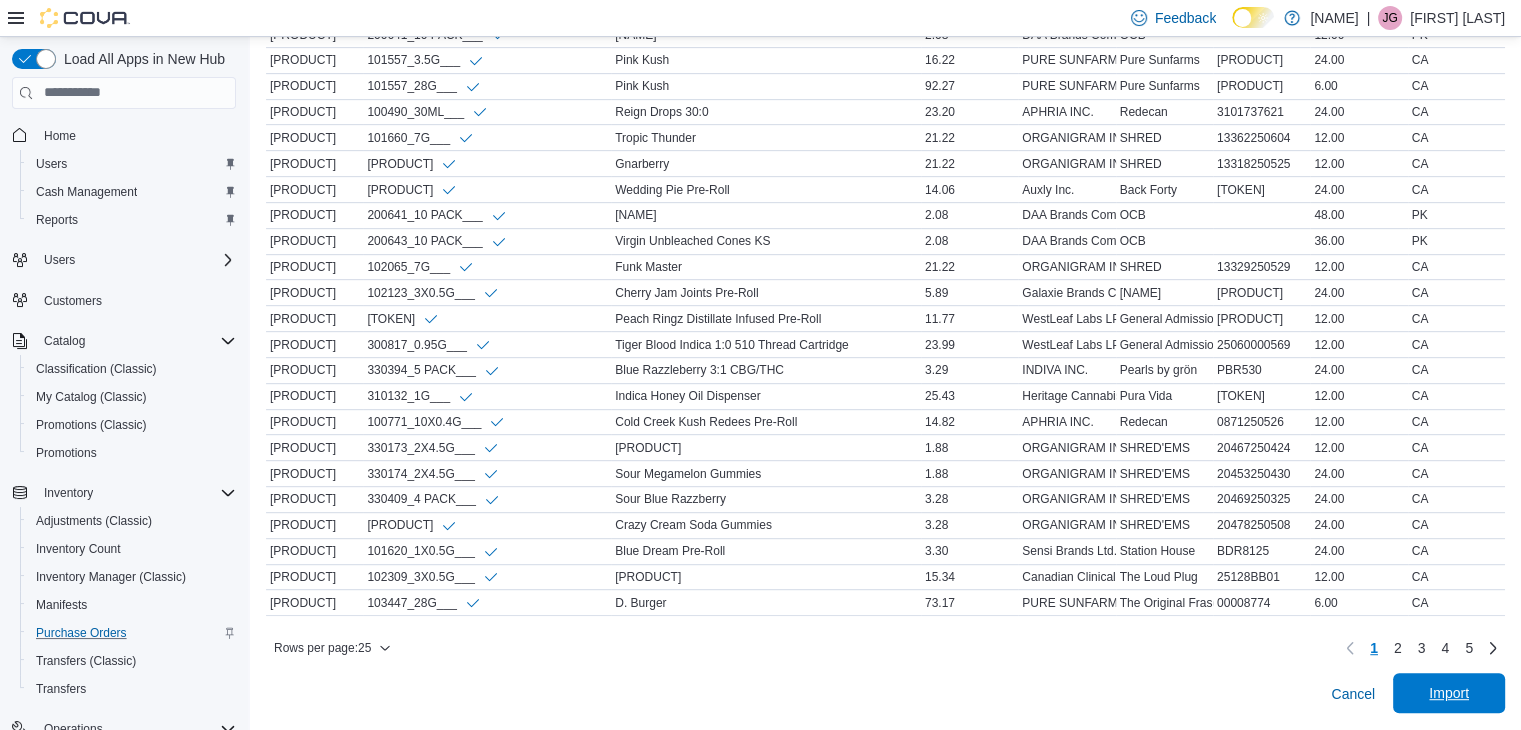 click on "Import" at bounding box center [1449, 693] 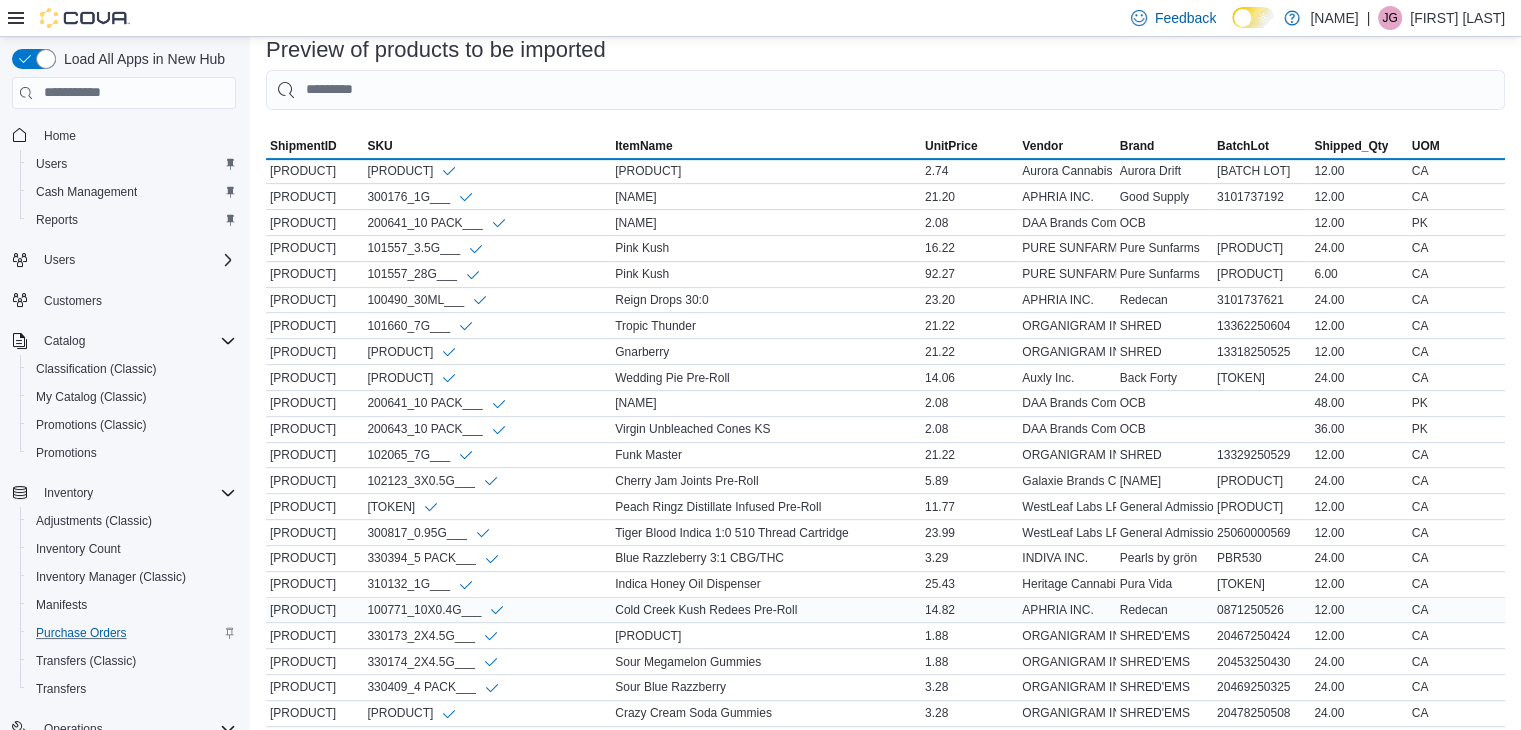 scroll, scrollTop: 956, scrollLeft: 0, axis: vertical 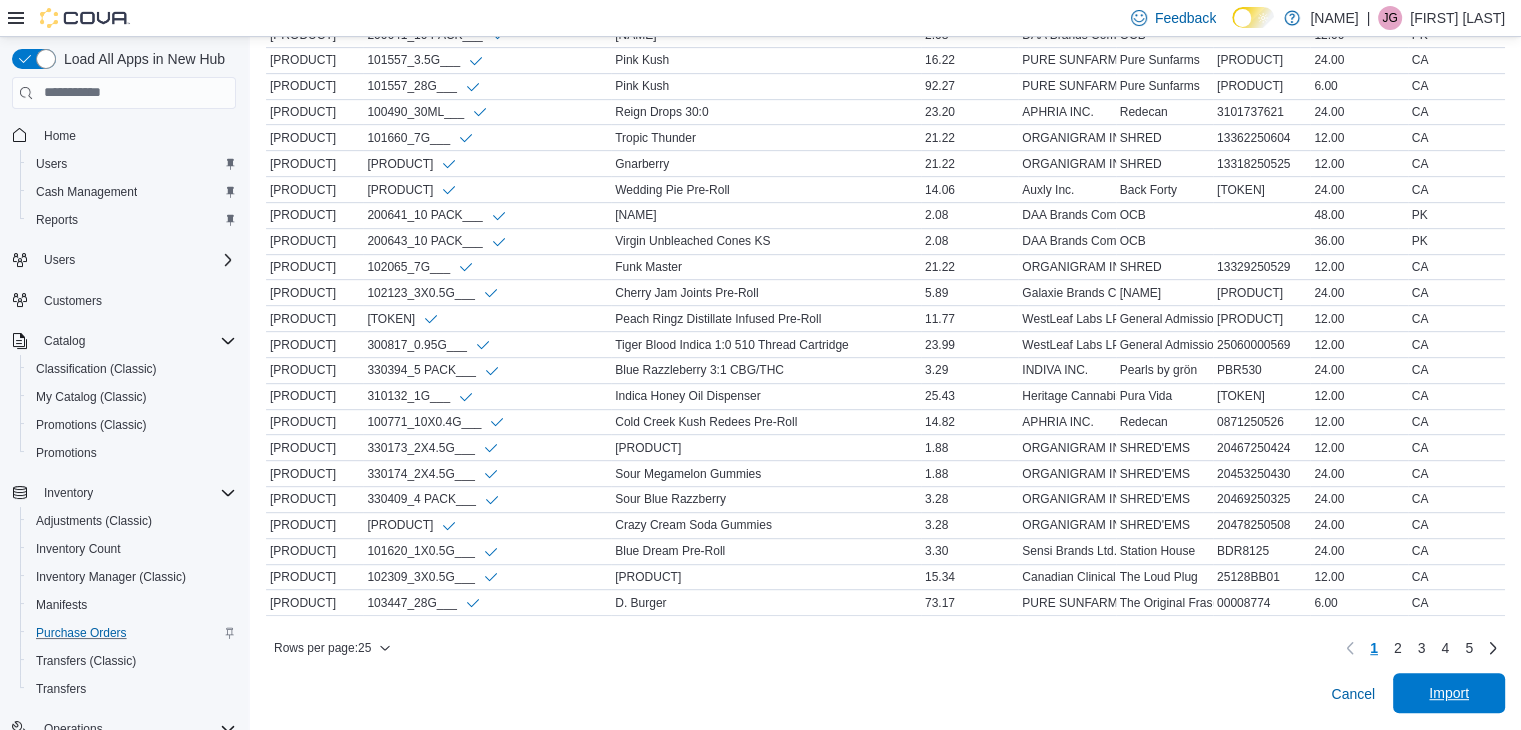 click on "Import" at bounding box center [1449, 693] 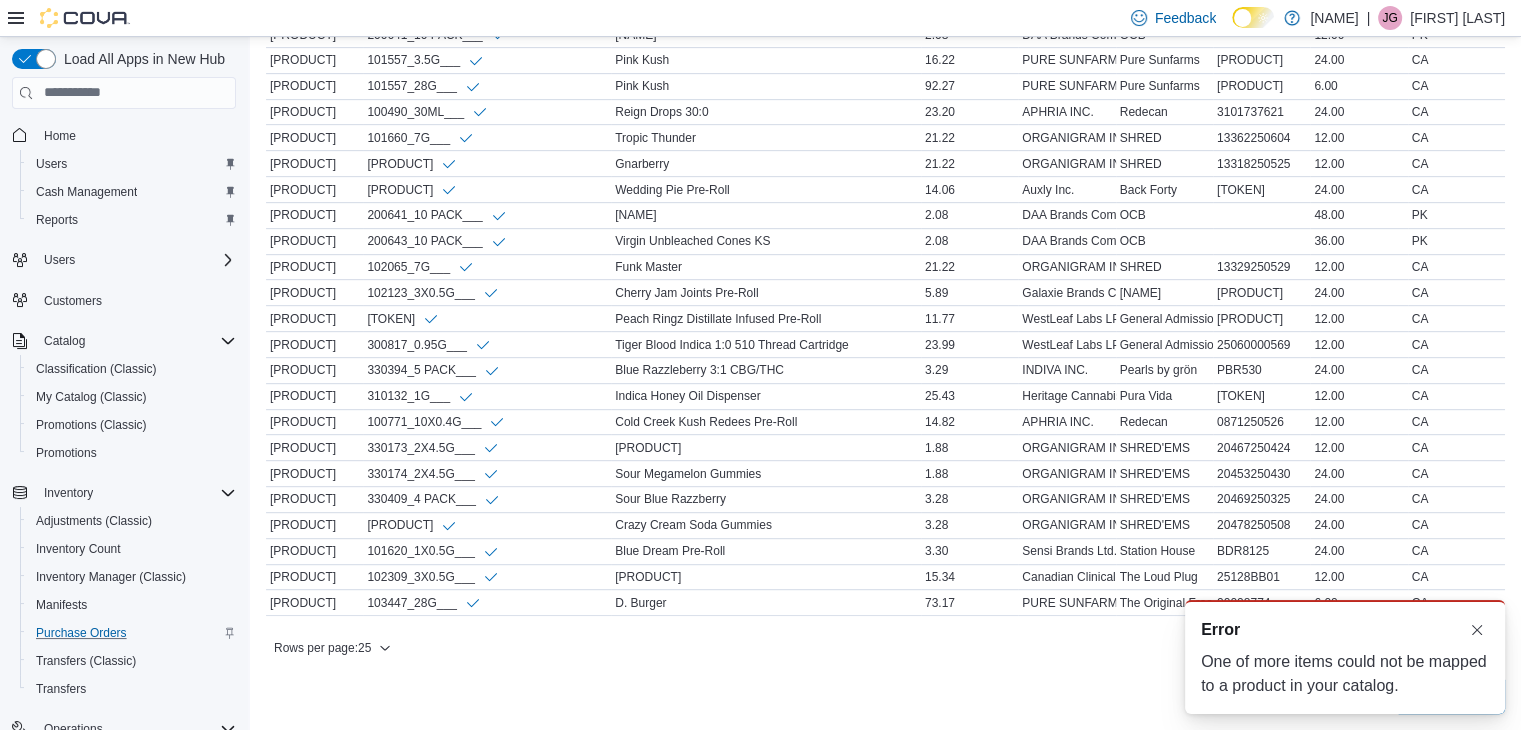 scroll, scrollTop: 0, scrollLeft: 0, axis: both 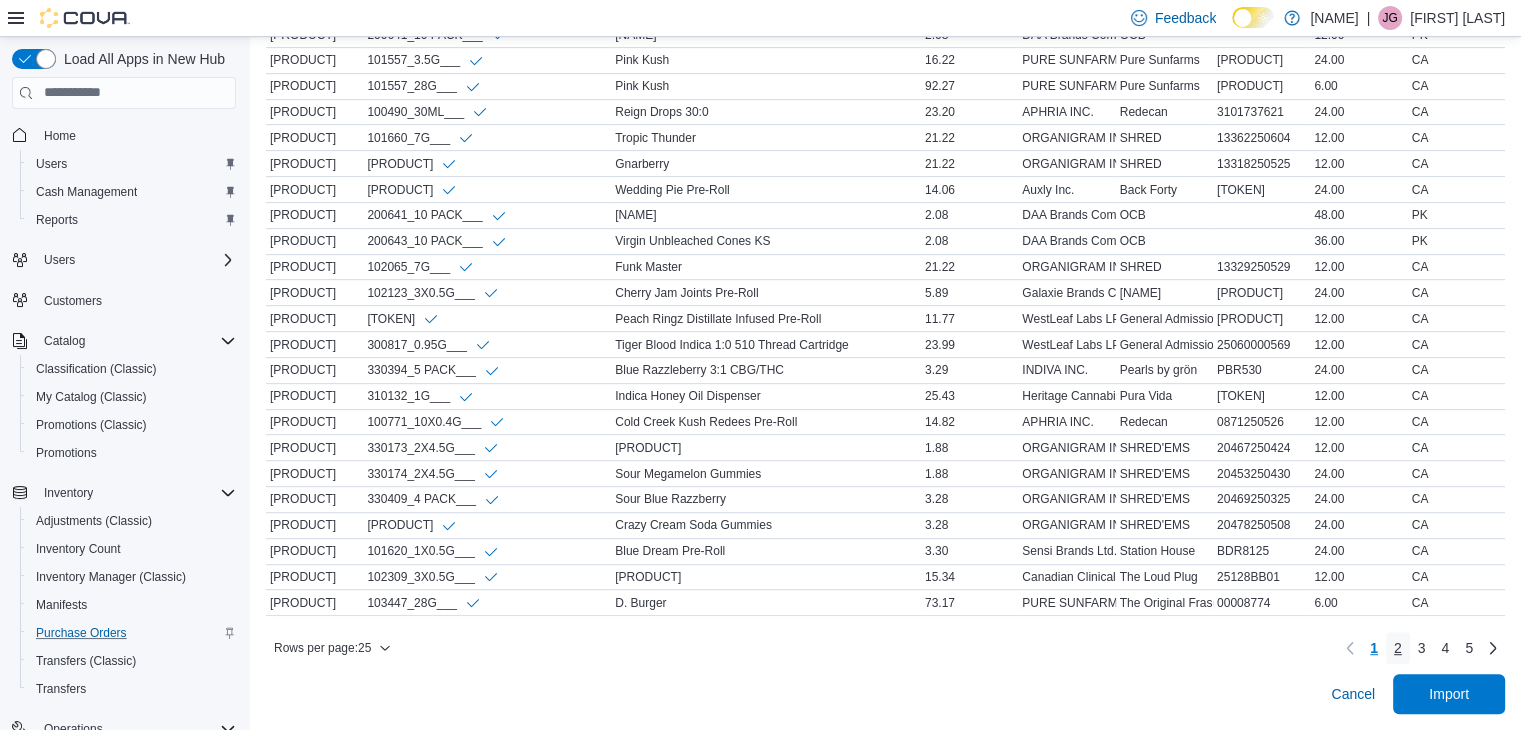click on "2" at bounding box center (1398, 648) 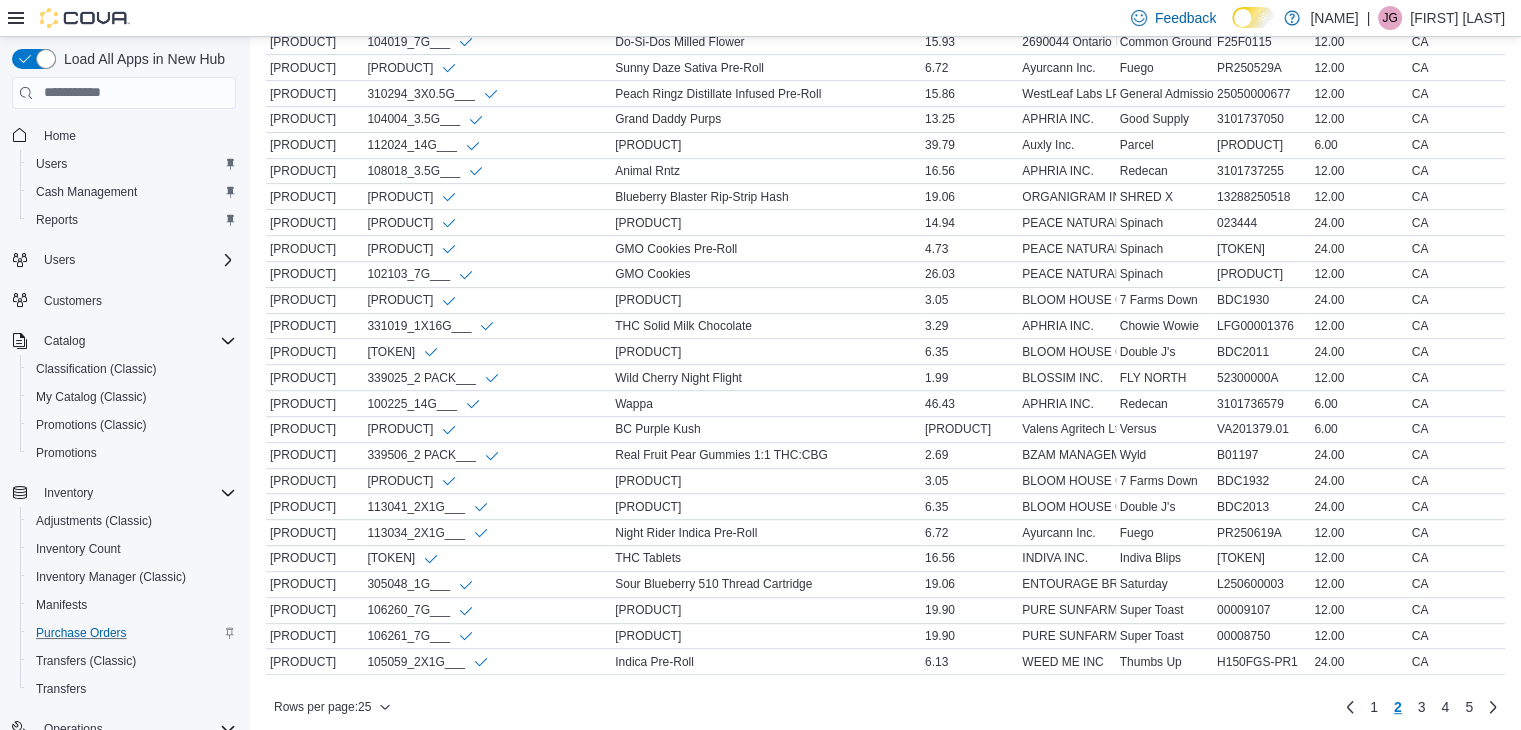 scroll, scrollTop: 956, scrollLeft: 0, axis: vertical 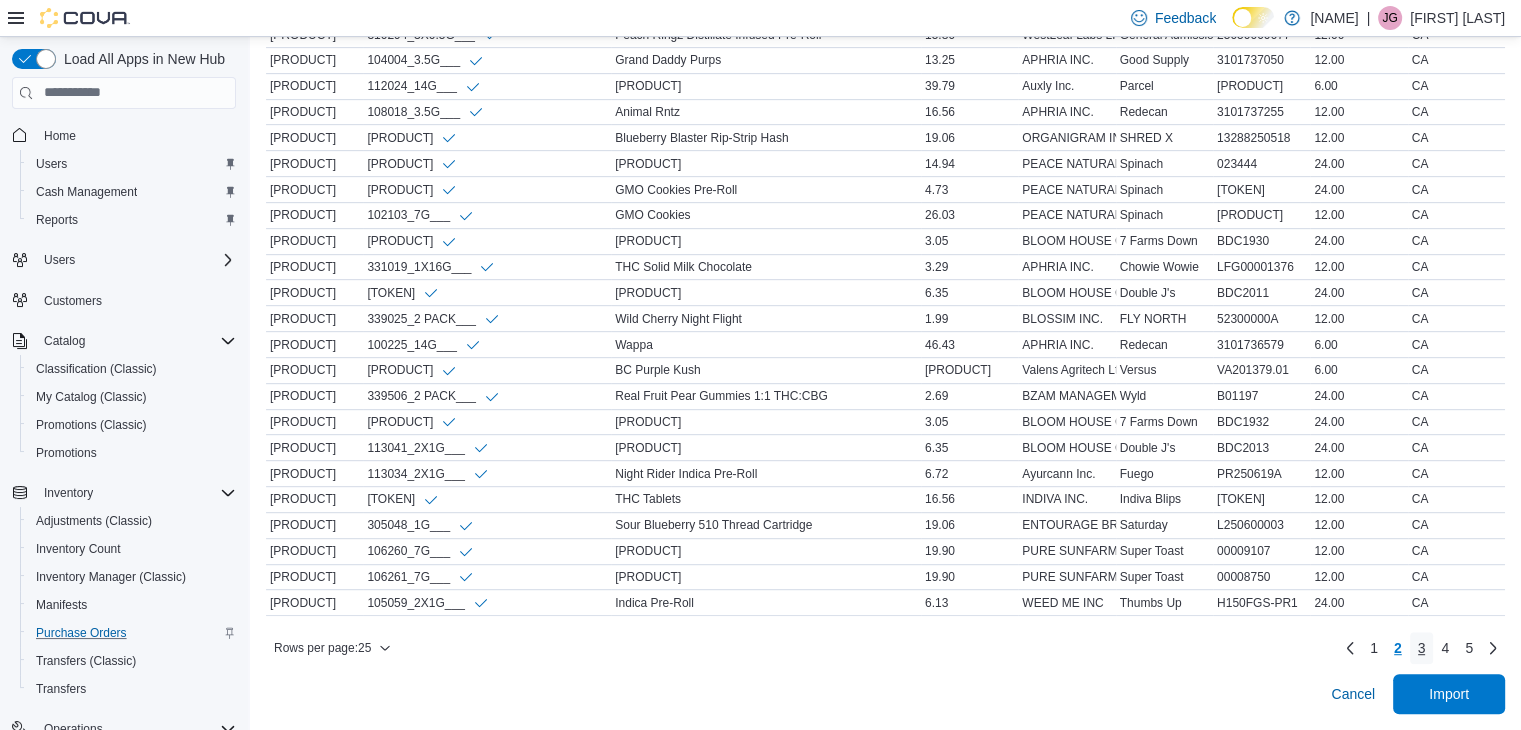 click on "3" at bounding box center [1422, 648] 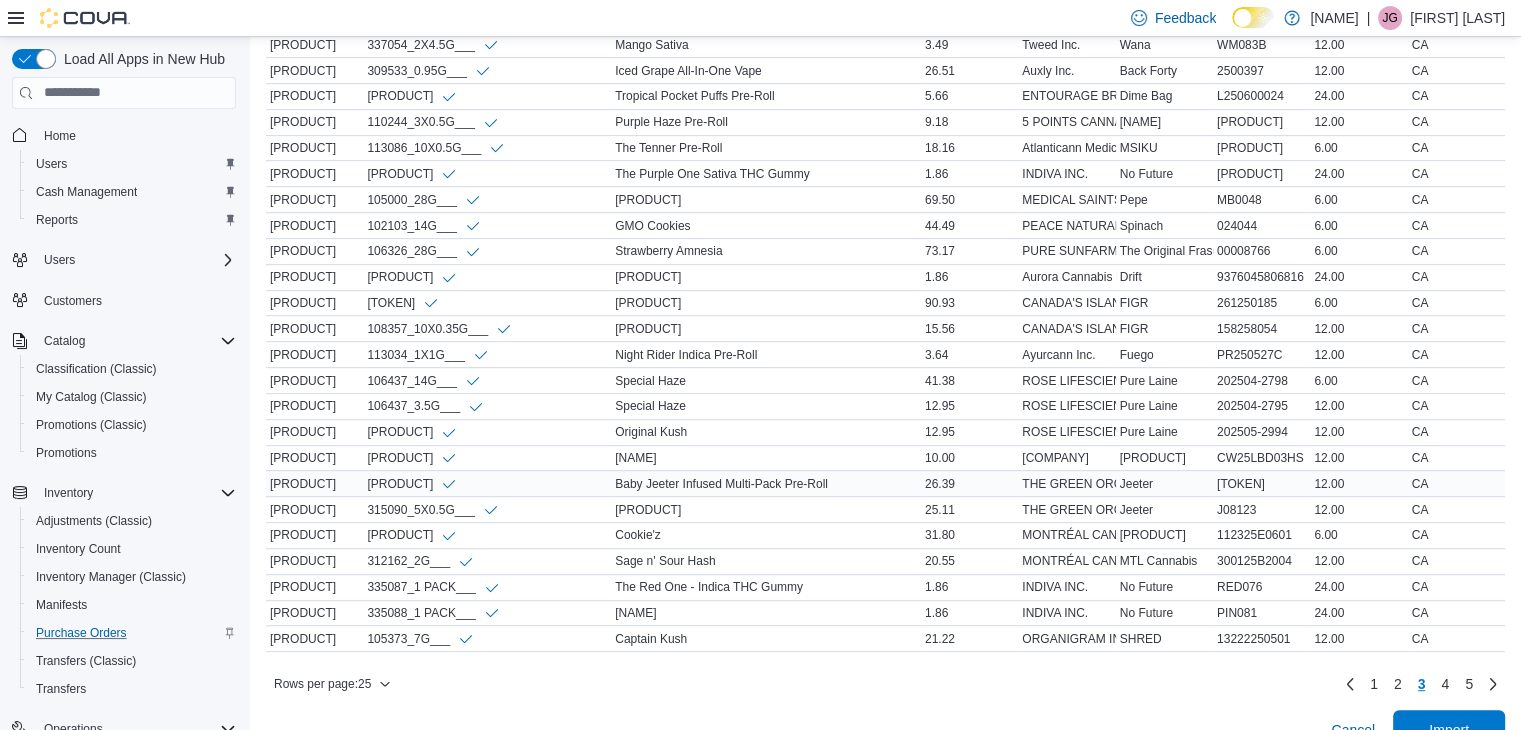 scroll, scrollTop: 956, scrollLeft: 0, axis: vertical 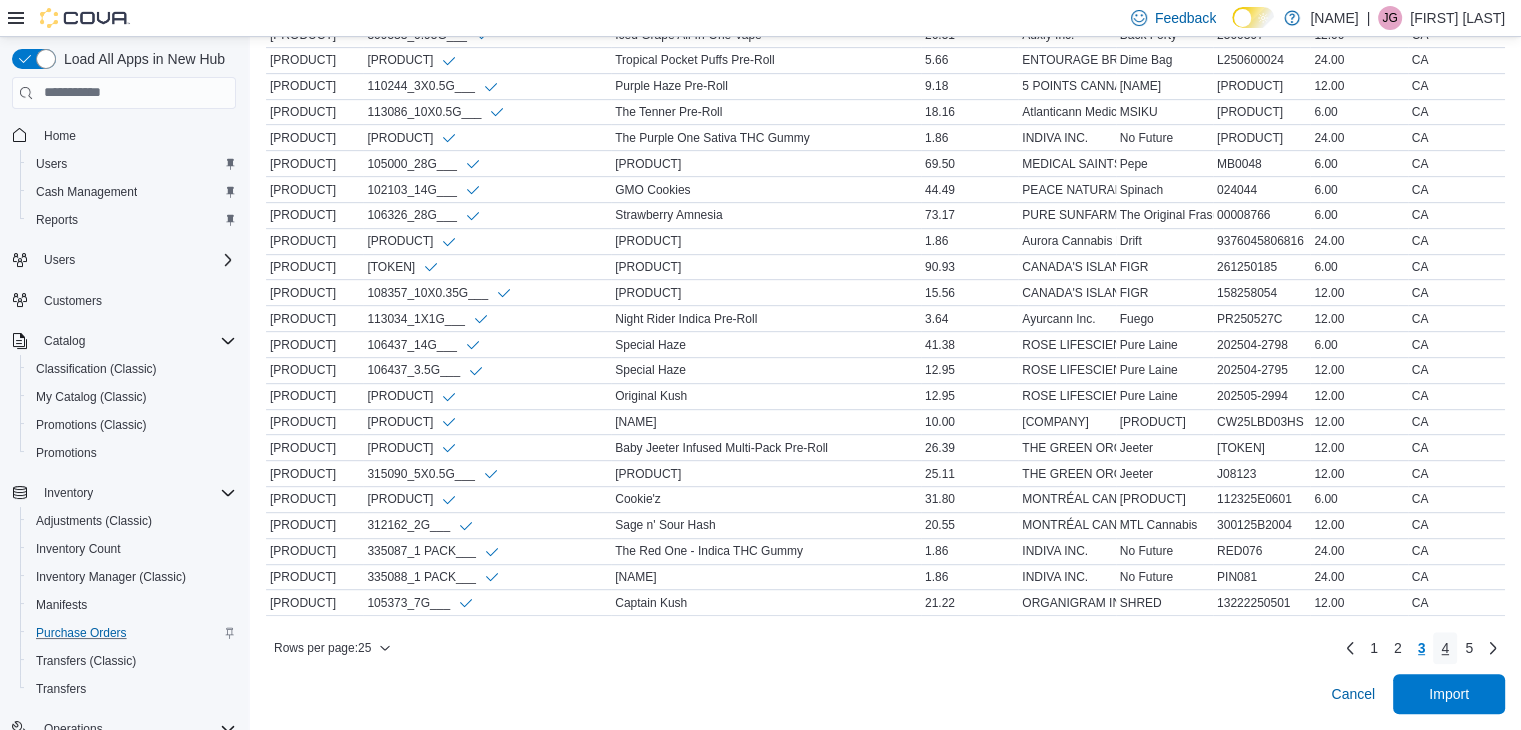 click on "4" at bounding box center [1445, 648] 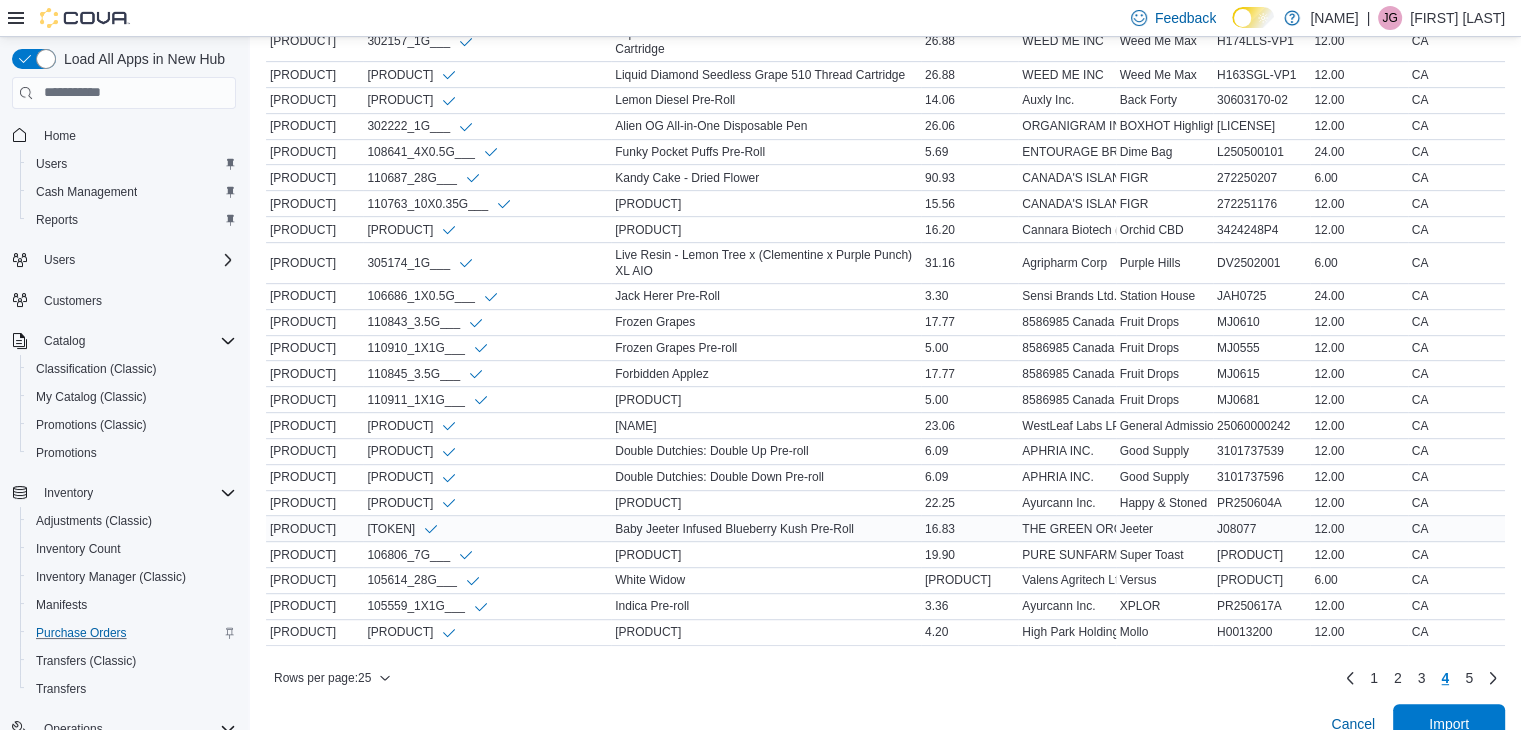 scroll, scrollTop: 971, scrollLeft: 0, axis: vertical 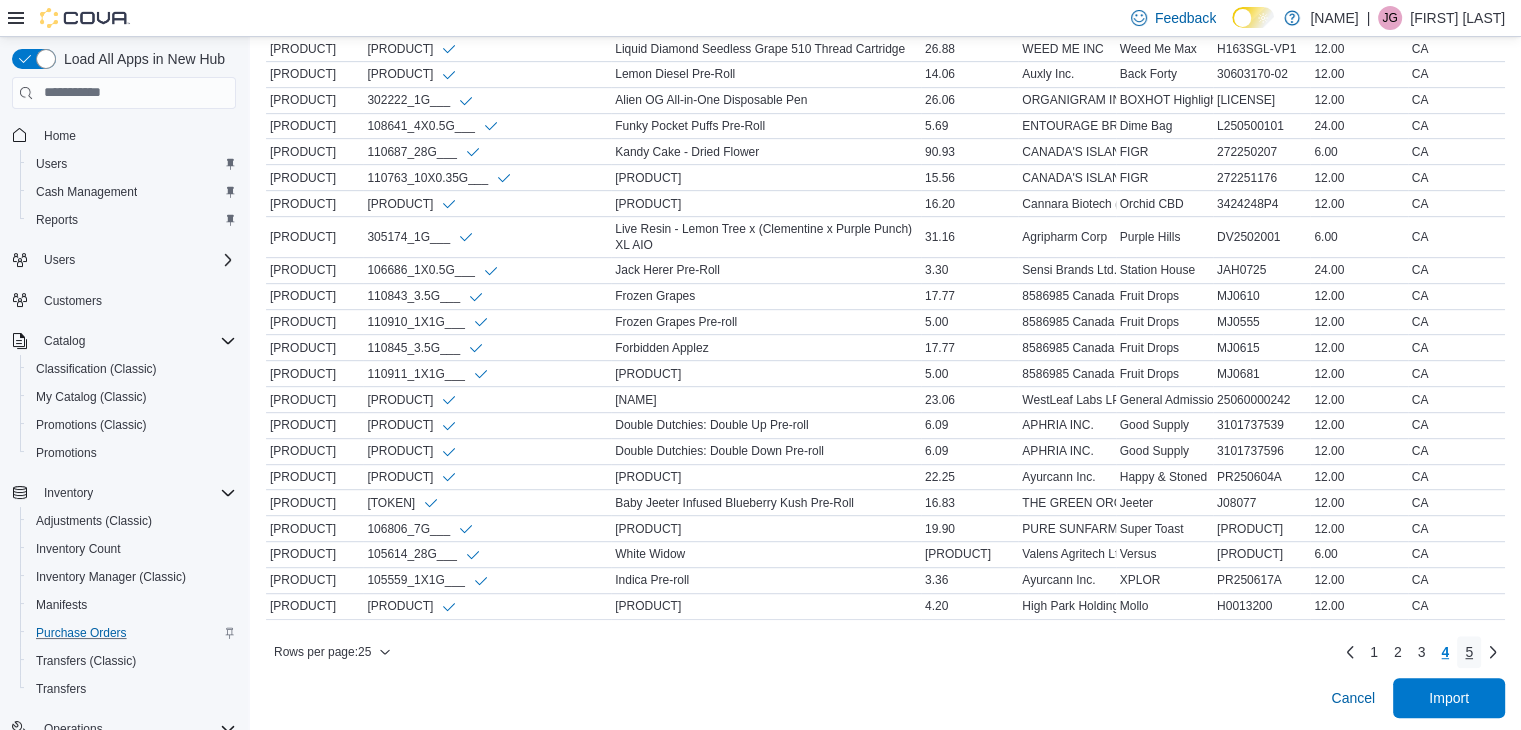 click on "5" at bounding box center [1469, 652] 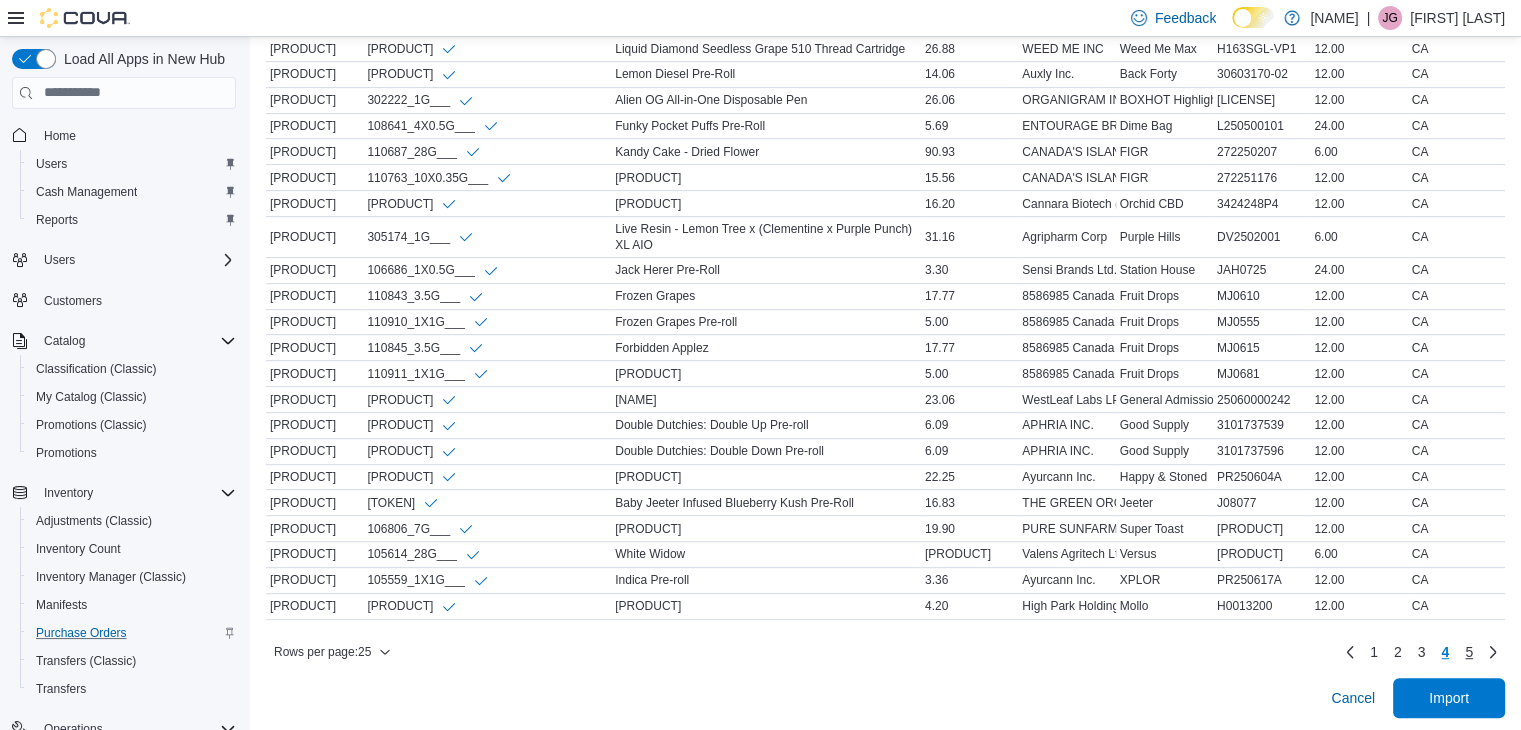 scroll, scrollTop: 519, scrollLeft: 0, axis: vertical 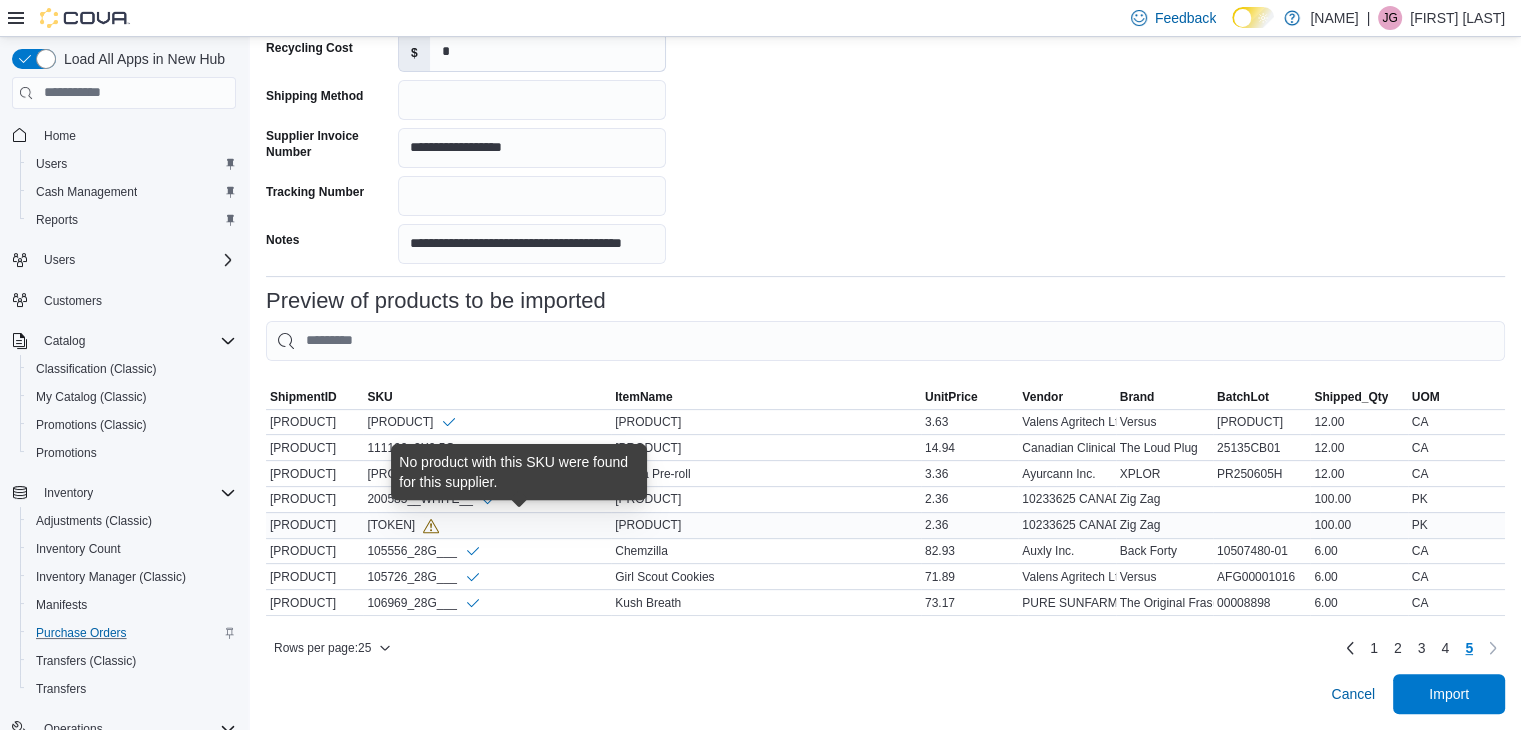 click 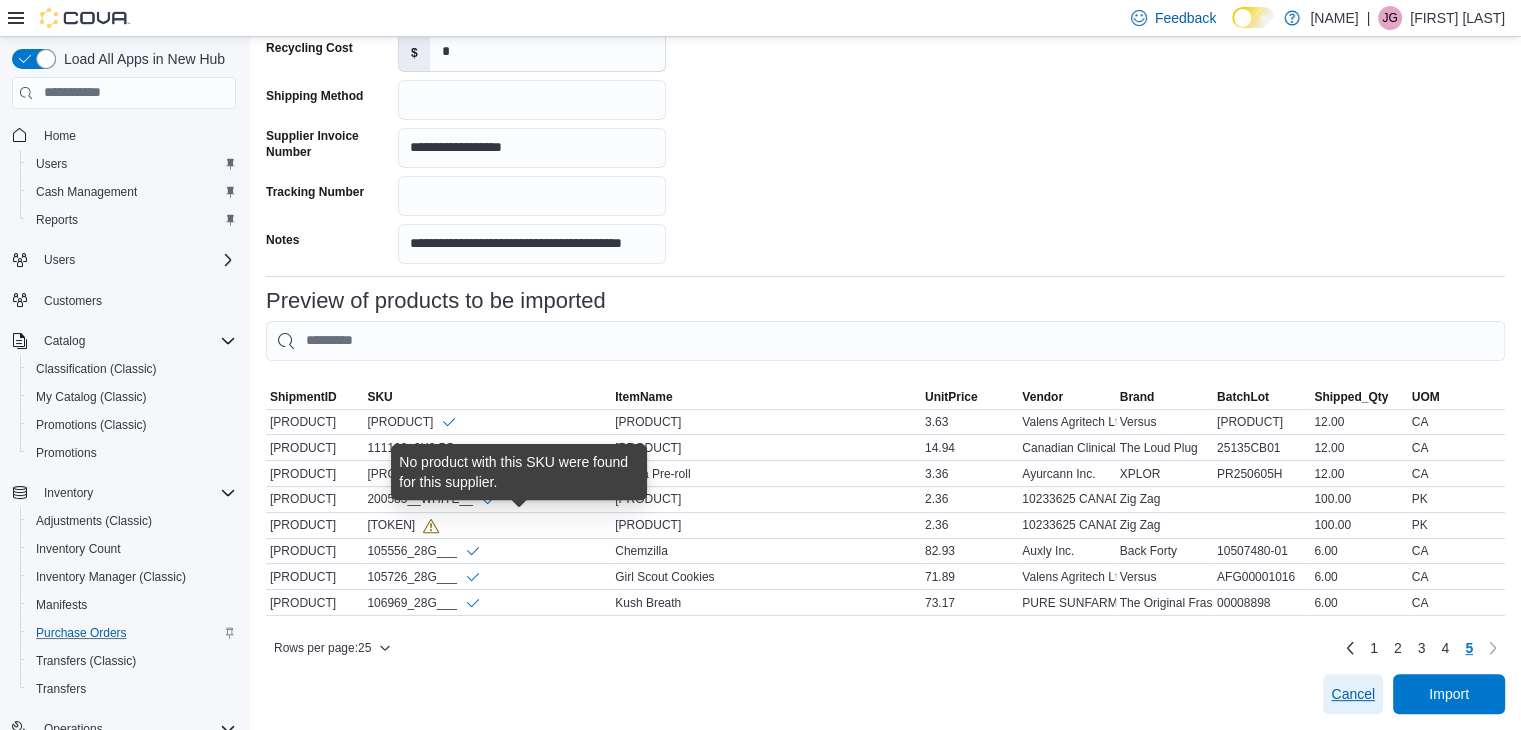 click on "Cancel" at bounding box center (1353, 694) 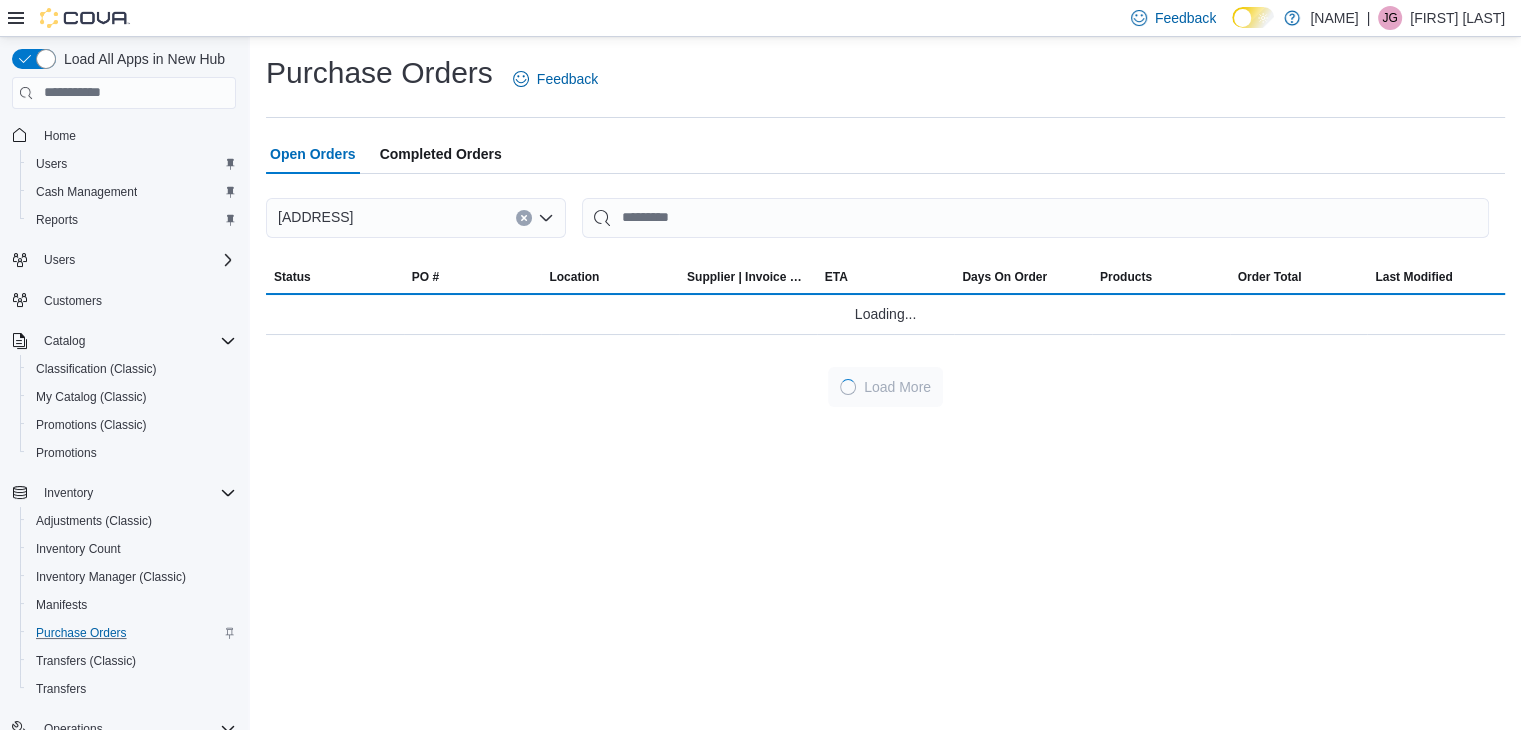 scroll, scrollTop: 0, scrollLeft: 0, axis: both 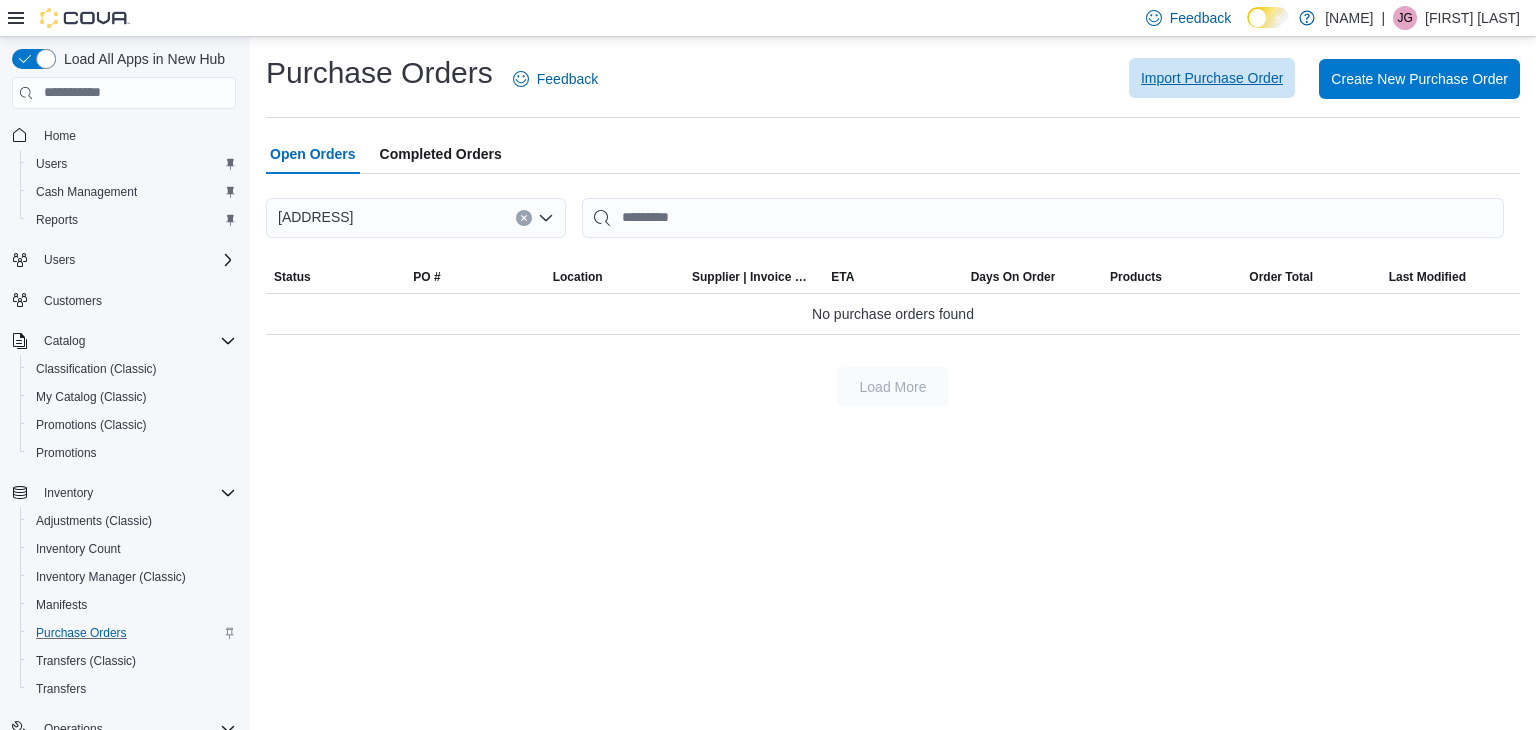 click on "Import Purchase Order" at bounding box center (1212, 78) 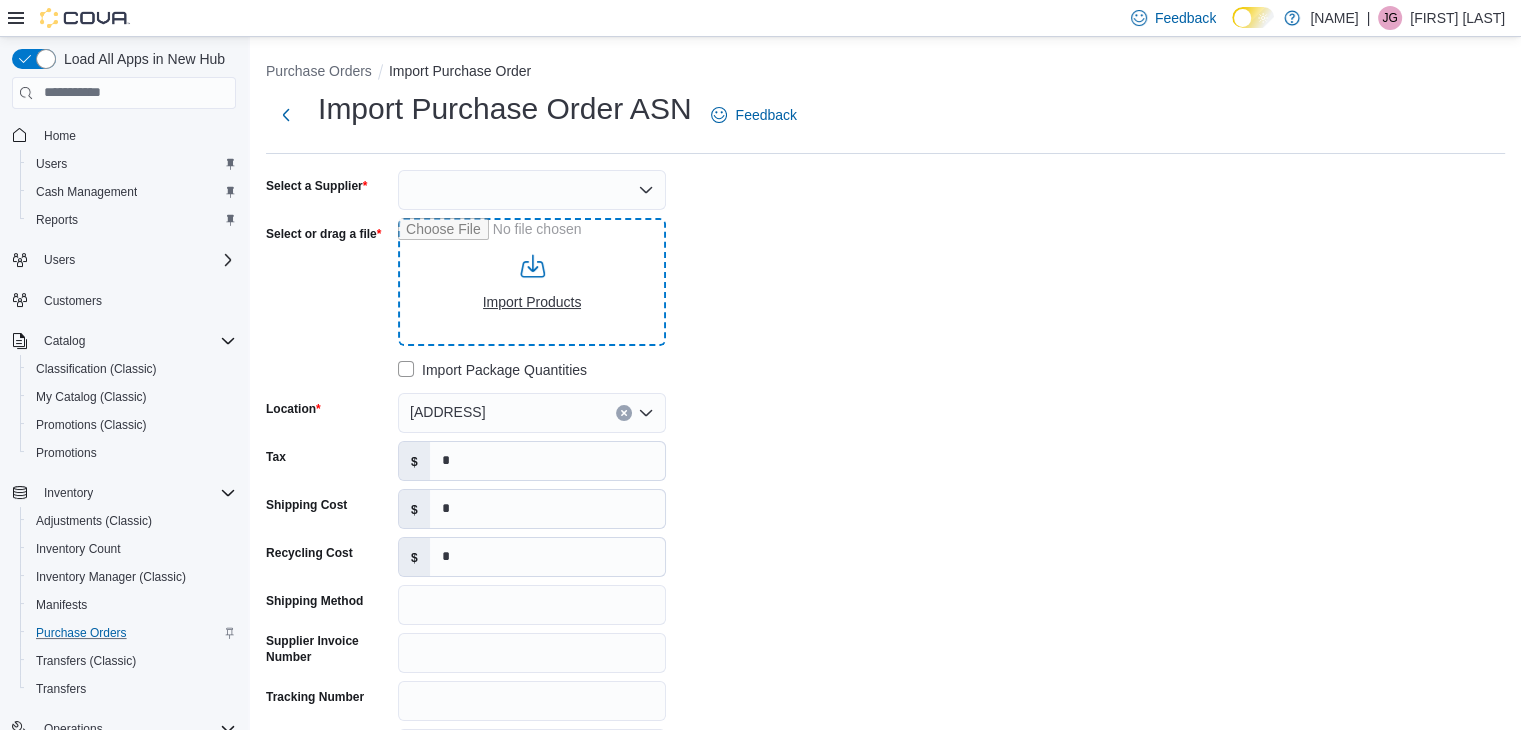 click on "Select or drag a file" at bounding box center [532, 282] 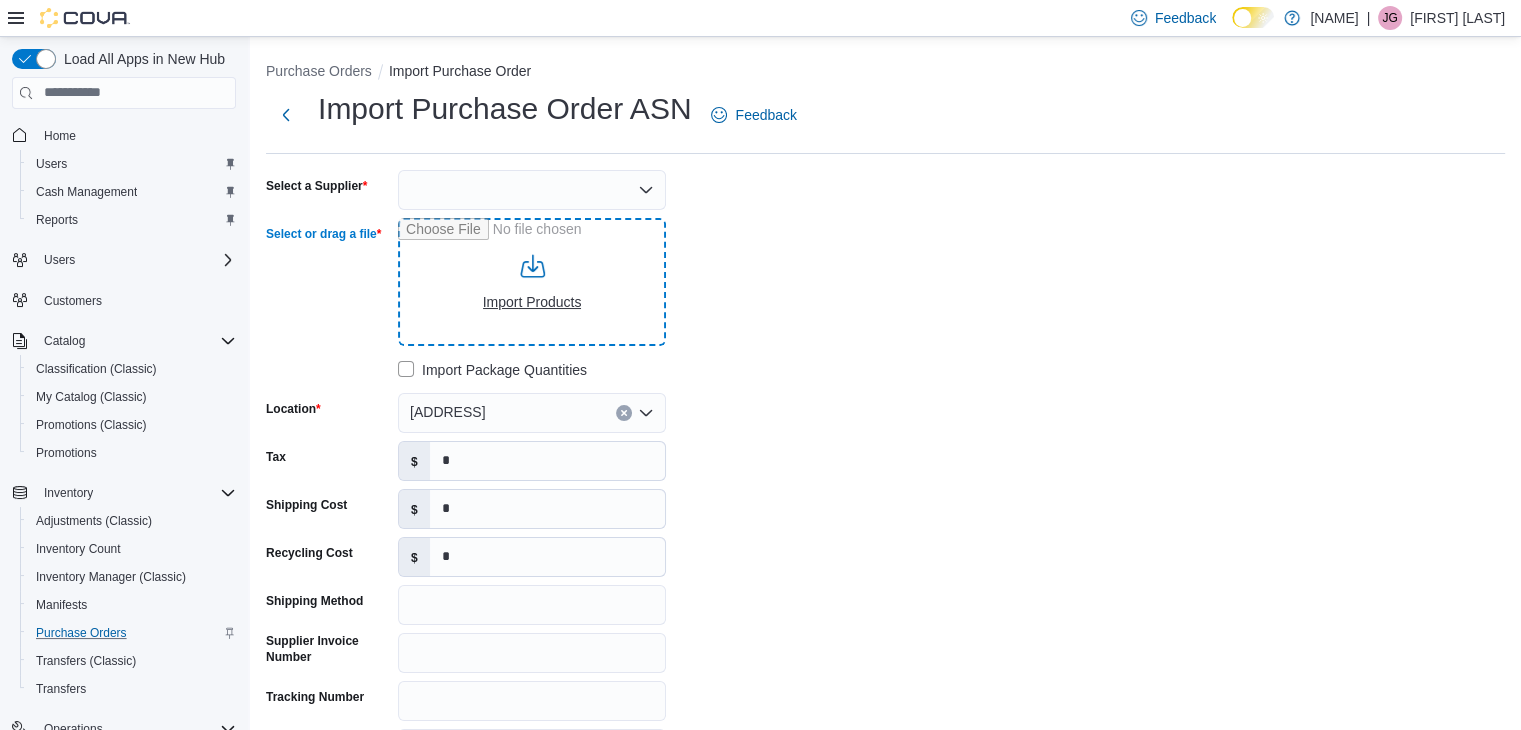 type on "**********" 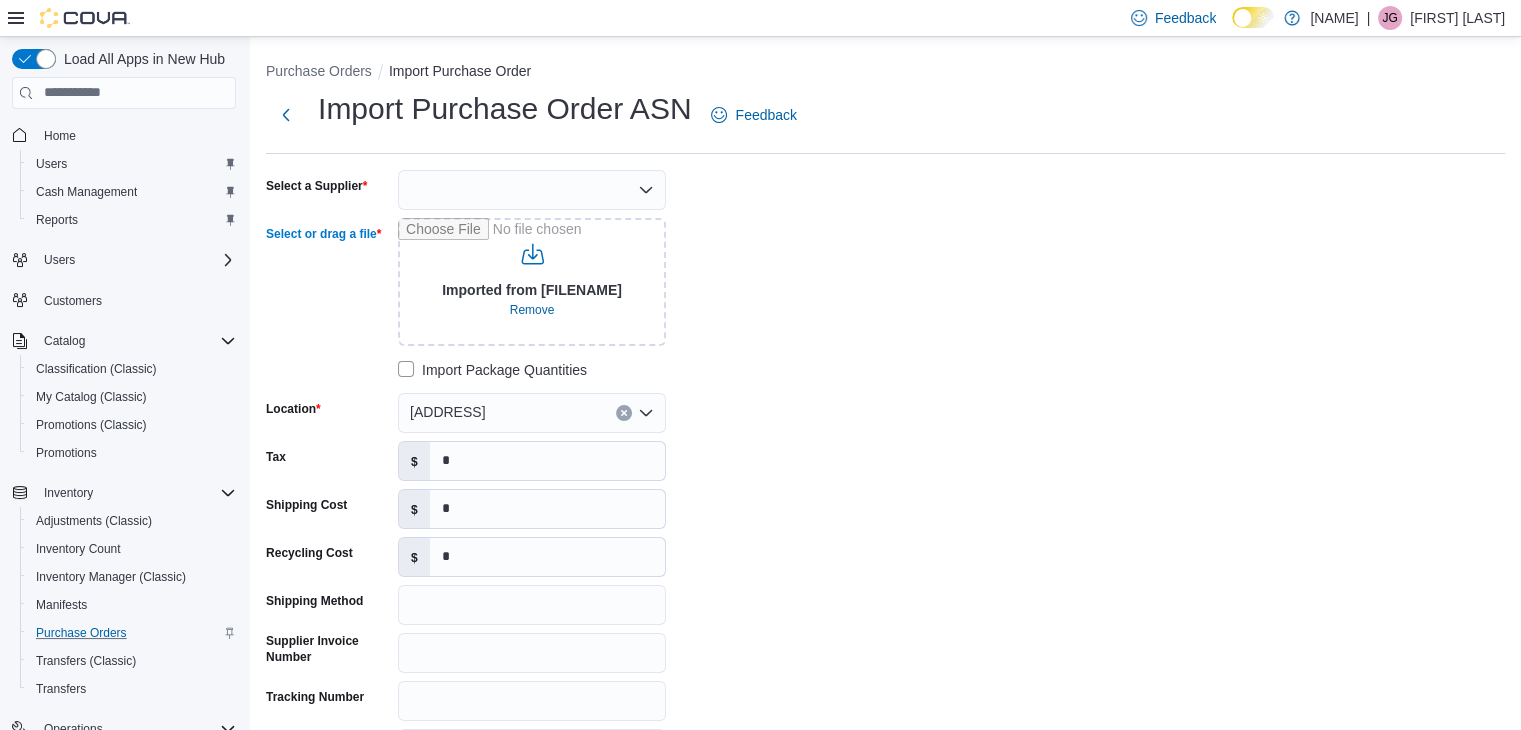 click at bounding box center (532, 190) 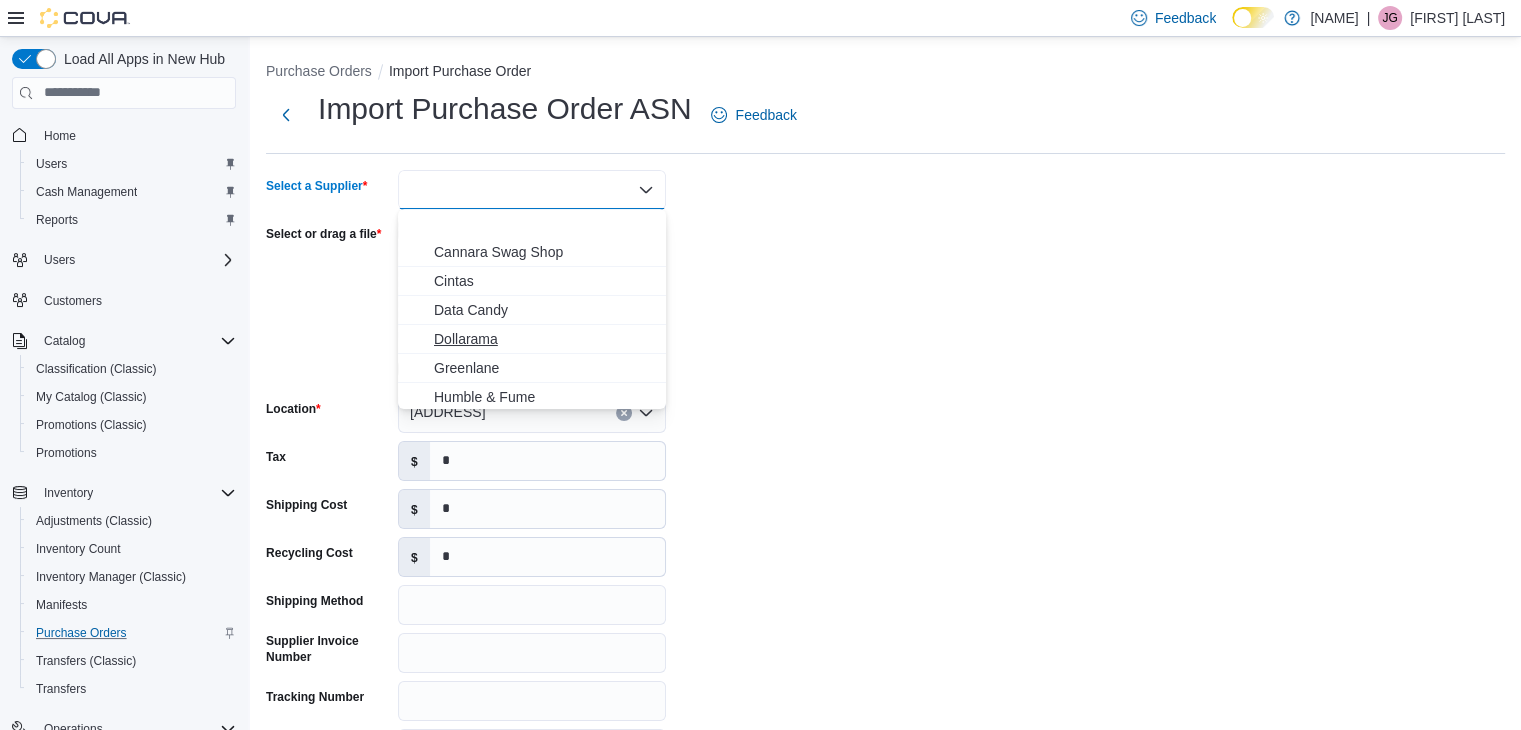 scroll, scrollTop: 206, scrollLeft: 0, axis: vertical 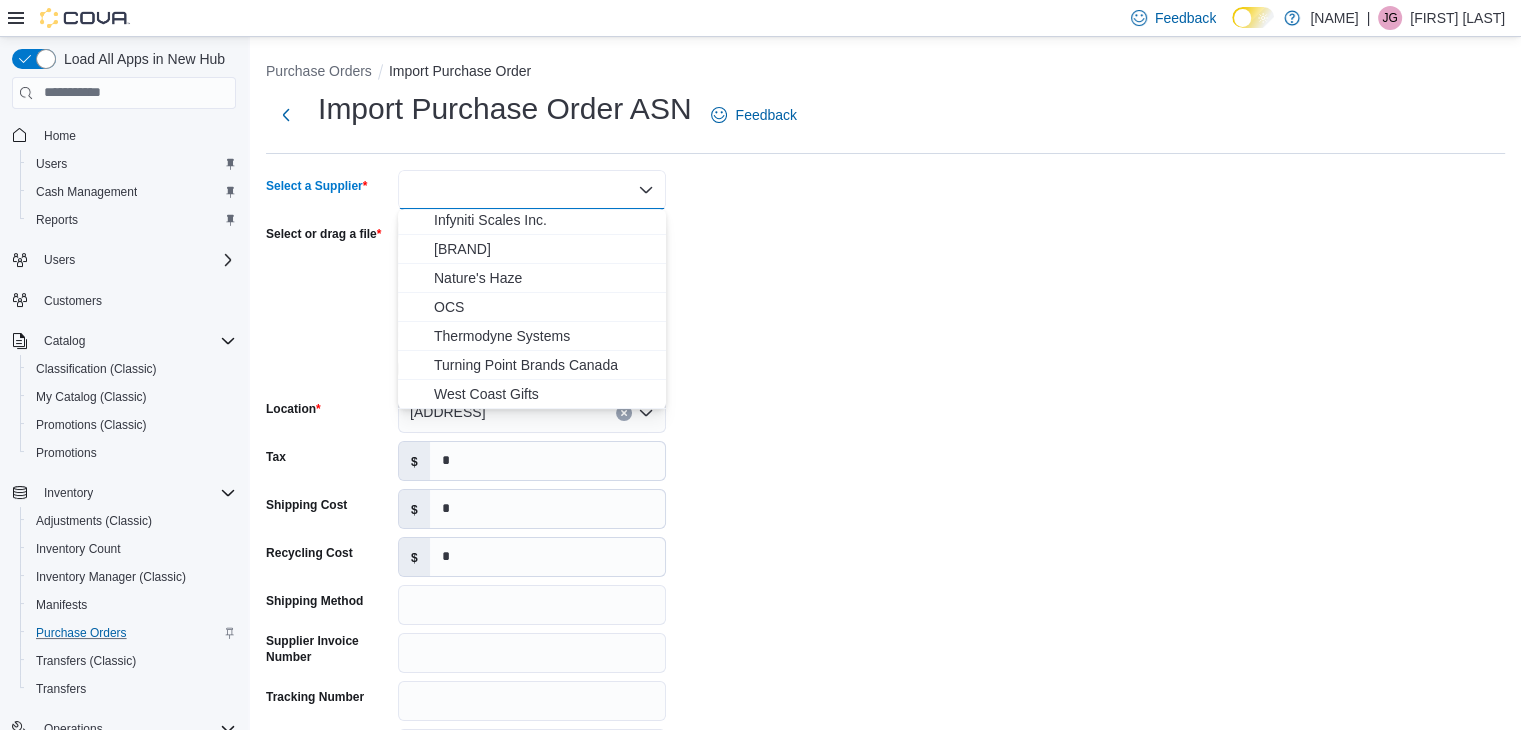 click on "OCS" at bounding box center (544, 307) 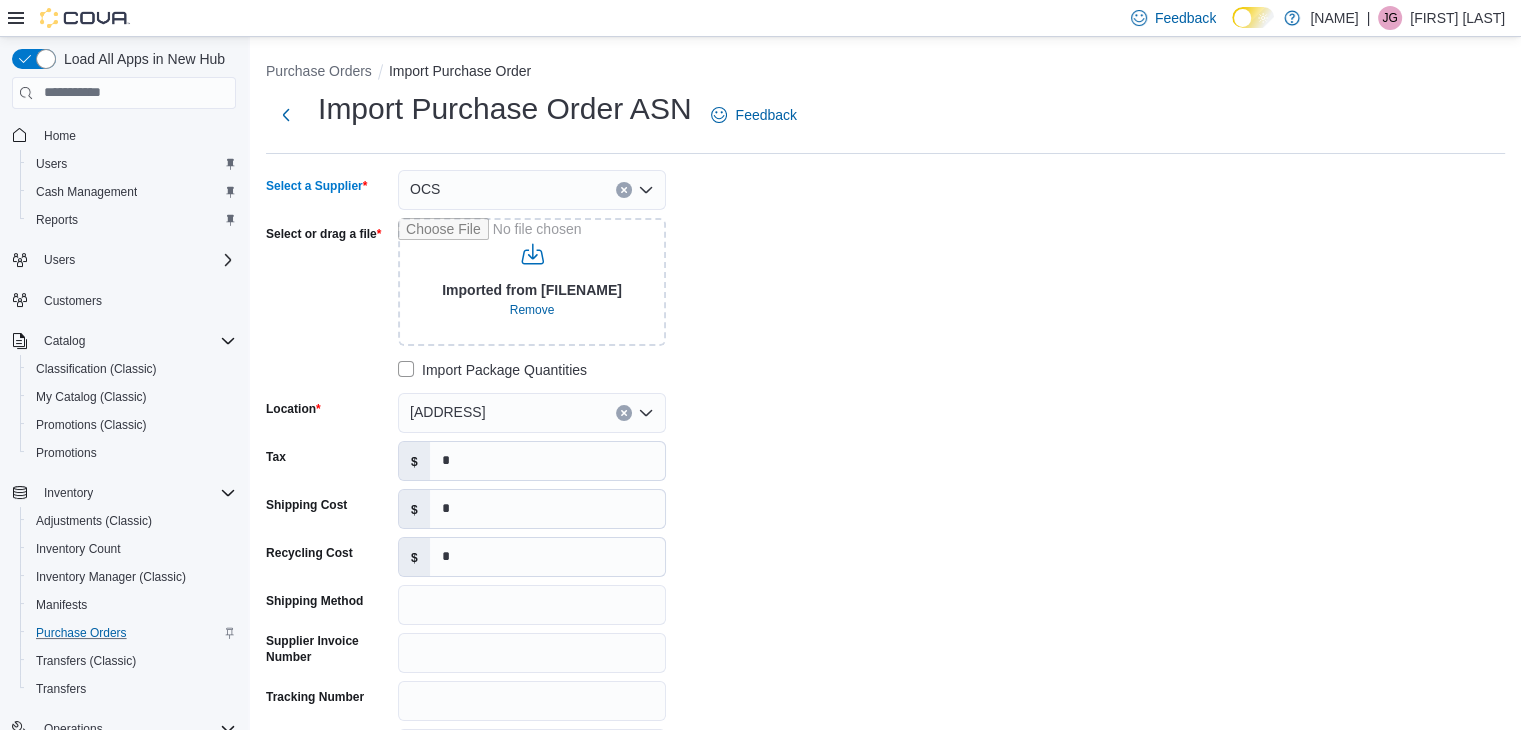 scroll, scrollTop: 200, scrollLeft: 0, axis: vertical 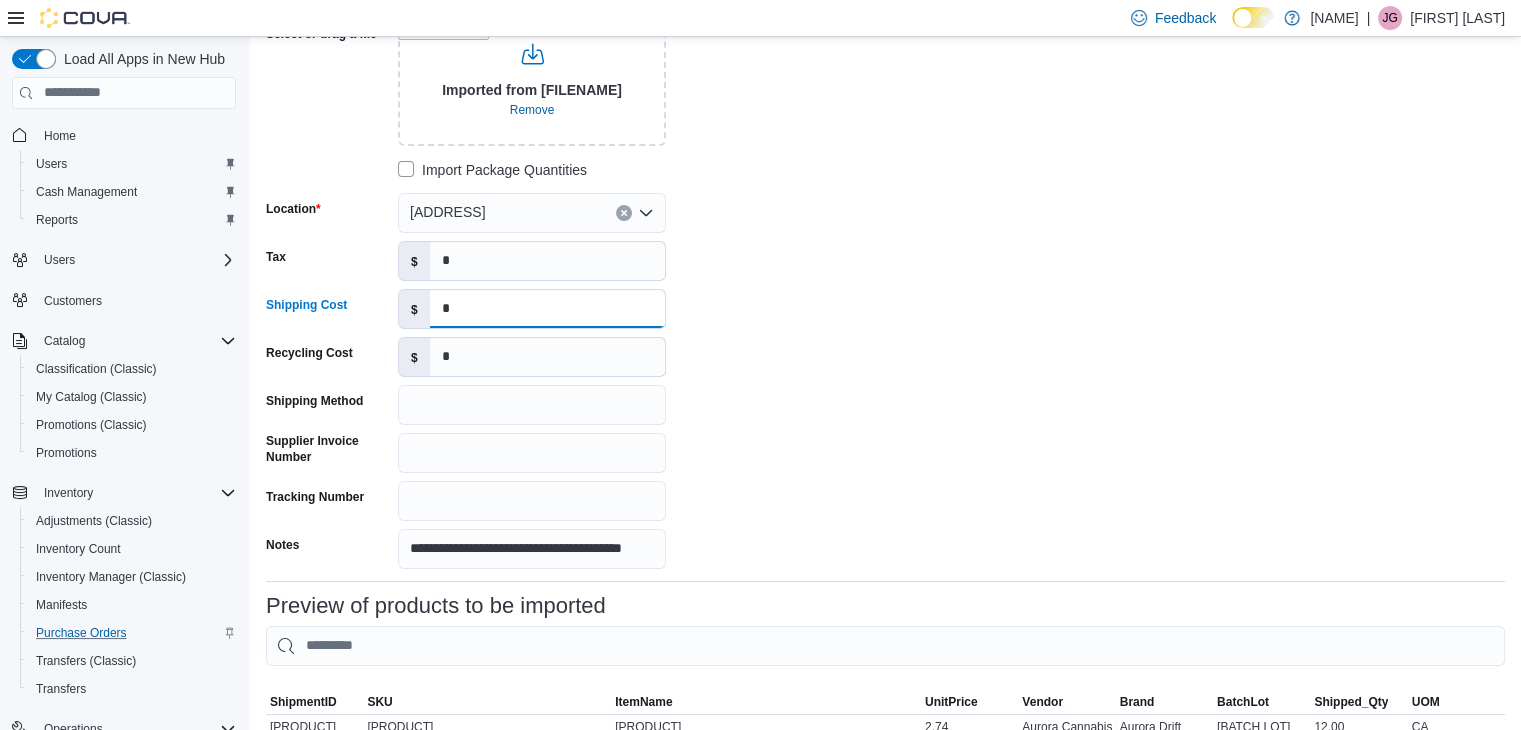 drag, startPoint x: 419, startPoint y: 317, endPoint x: 332, endPoint y: 299, distance: 88.84256 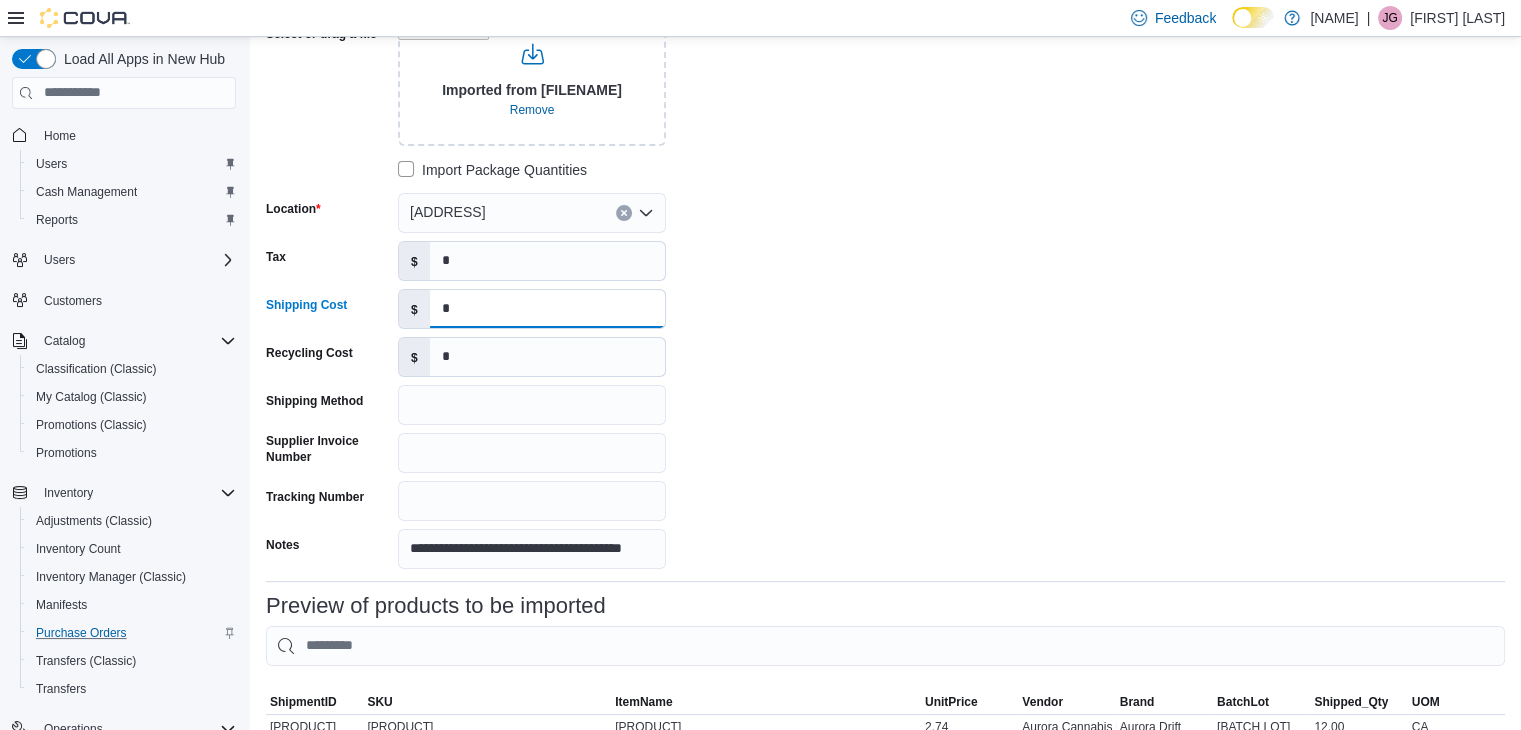 click on "Shipping Cost $ *" at bounding box center [466, 309] 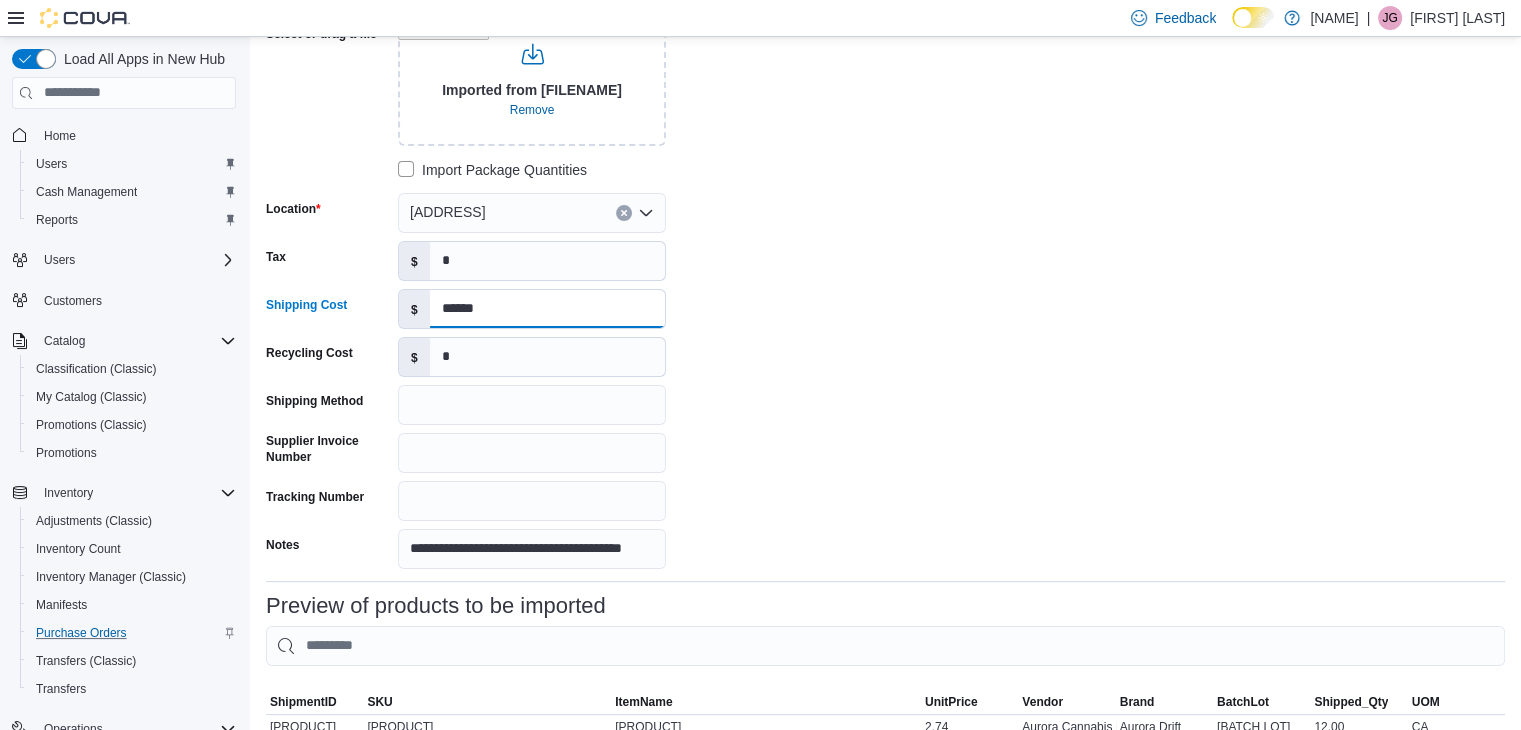 type on "******" 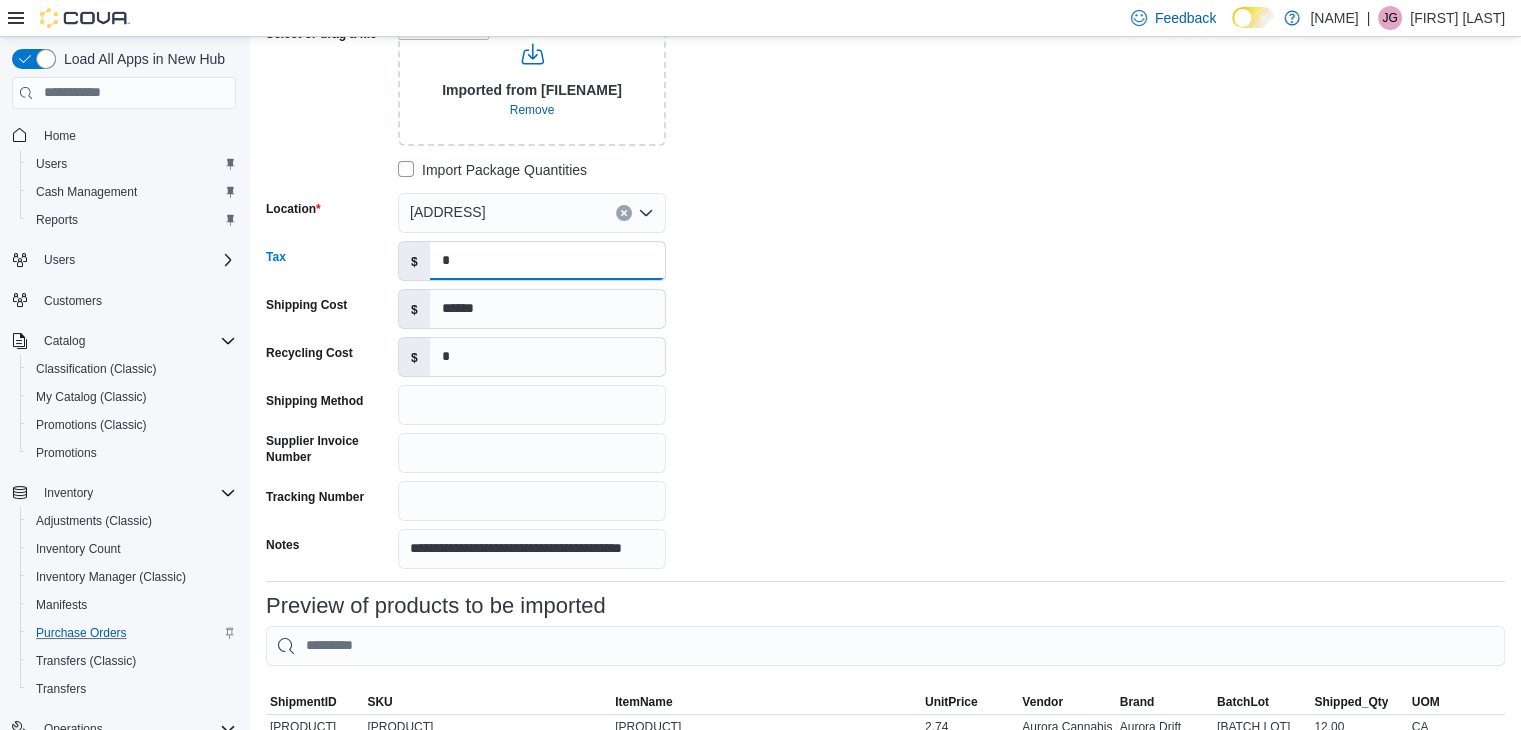 drag, startPoint x: 463, startPoint y: 254, endPoint x: 355, endPoint y: 242, distance: 108.66462 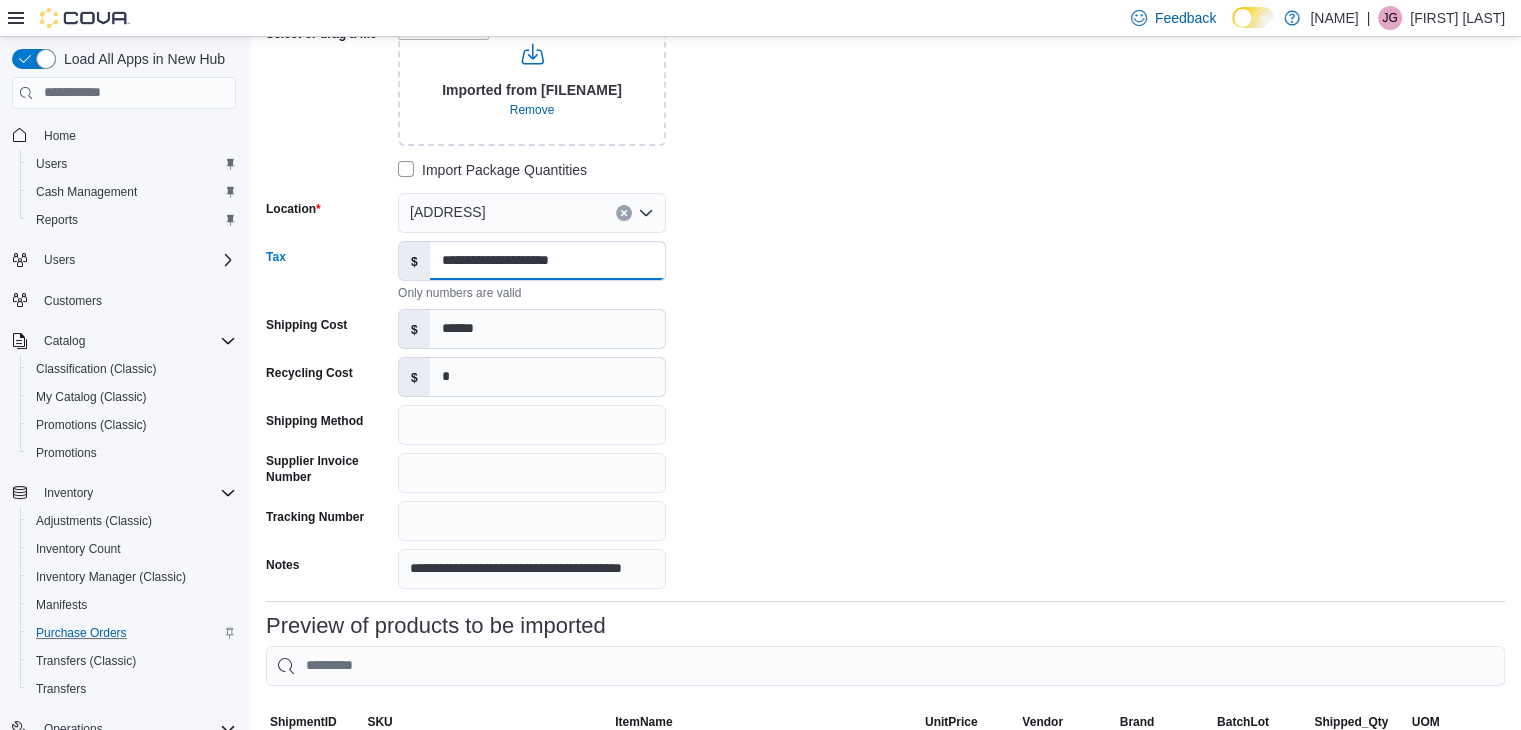 scroll, scrollTop: 0, scrollLeft: 3, axis: horizontal 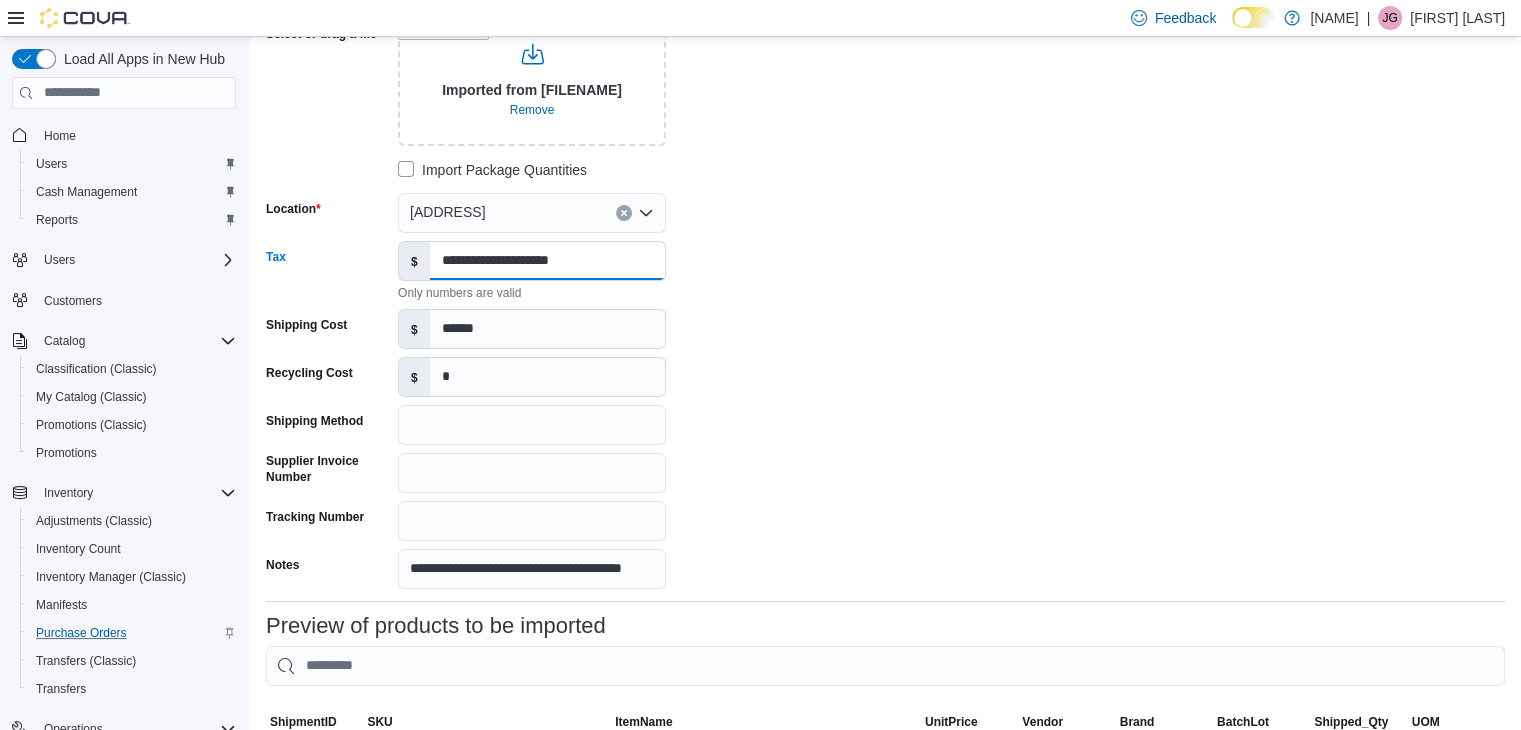 type on "**********" 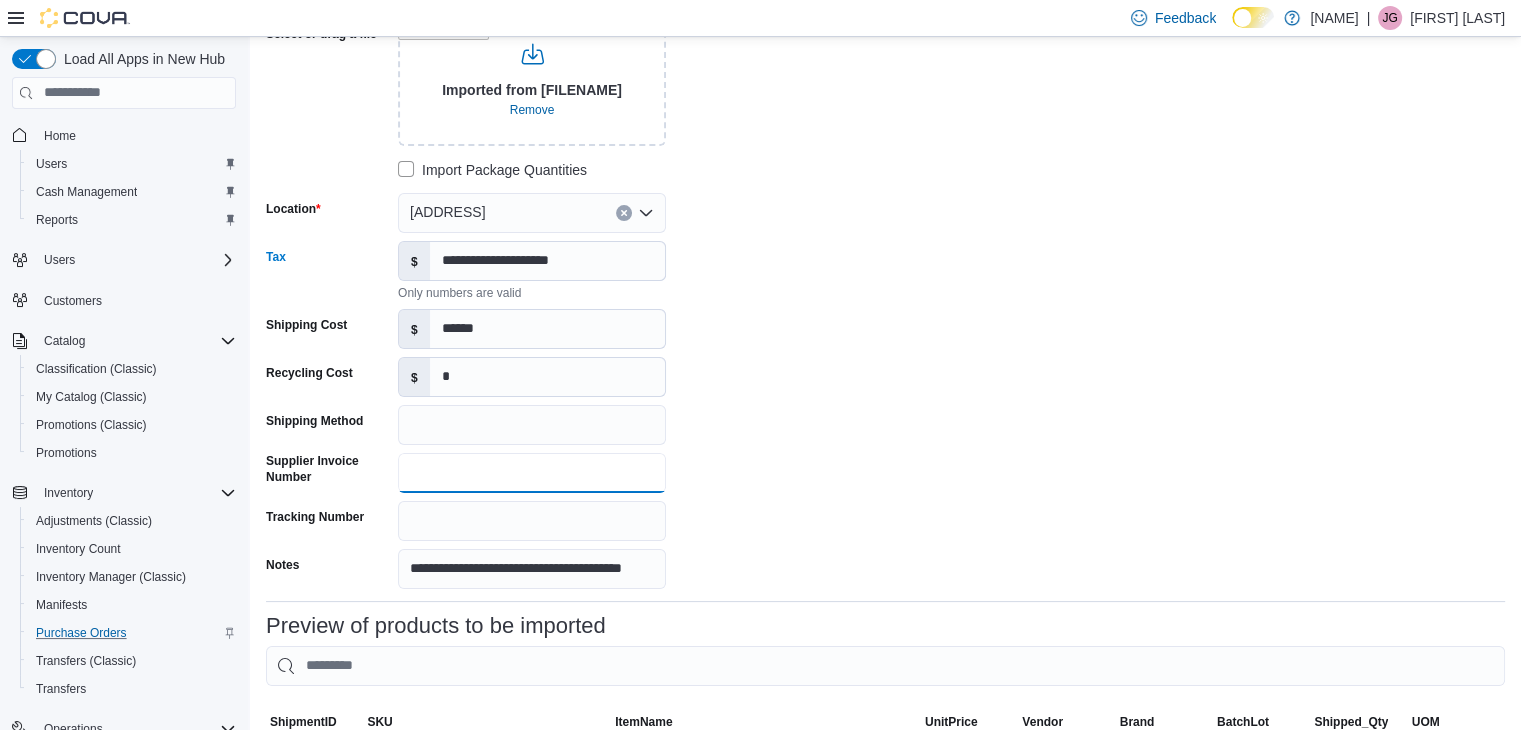 click on "Supplier Invoice Number" at bounding box center (532, 473) 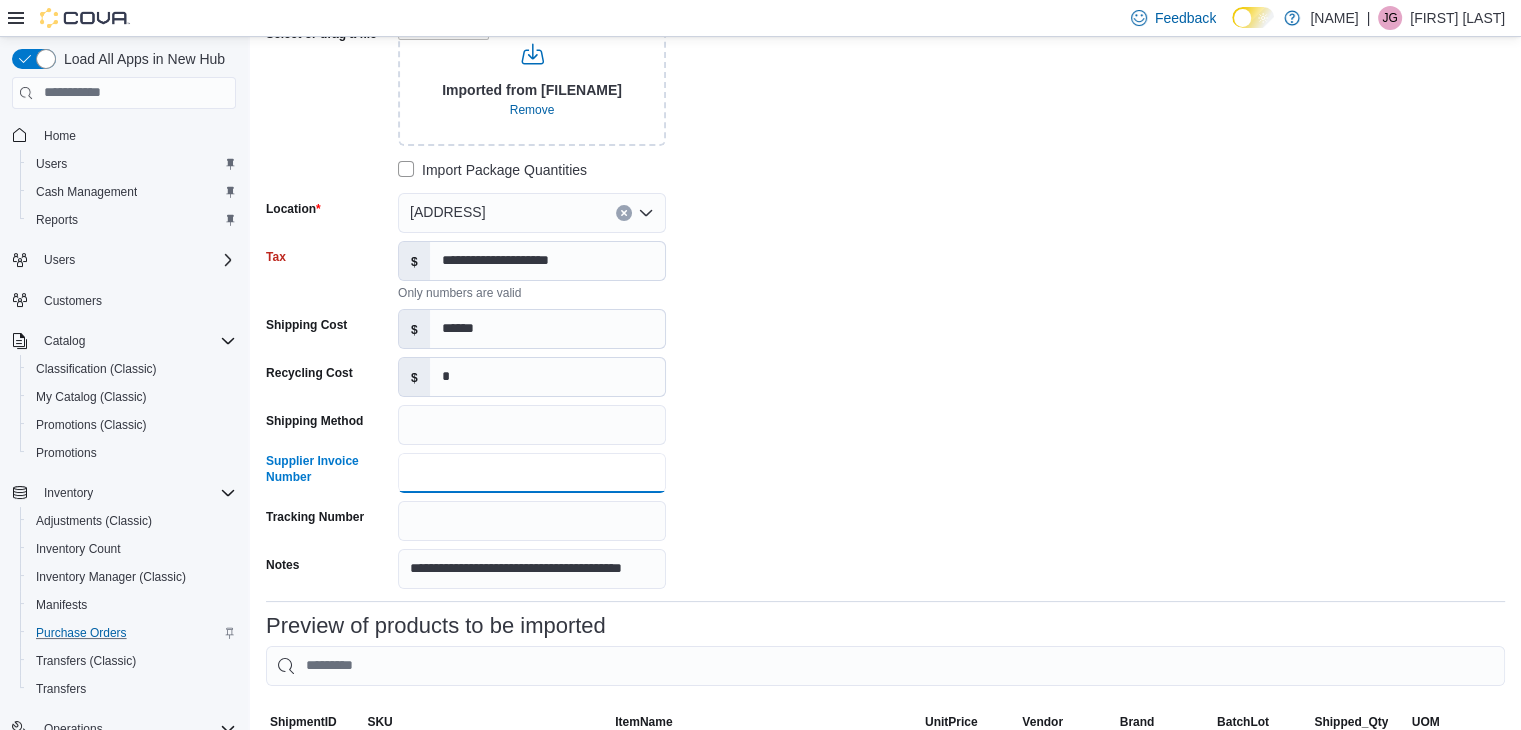 scroll, scrollTop: 0, scrollLeft: 0, axis: both 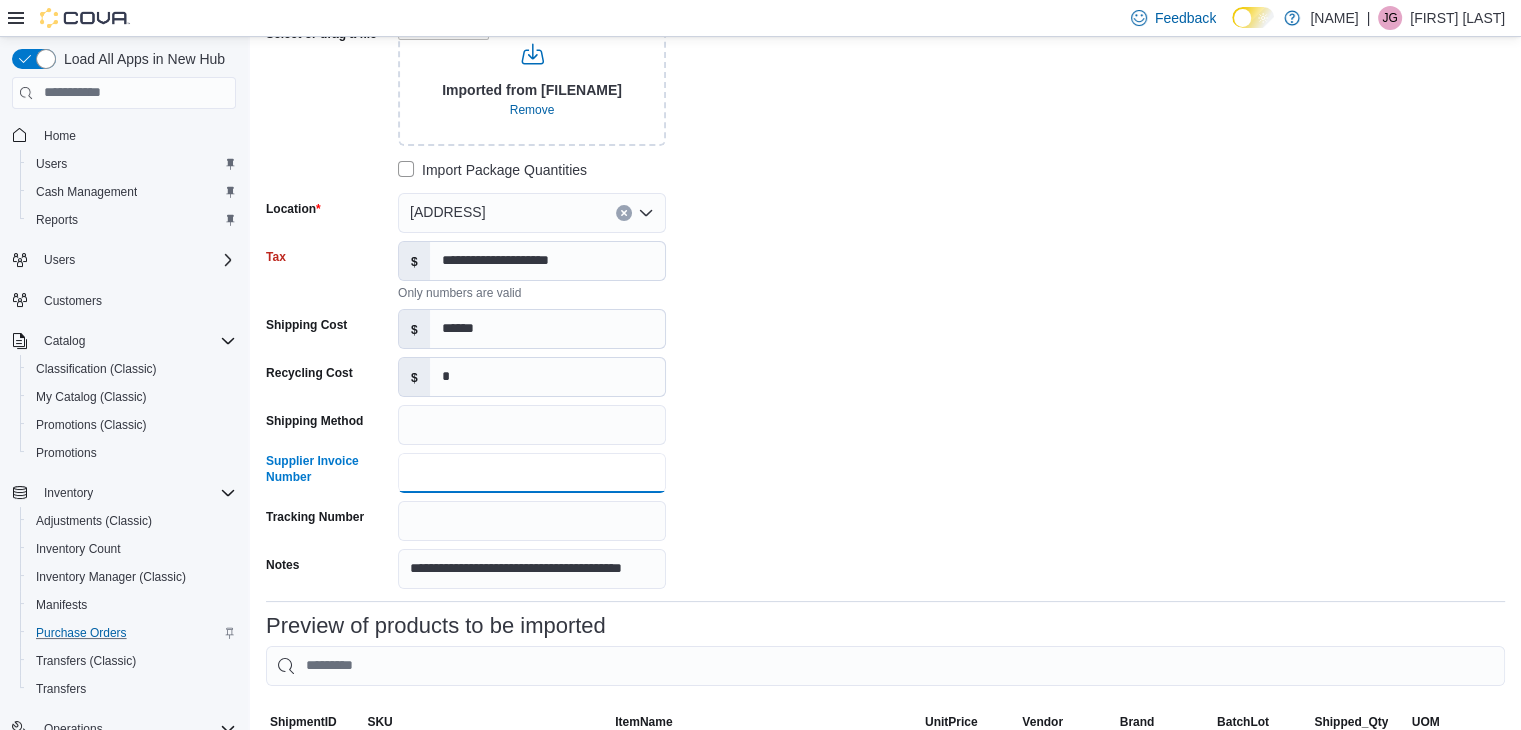 paste on "**********" 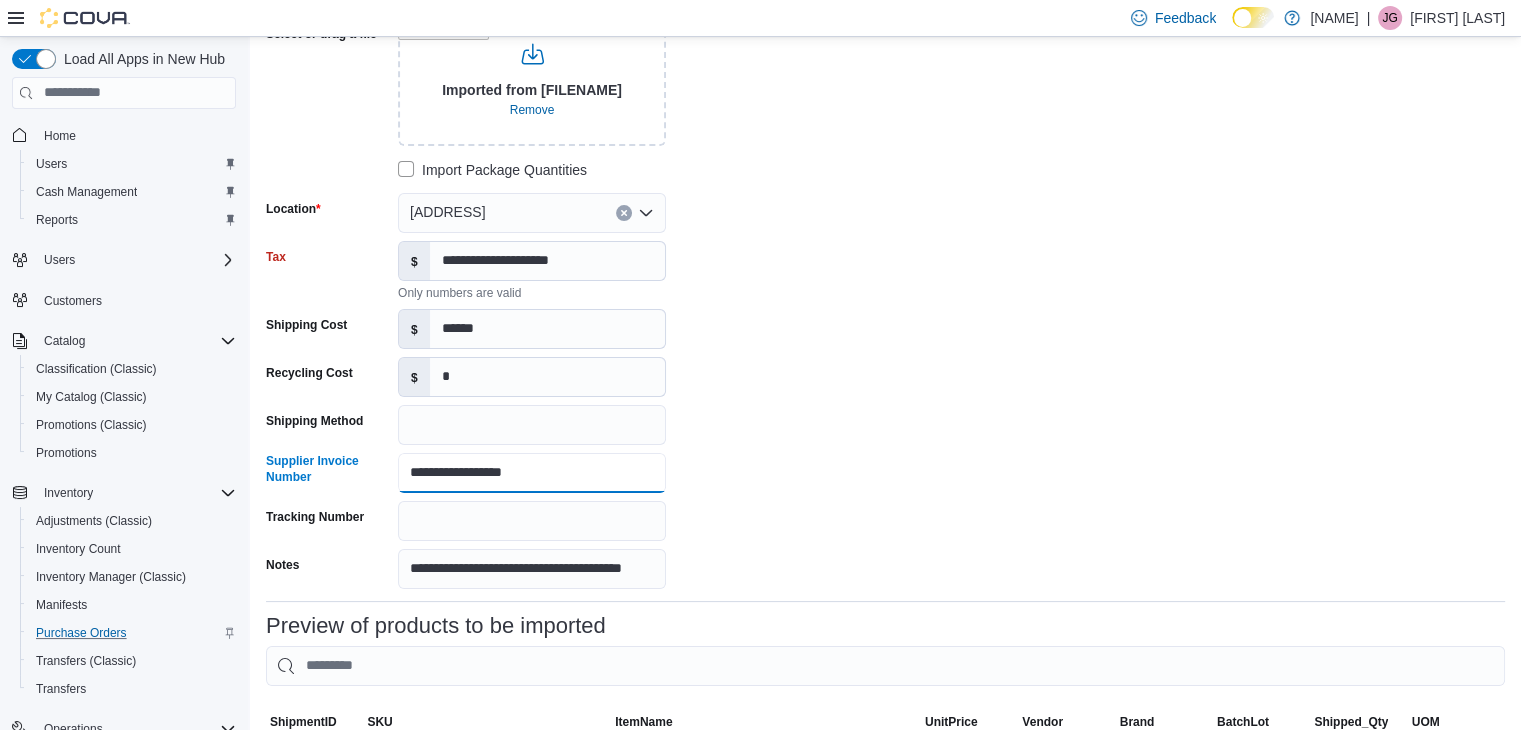 type on "**********" 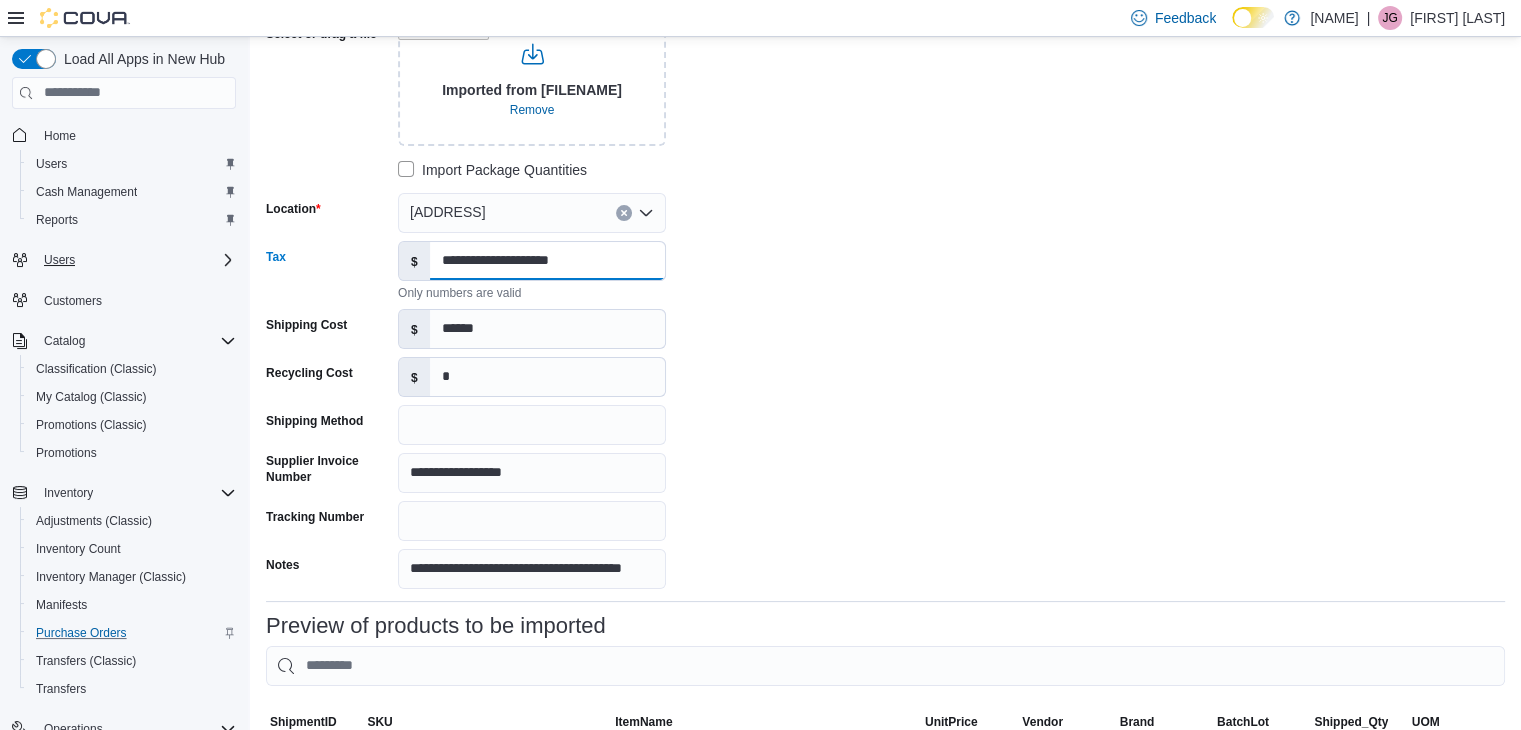 drag, startPoint x: 599, startPoint y: 258, endPoint x: 139, endPoint y: 246, distance: 460.1565 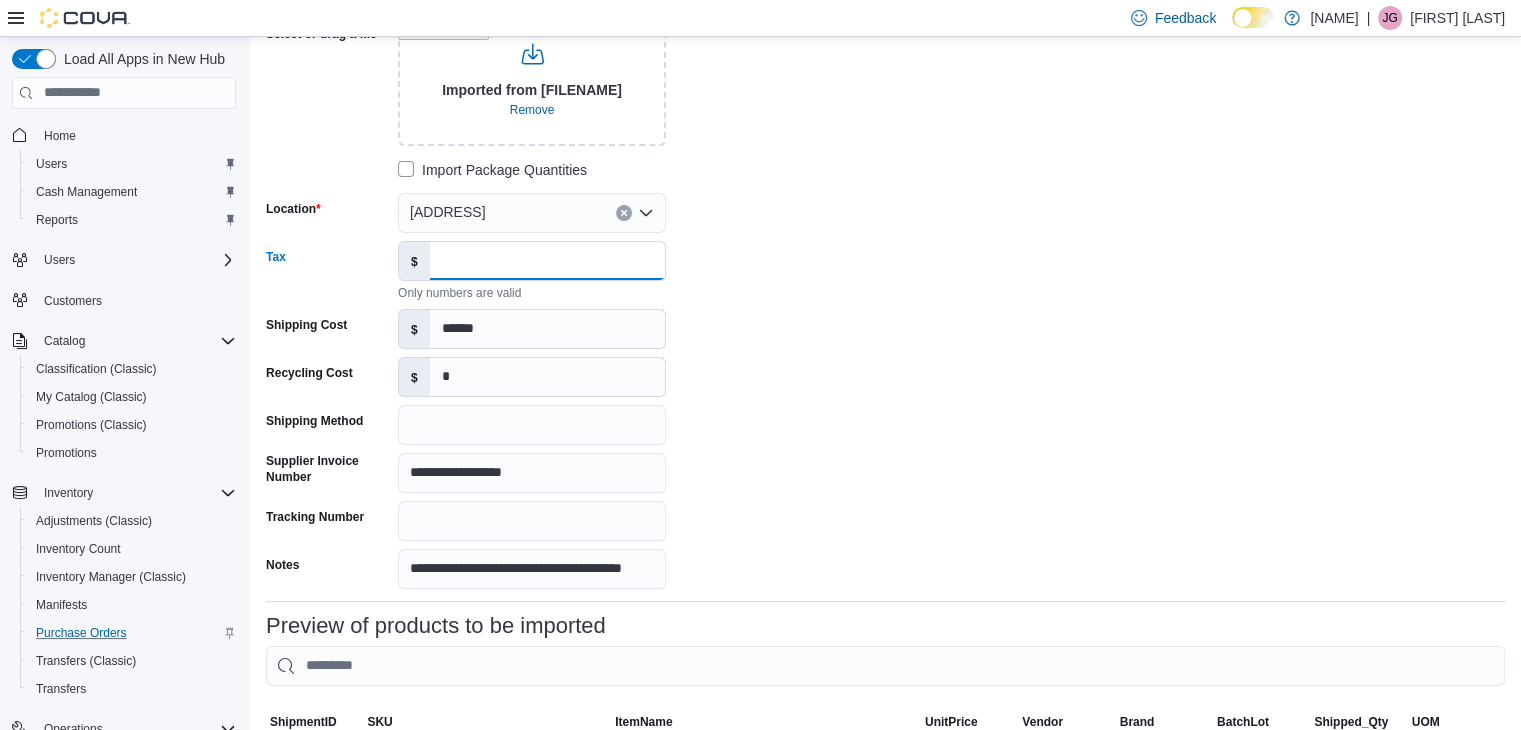 paste on "*********" 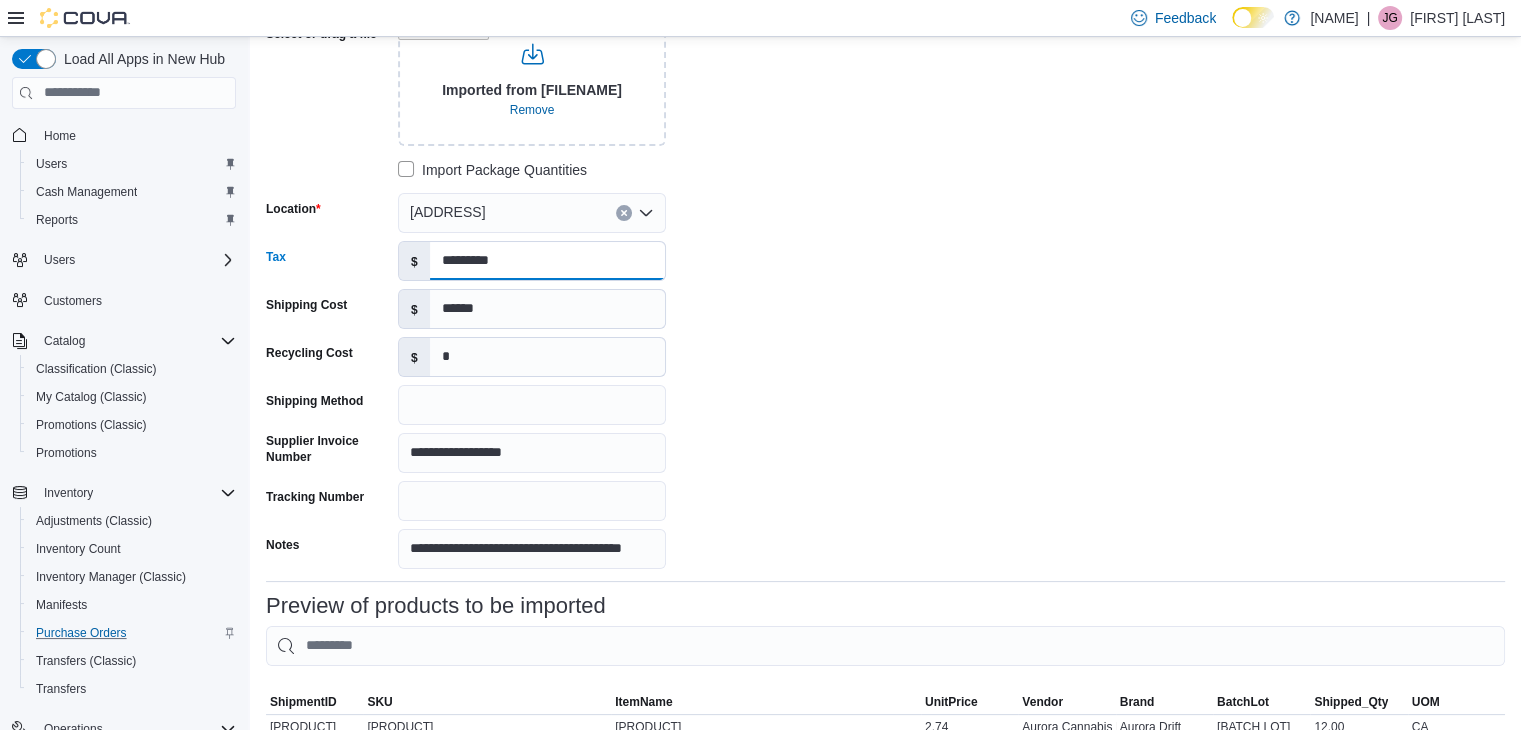type on "*******" 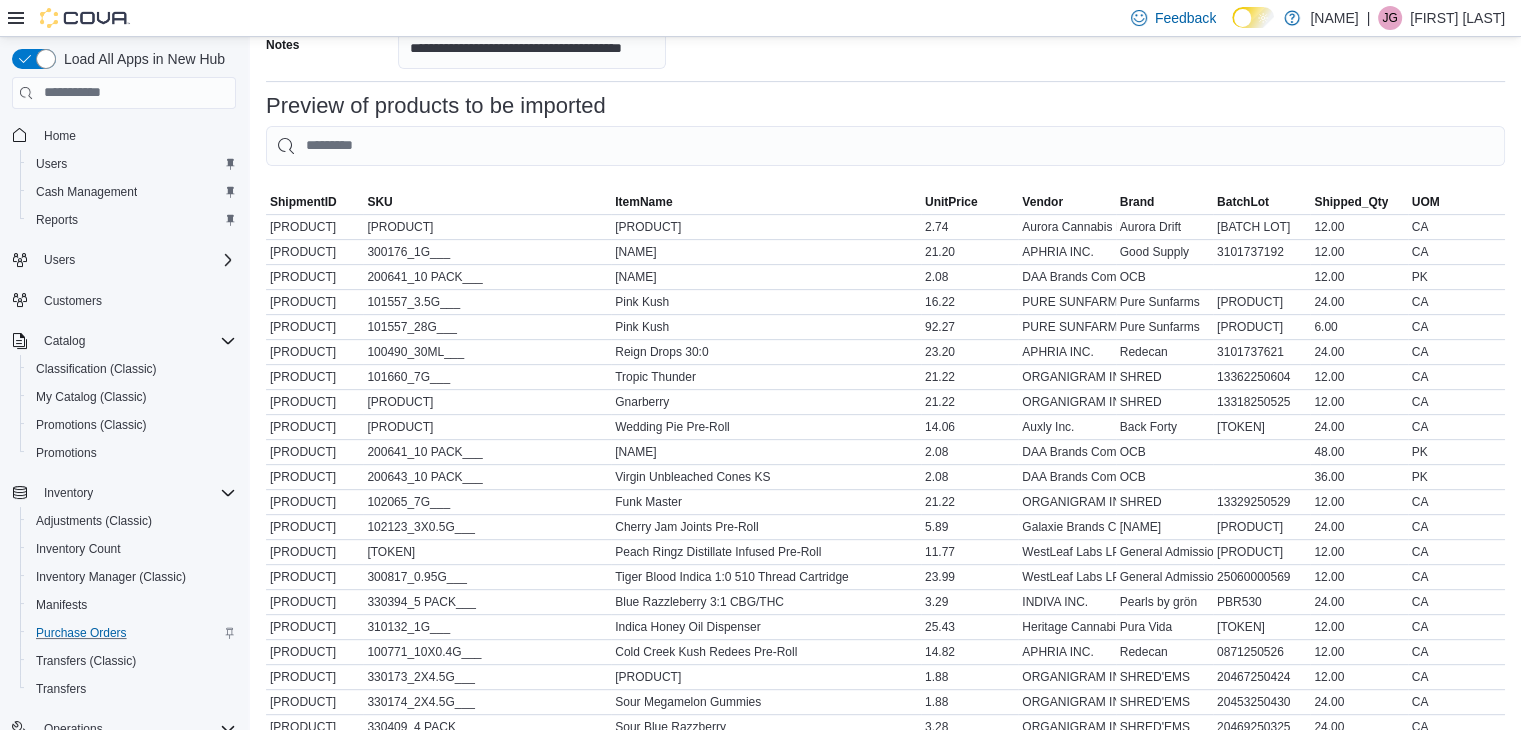 scroll, scrollTop: 933, scrollLeft: 0, axis: vertical 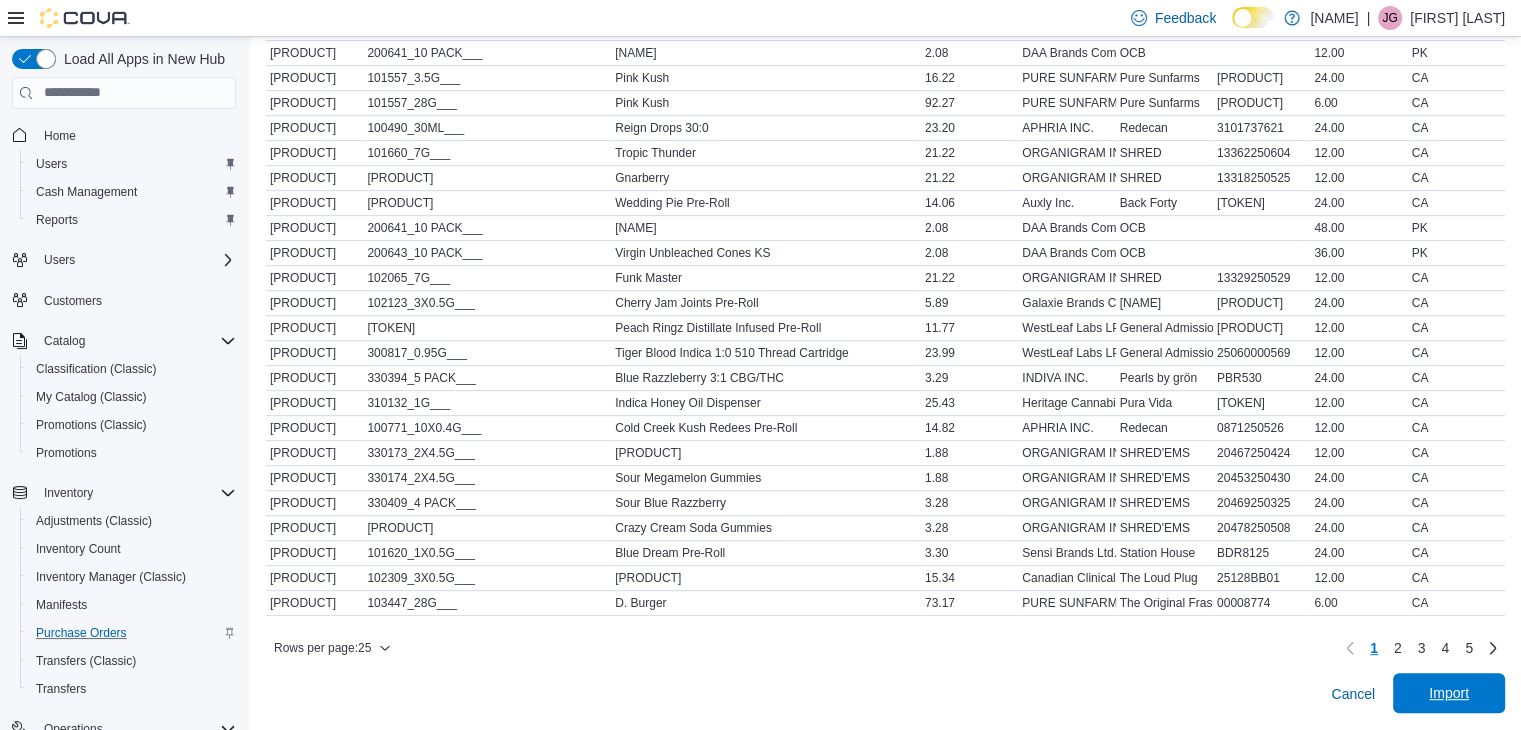 click on "Import" at bounding box center [1449, 693] 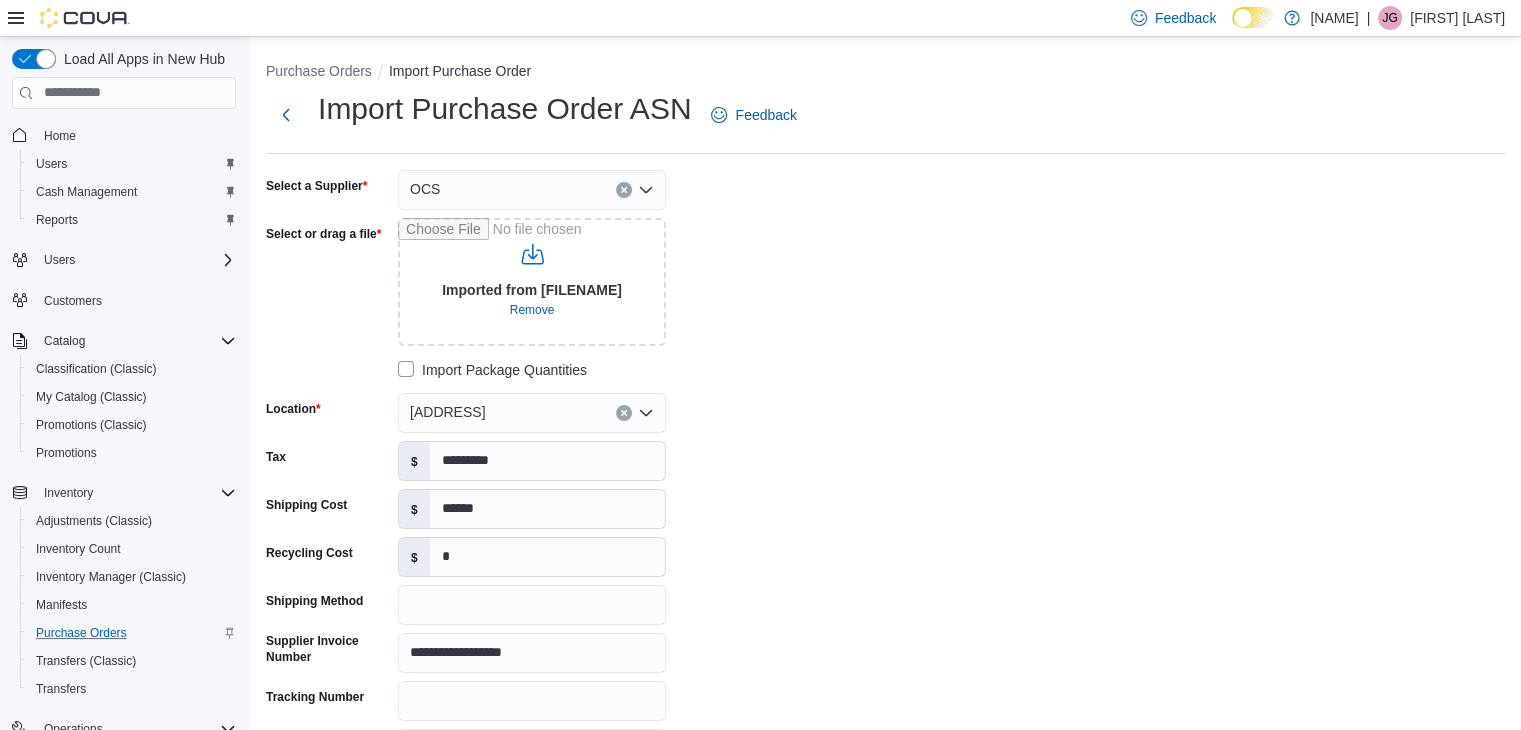 scroll, scrollTop: 149, scrollLeft: 0, axis: vertical 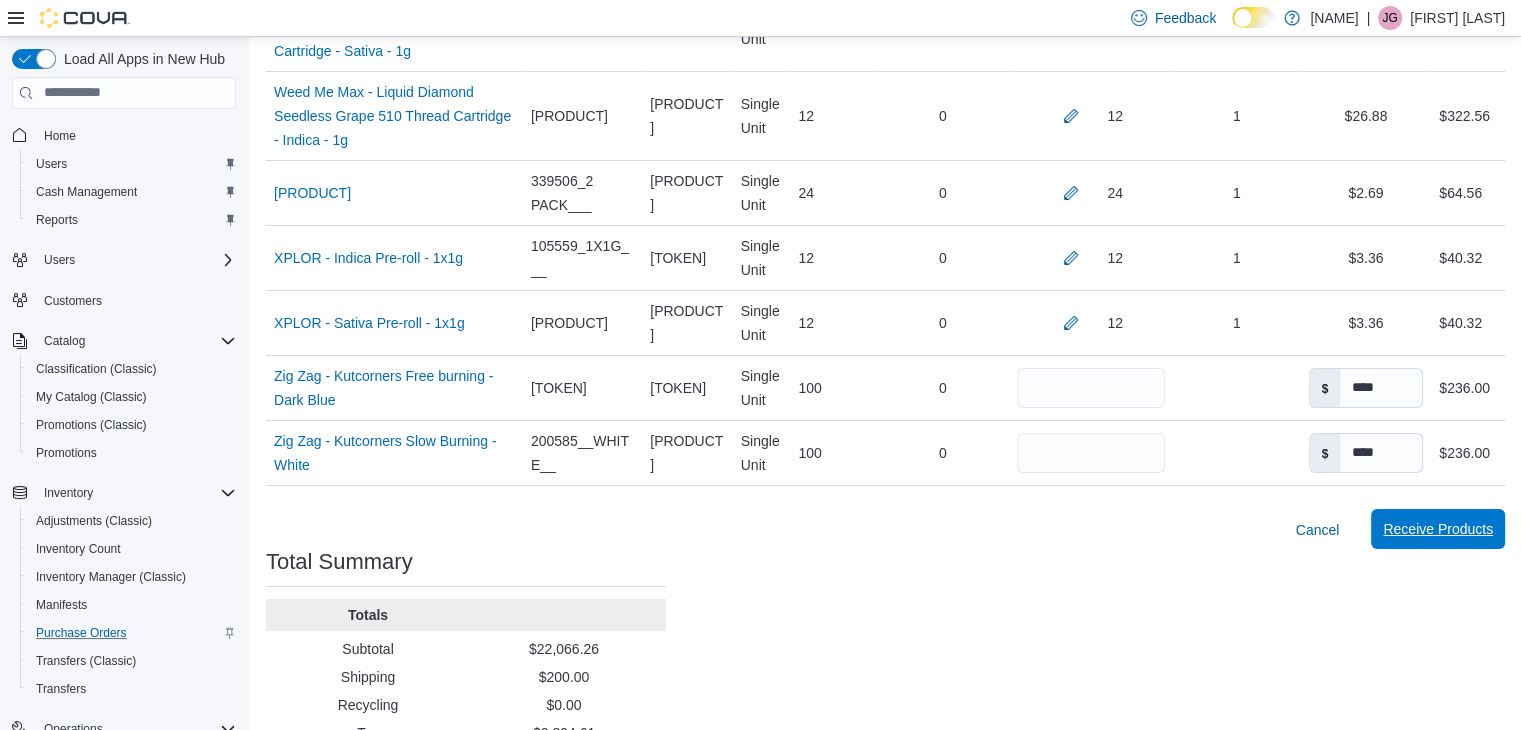click on "Receive Products" at bounding box center (1438, 529) 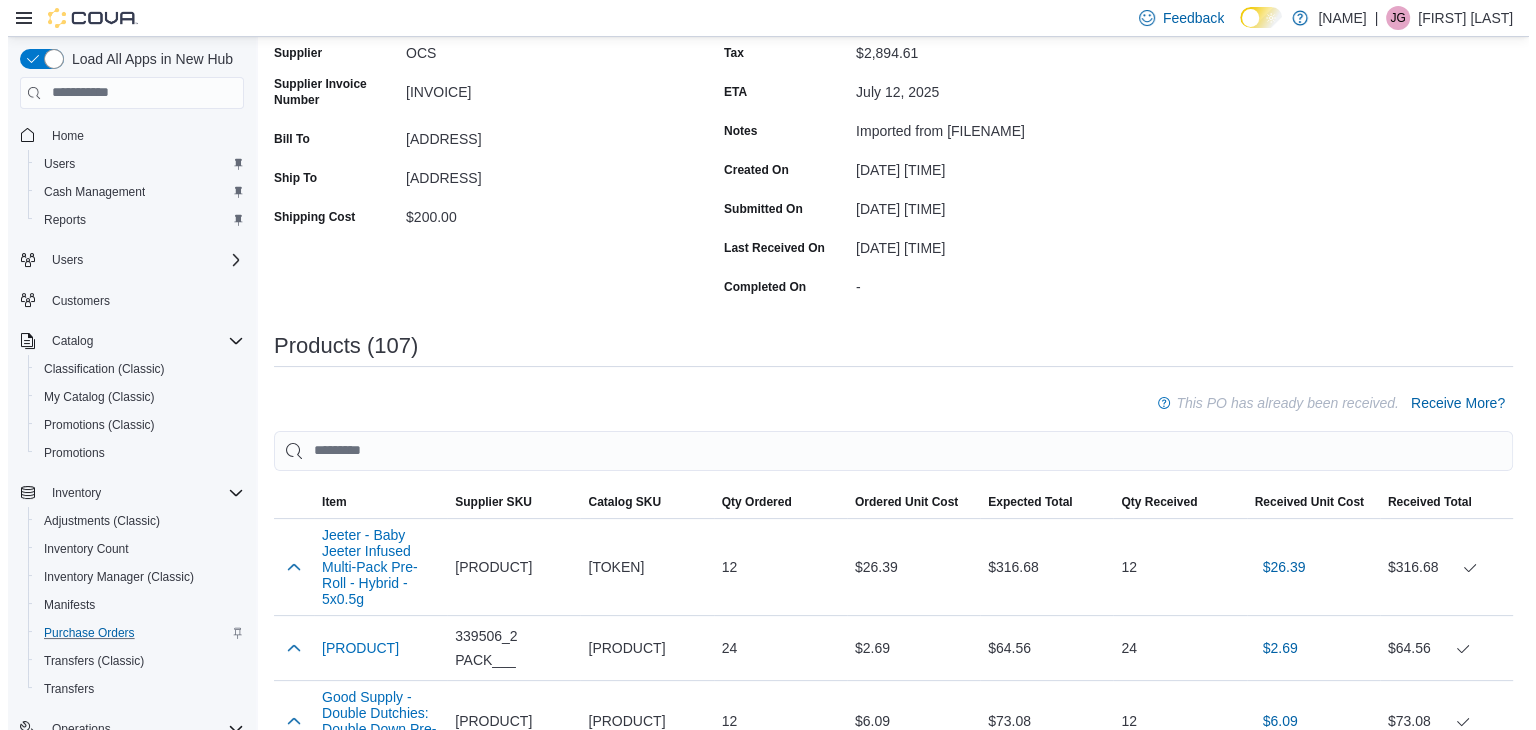 scroll, scrollTop: 0, scrollLeft: 0, axis: both 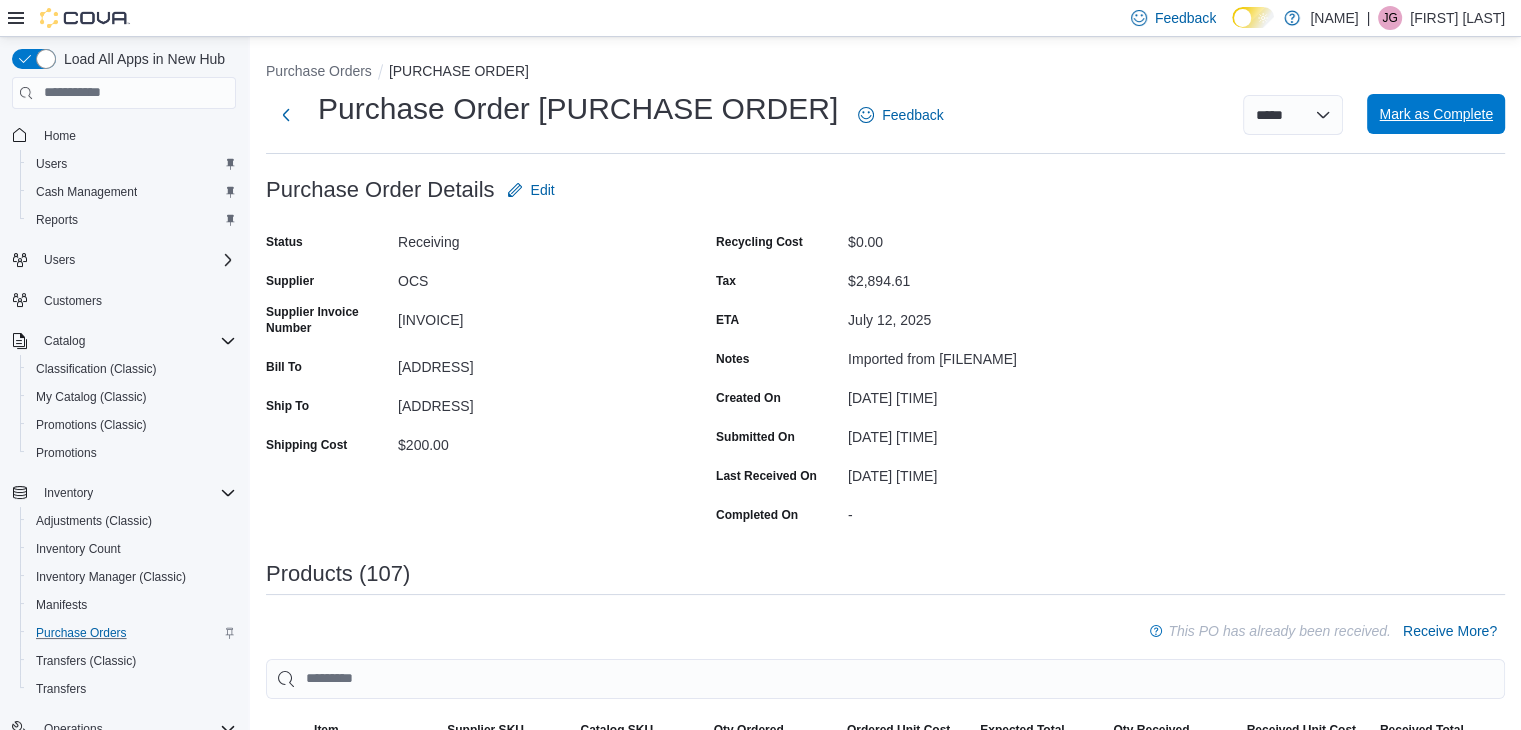 click on "Mark as Complete" at bounding box center [1436, 114] 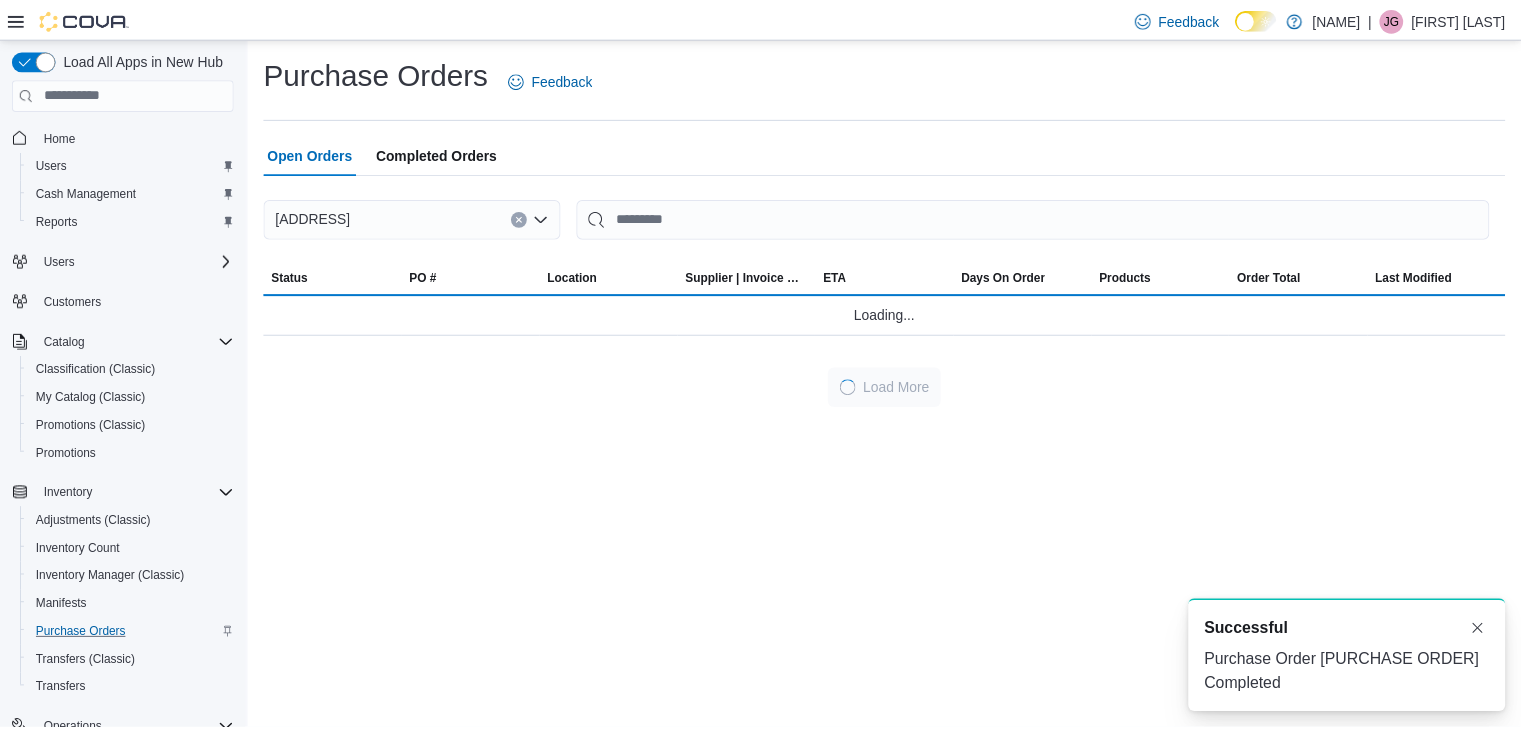 scroll, scrollTop: 0, scrollLeft: 0, axis: both 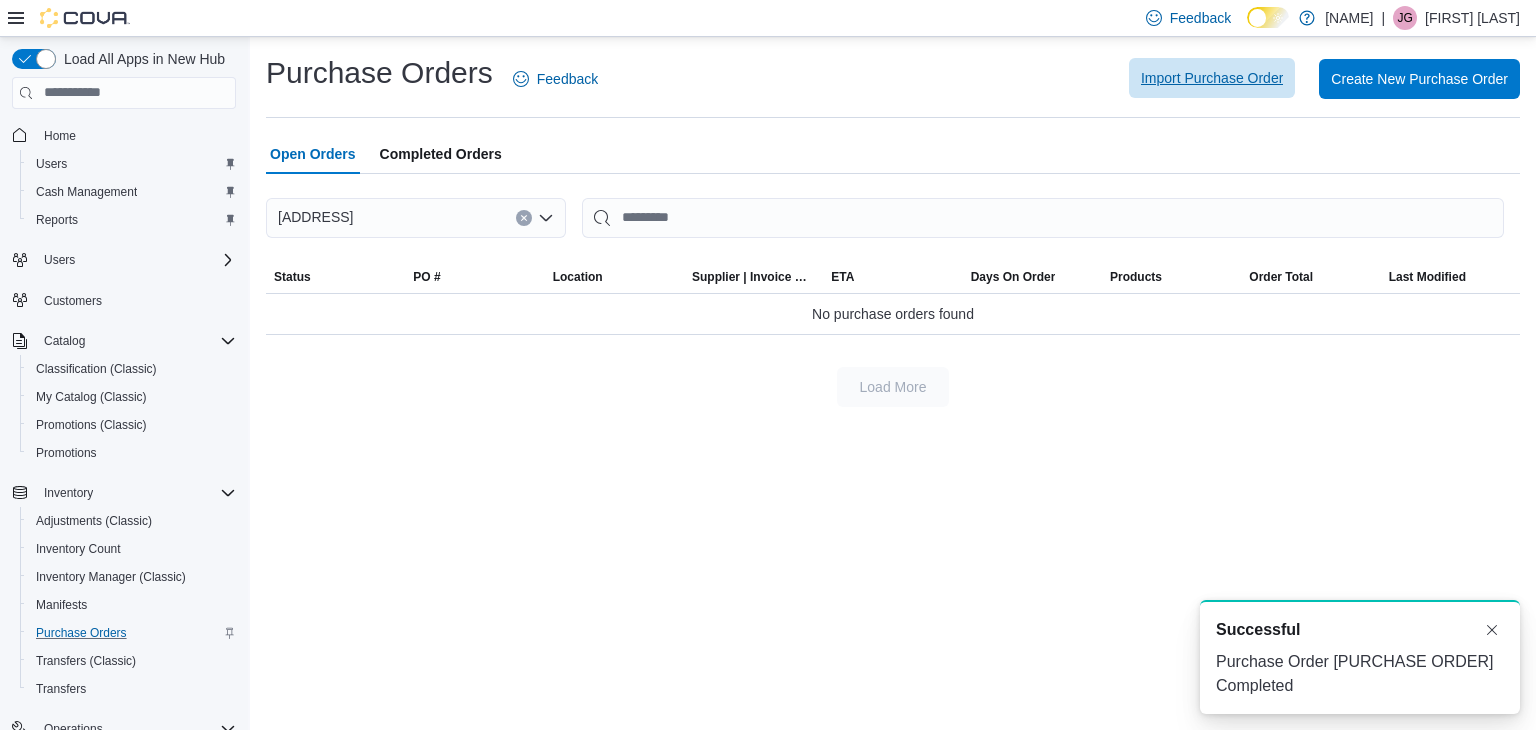 click on "Import Purchase Order" at bounding box center [1212, 78] 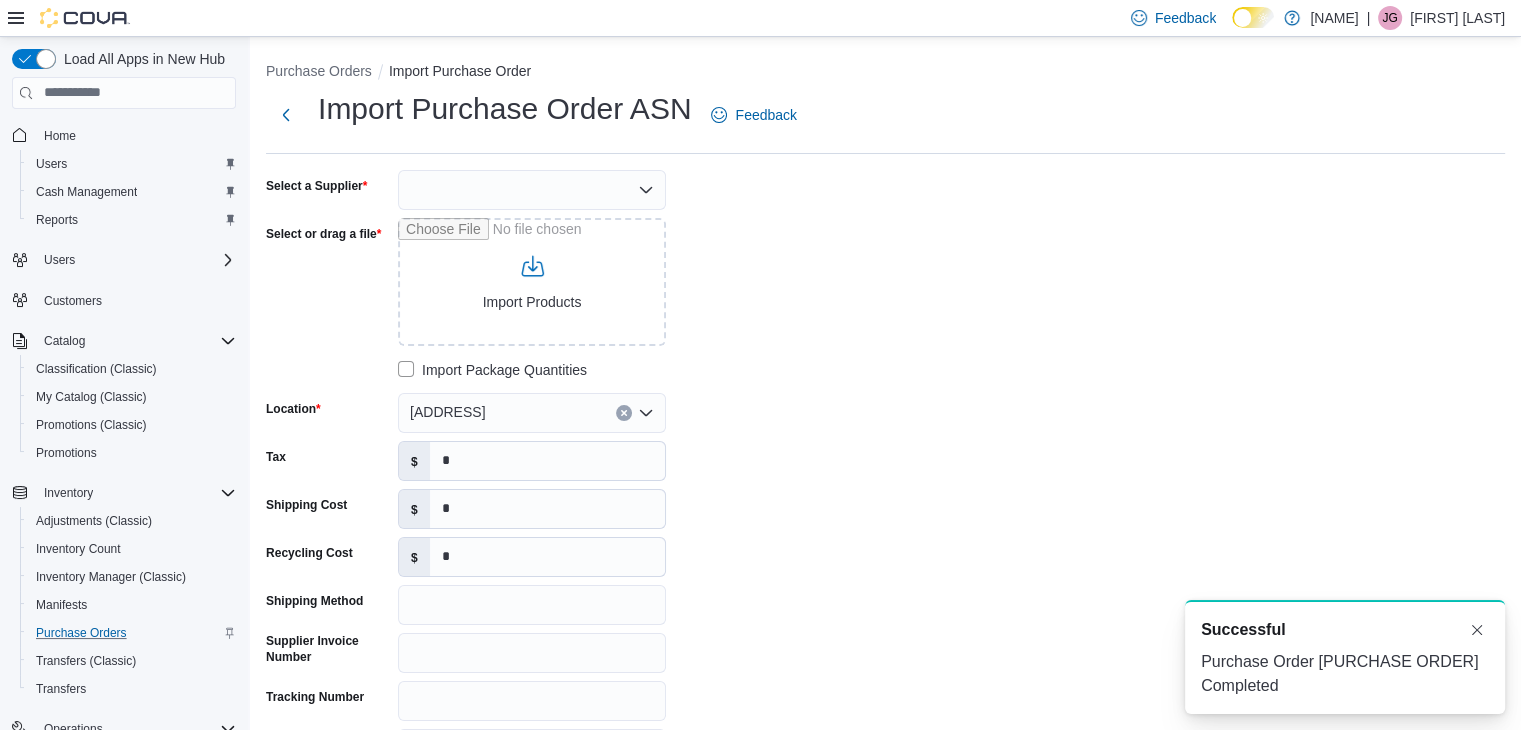 click at bounding box center [532, 190] 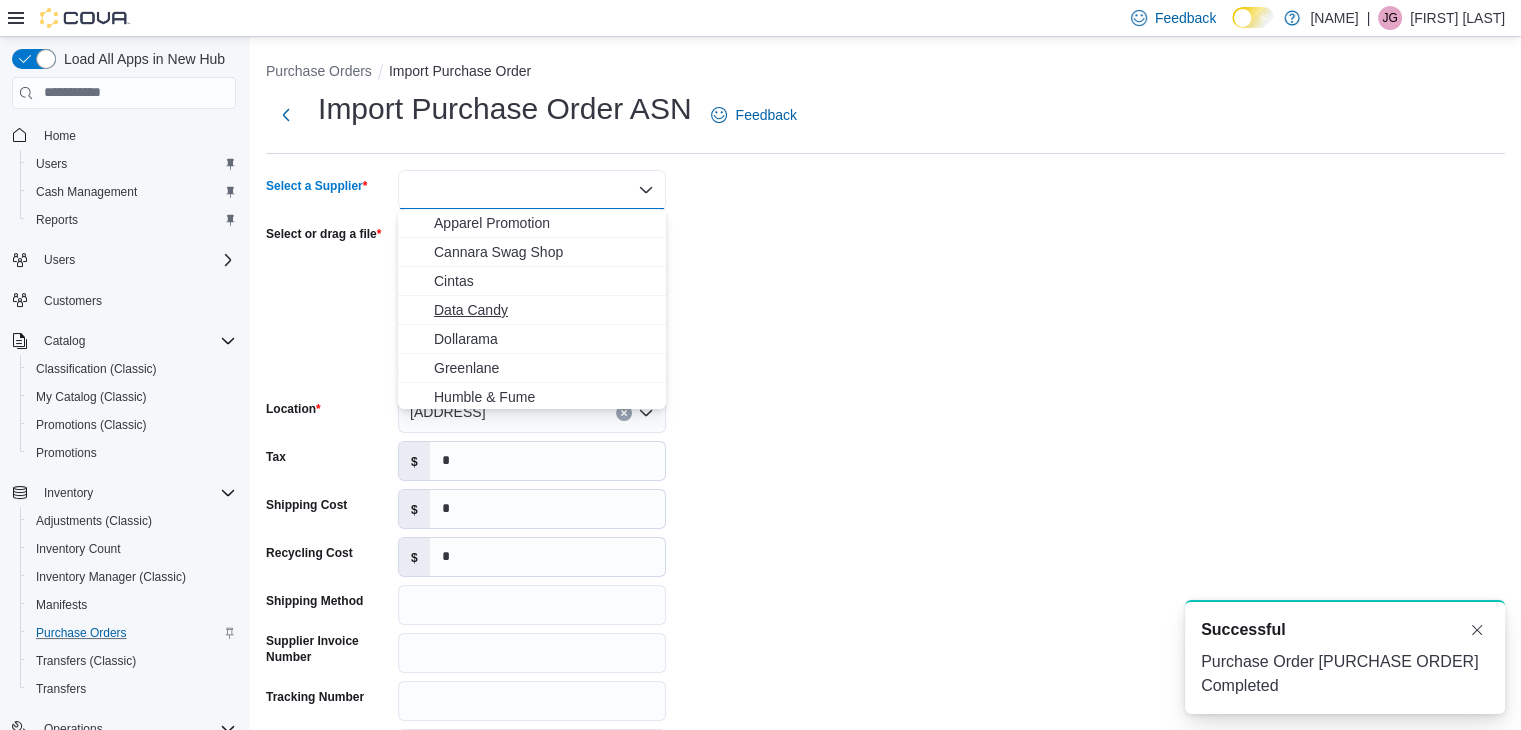 scroll, scrollTop: 206, scrollLeft: 0, axis: vertical 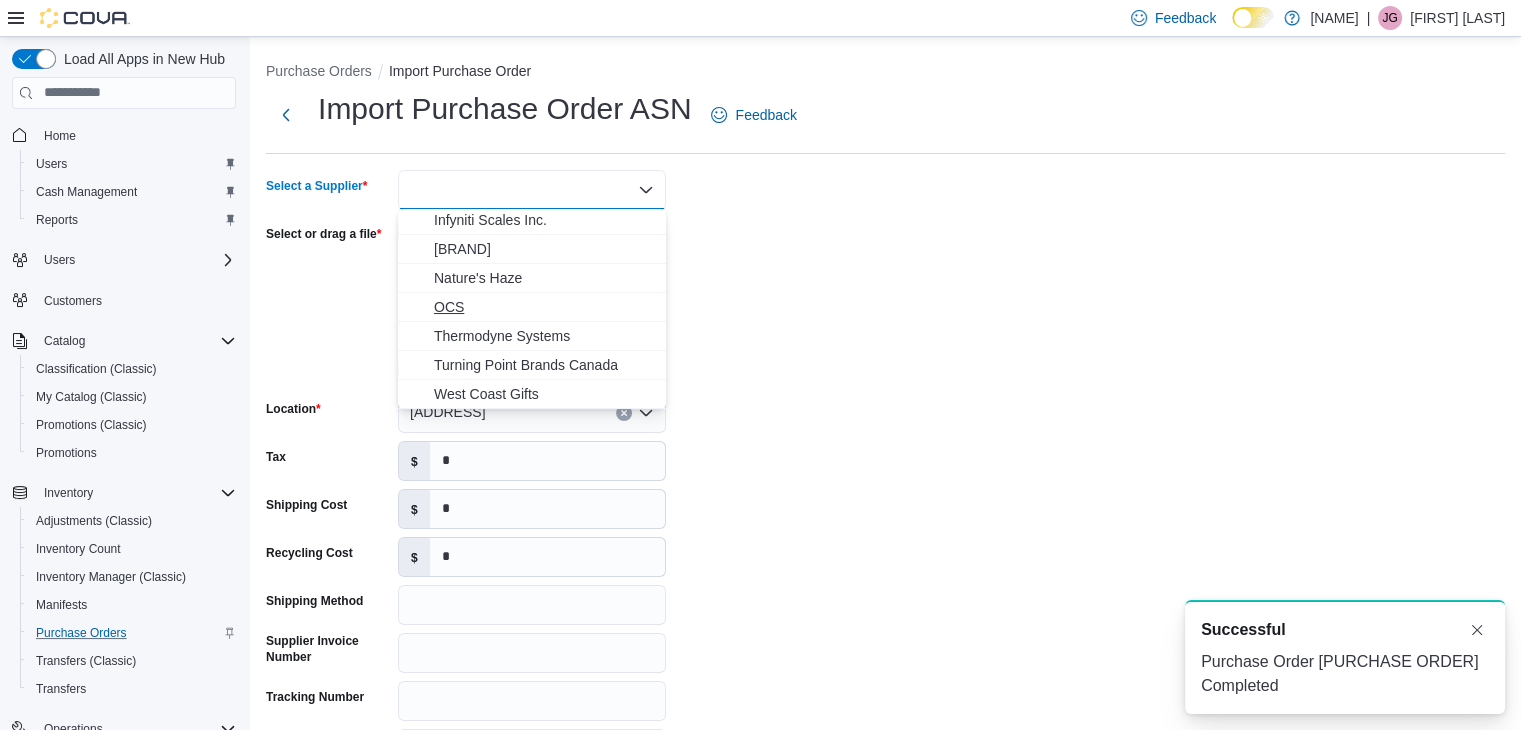 click on "OCS" at bounding box center [544, 307] 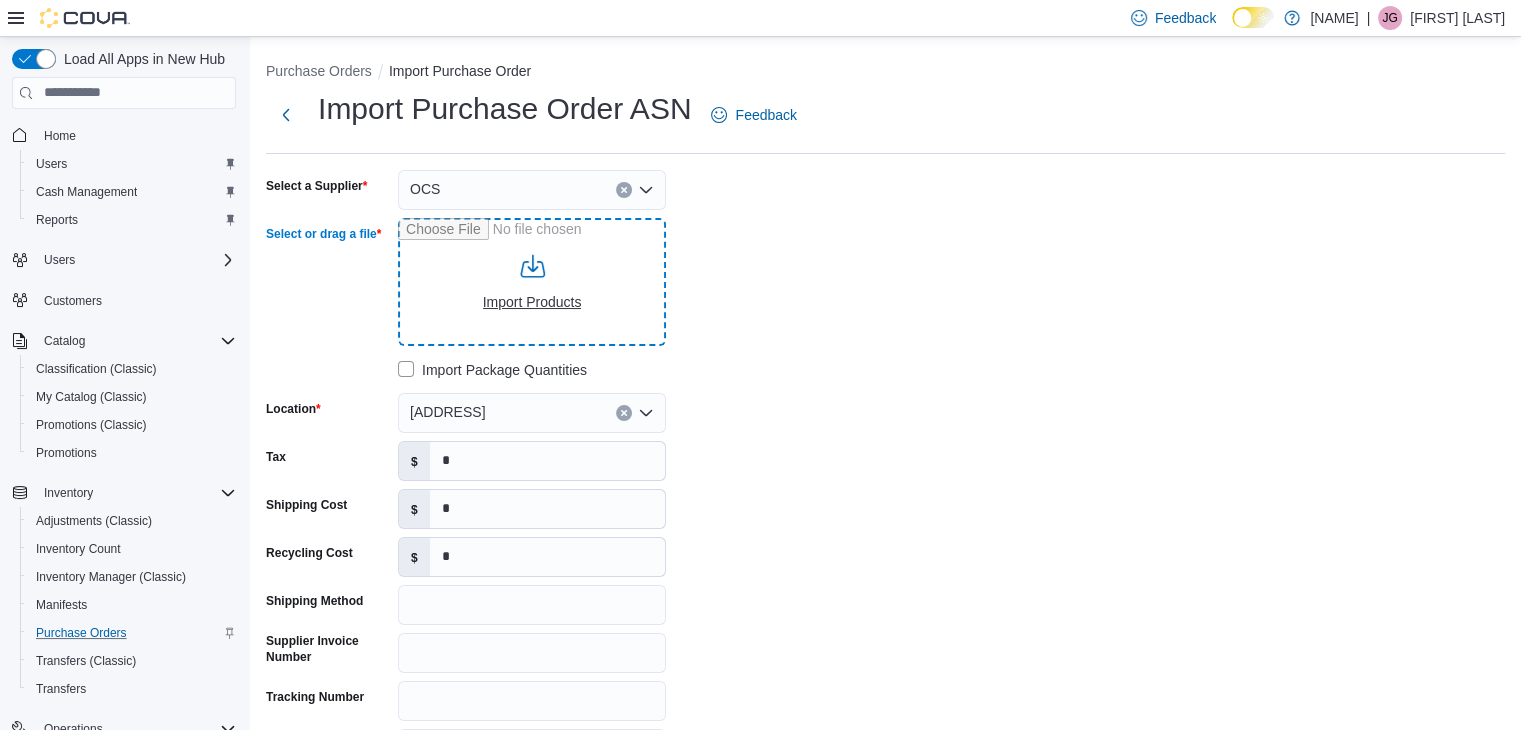 click on "Select or drag a file" at bounding box center (532, 282) 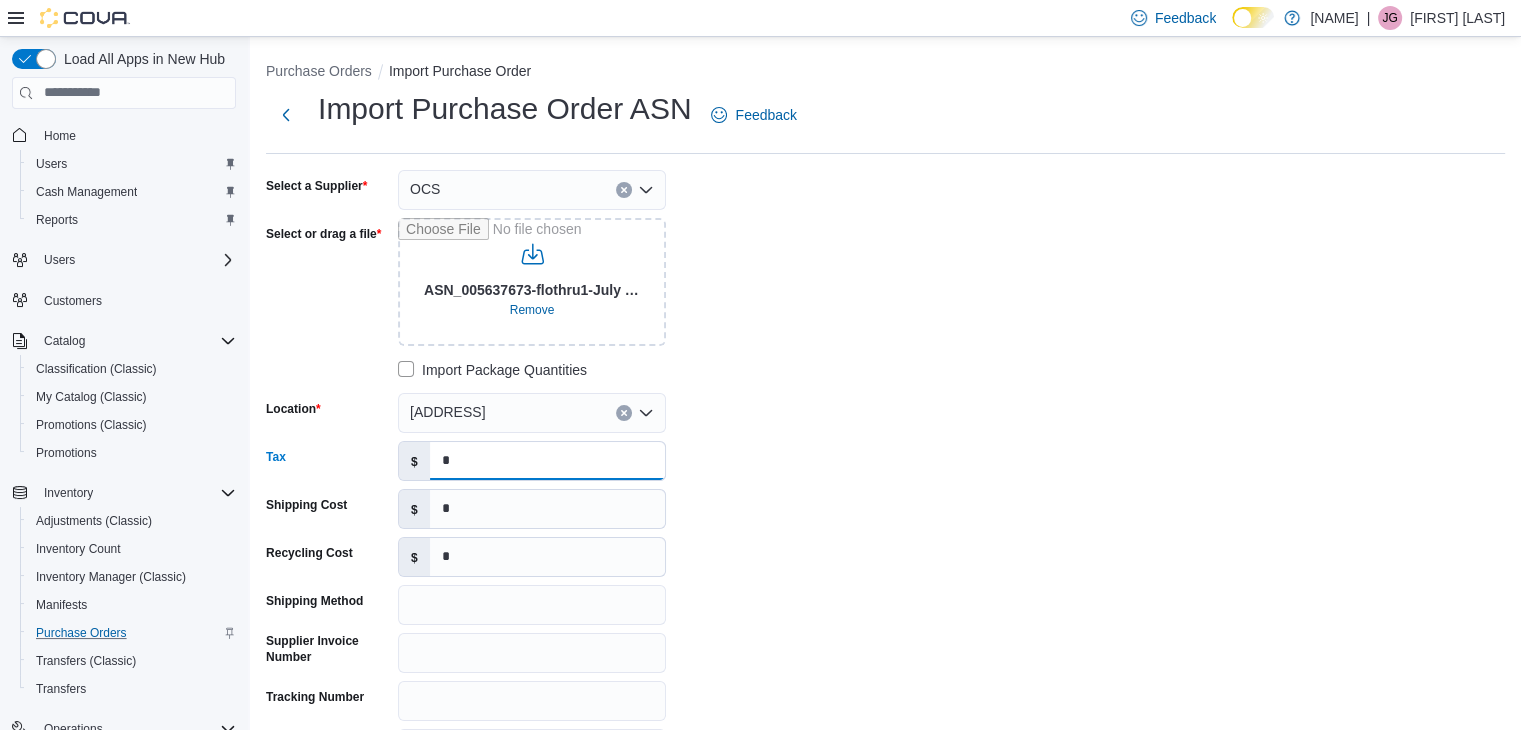 drag, startPoint x: 479, startPoint y: 475, endPoint x: 388, endPoint y: 465, distance: 91.5478 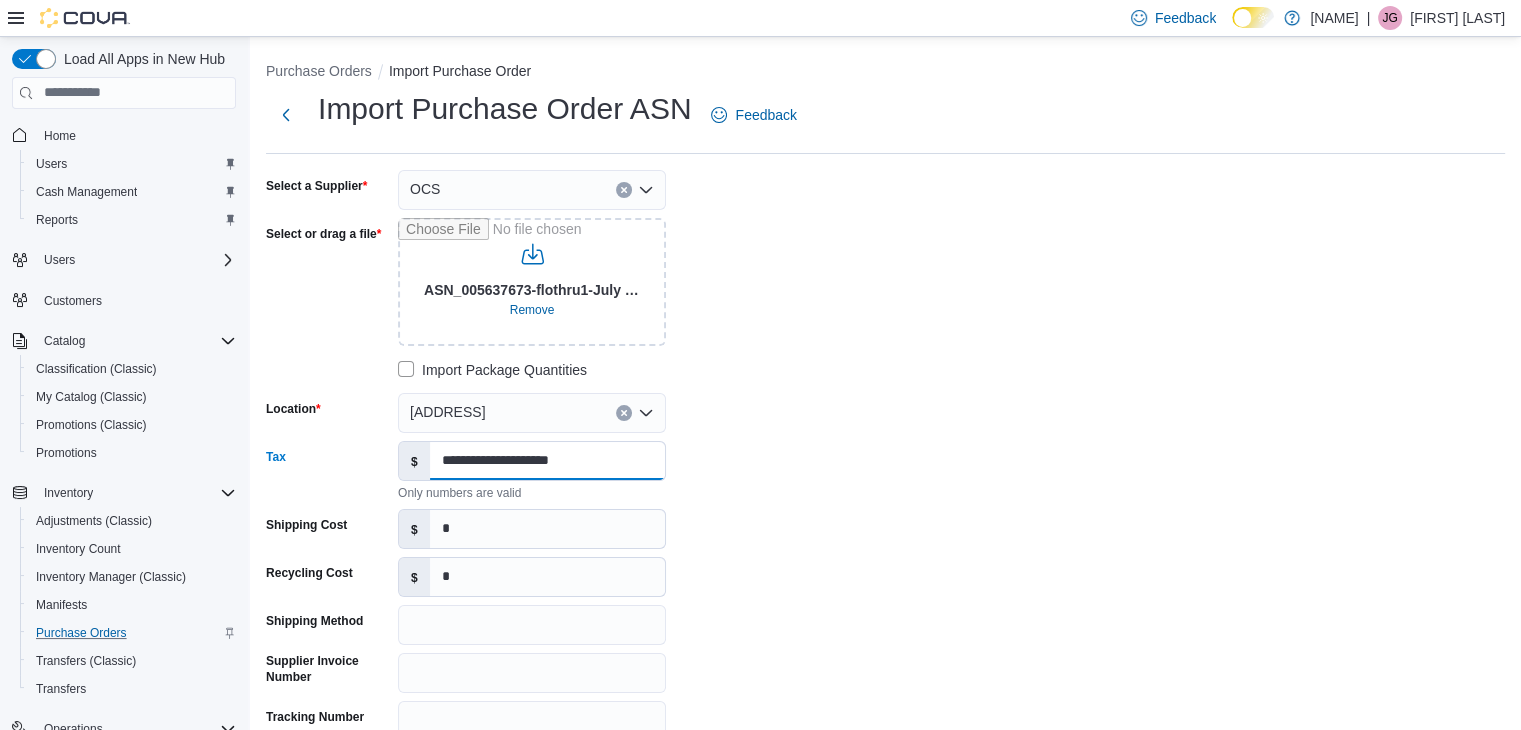 scroll, scrollTop: 0, scrollLeft: 3, axis: horizontal 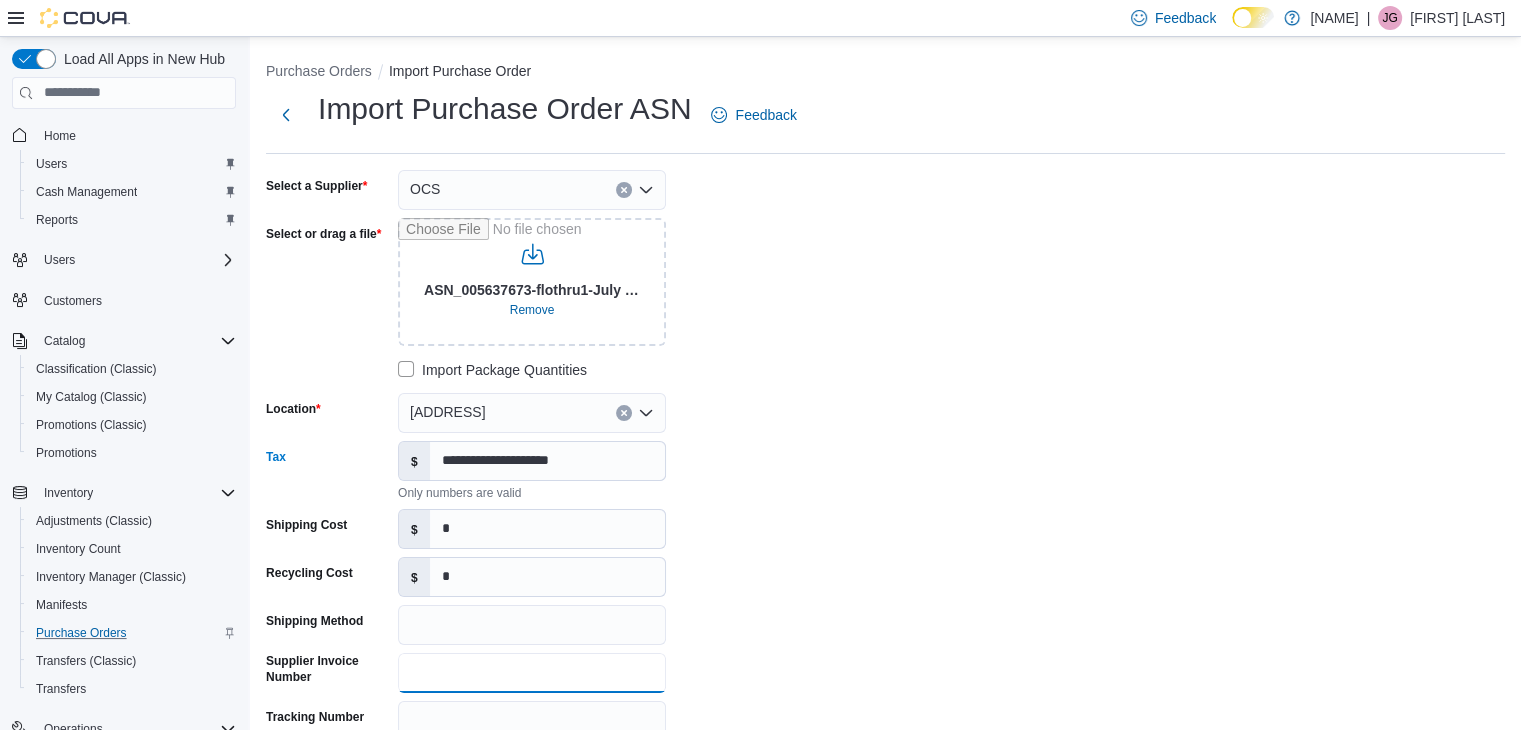 click on "Supplier Invoice Number" at bounding box center [532, 673] 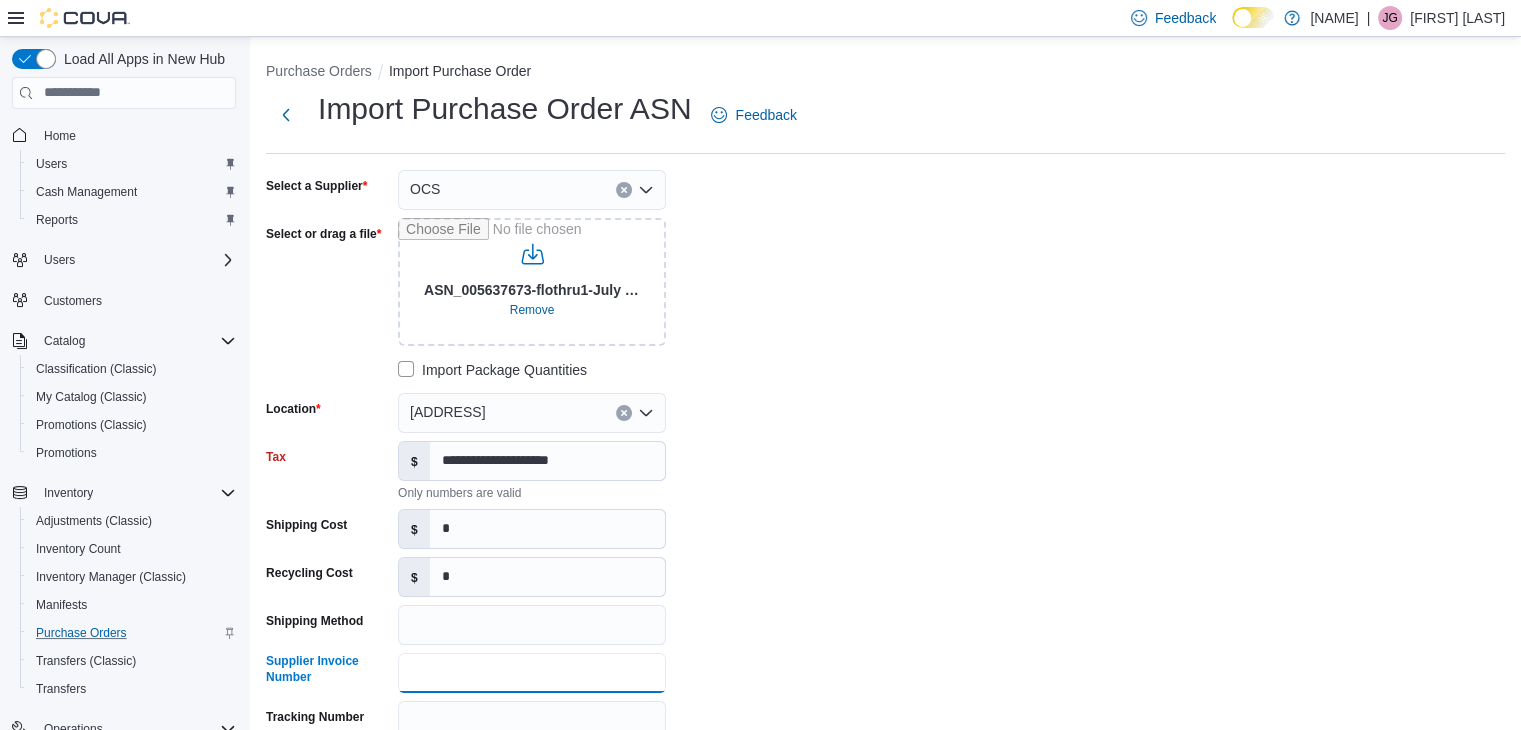 scroll, scrollTop: 0, scrollLeft: 0, axis: both 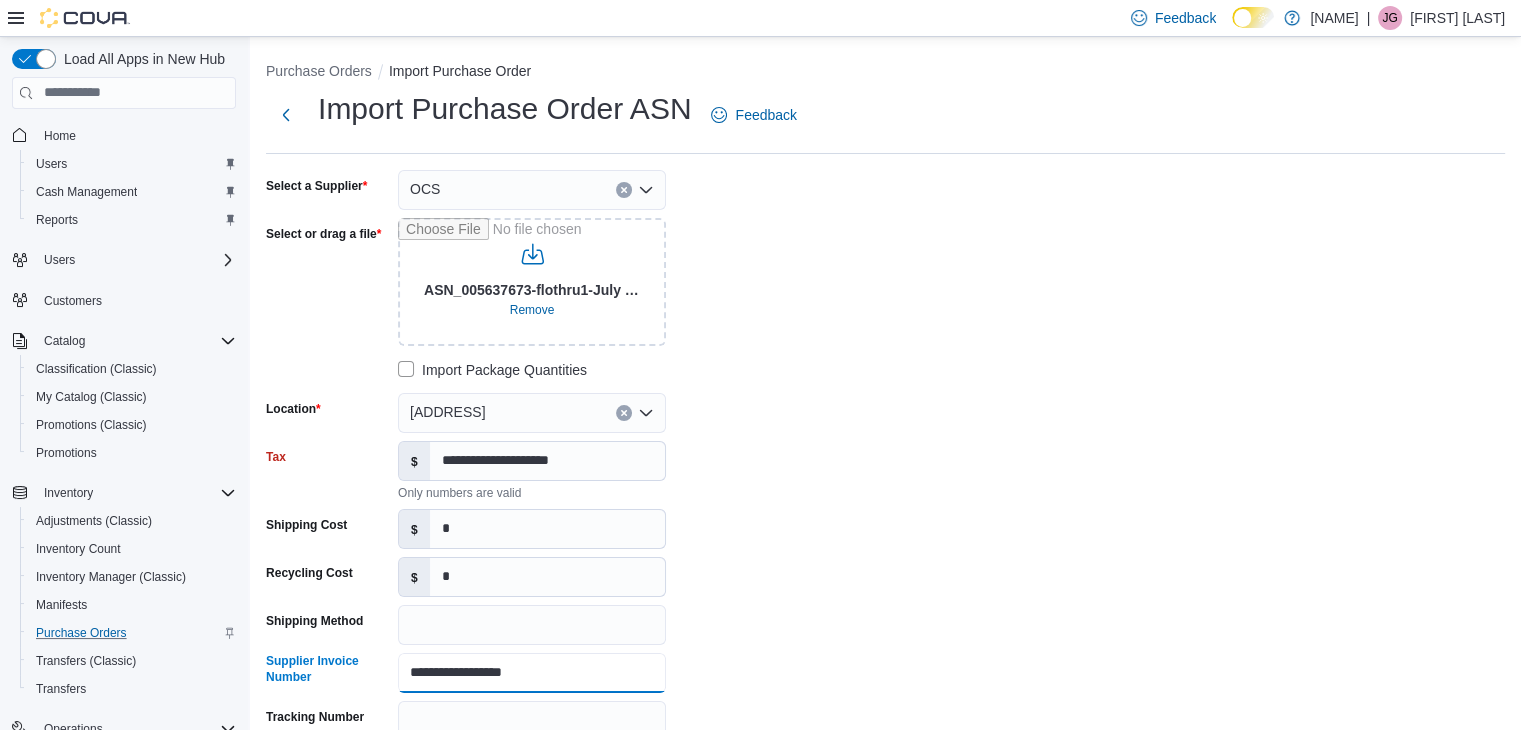 type on "**********" 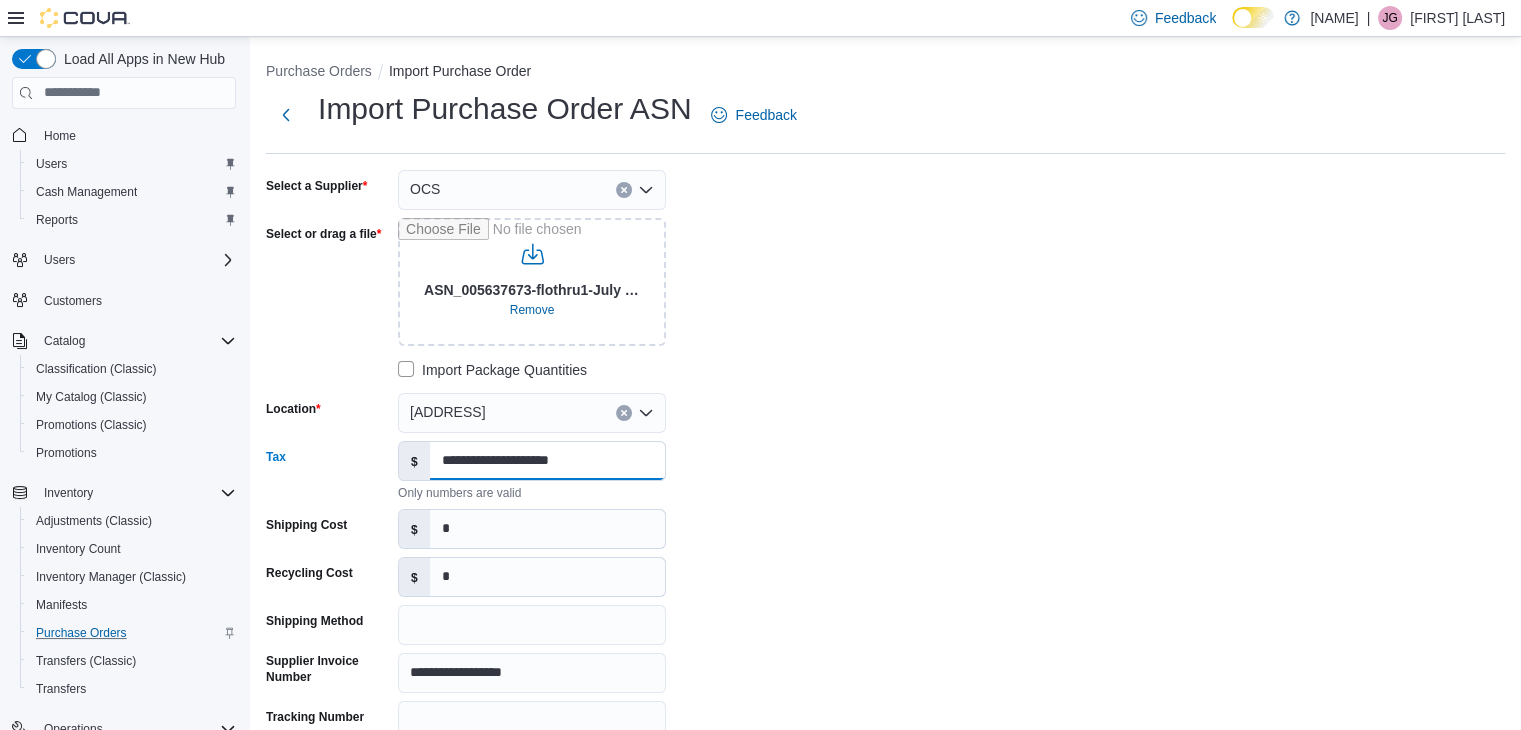 drag, startPoint x: 616, startPoint y: 453, endPoint x: 302, endPoint y: 386, distance: 321.06854 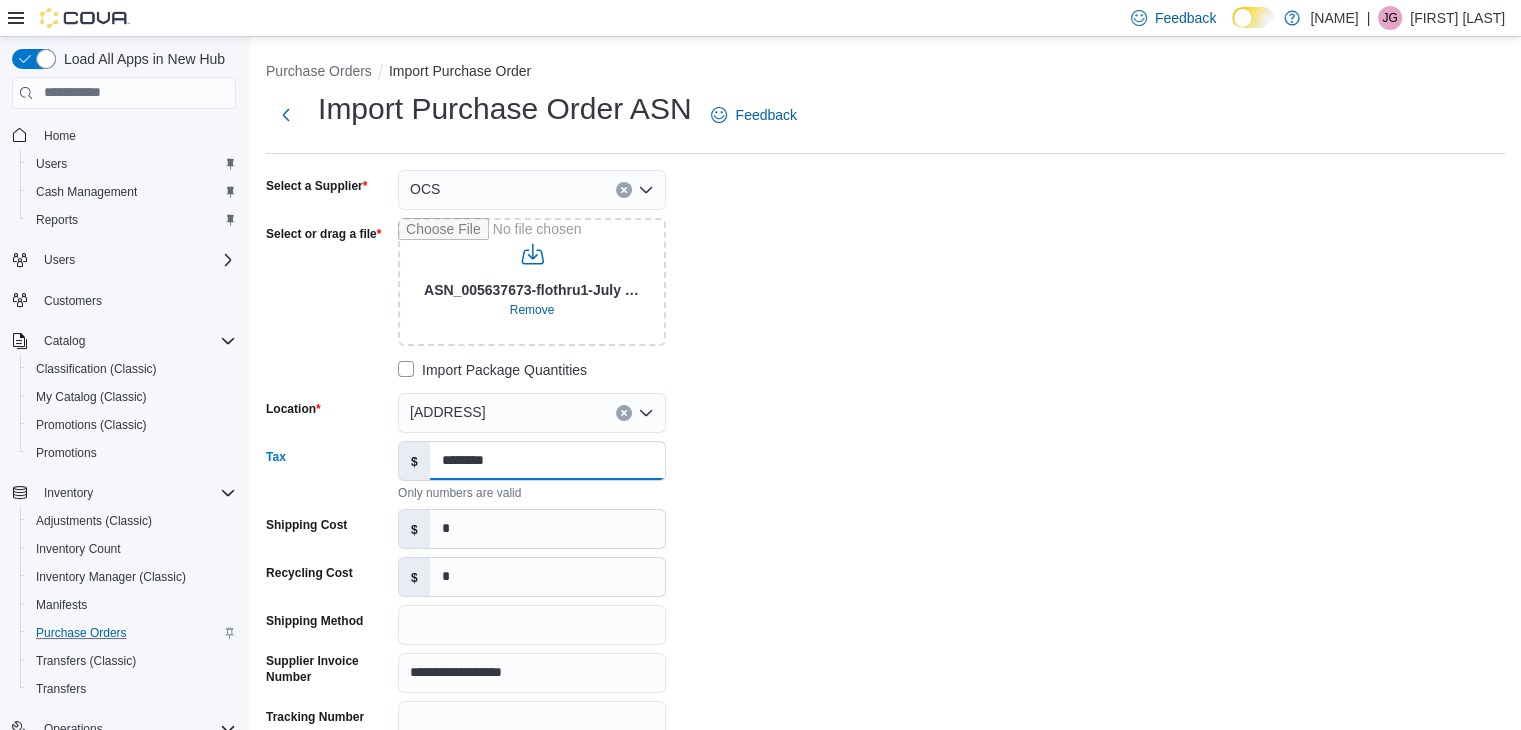 click on "*******" at bounding box center (547, 461) 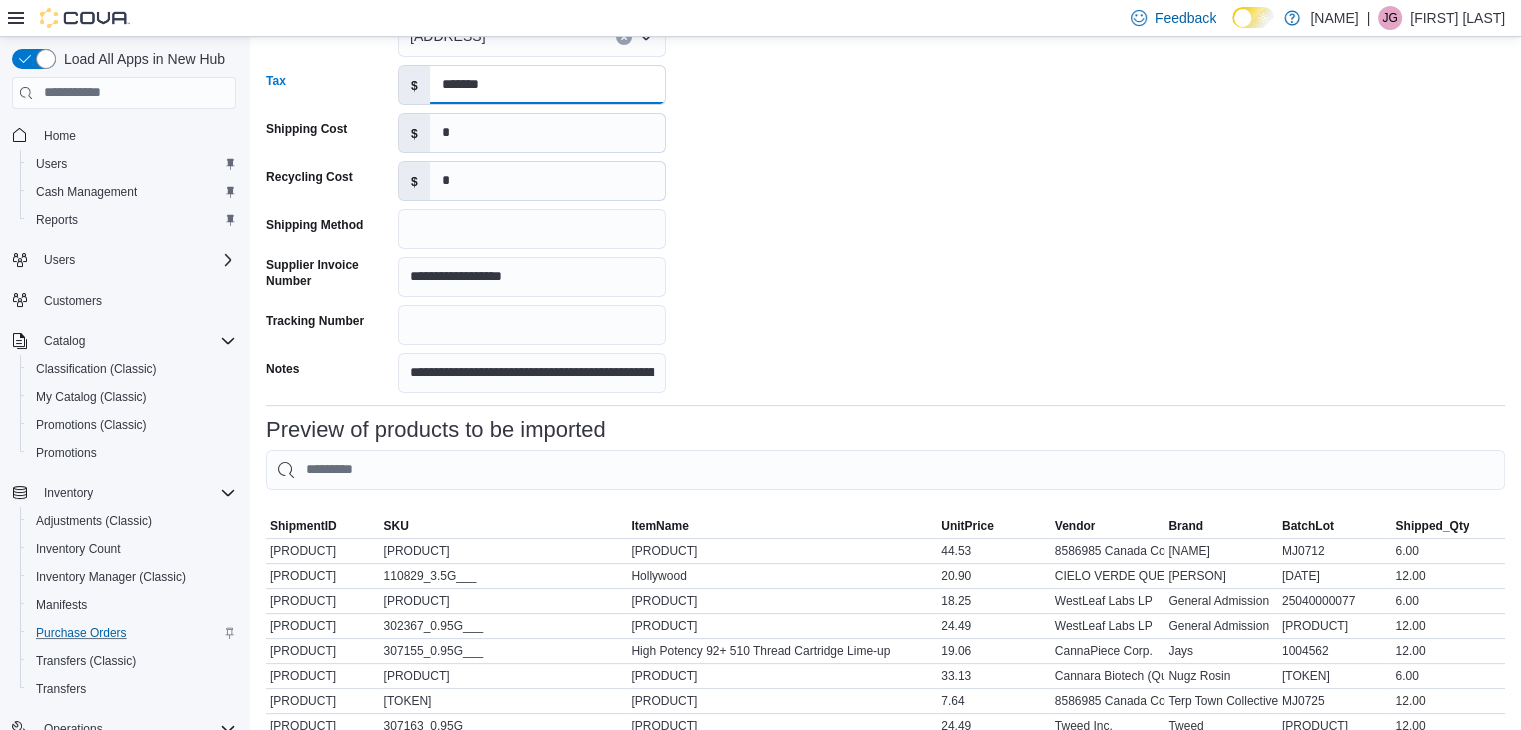 scroll, scrollTop: 586, scrollLeft: 0, axis: vertical 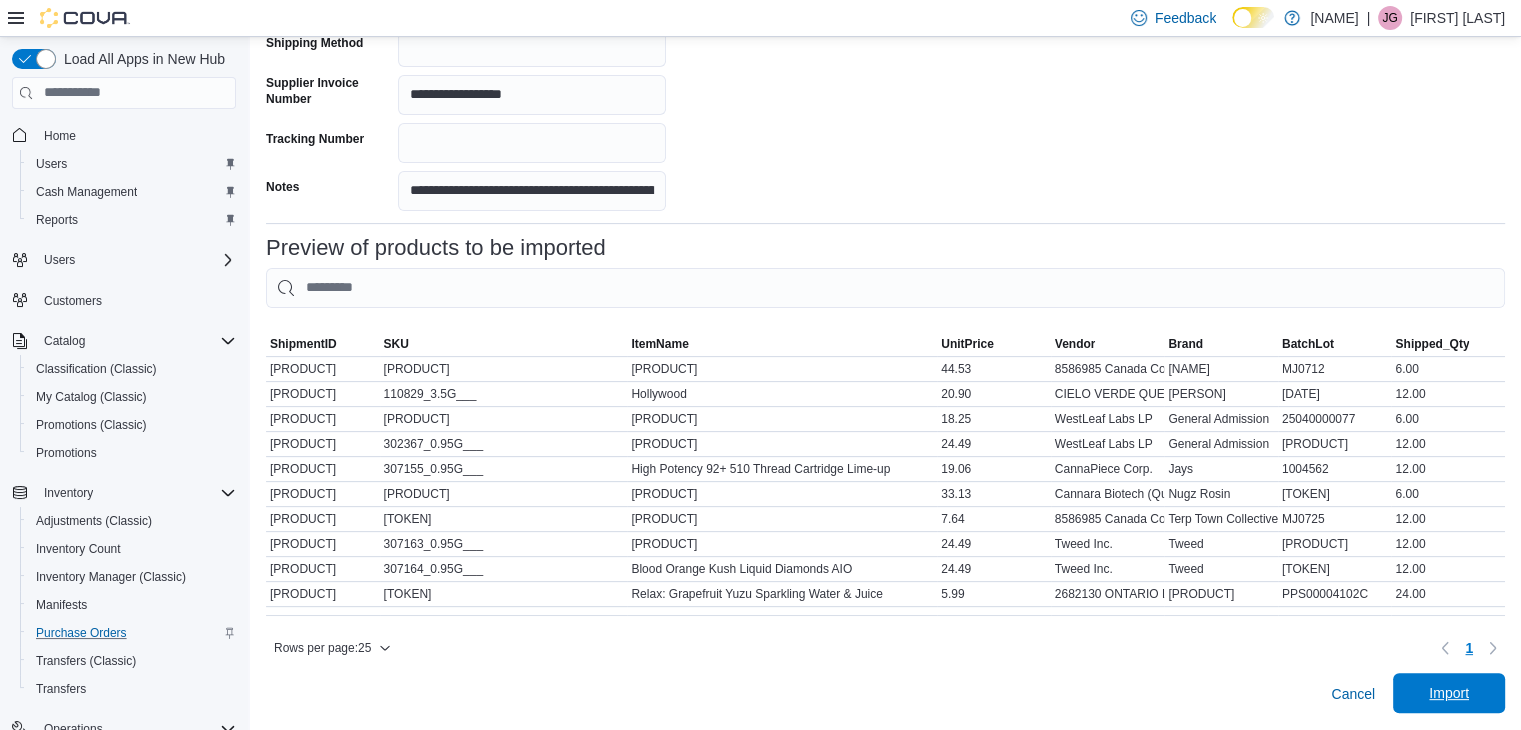 type on "******" 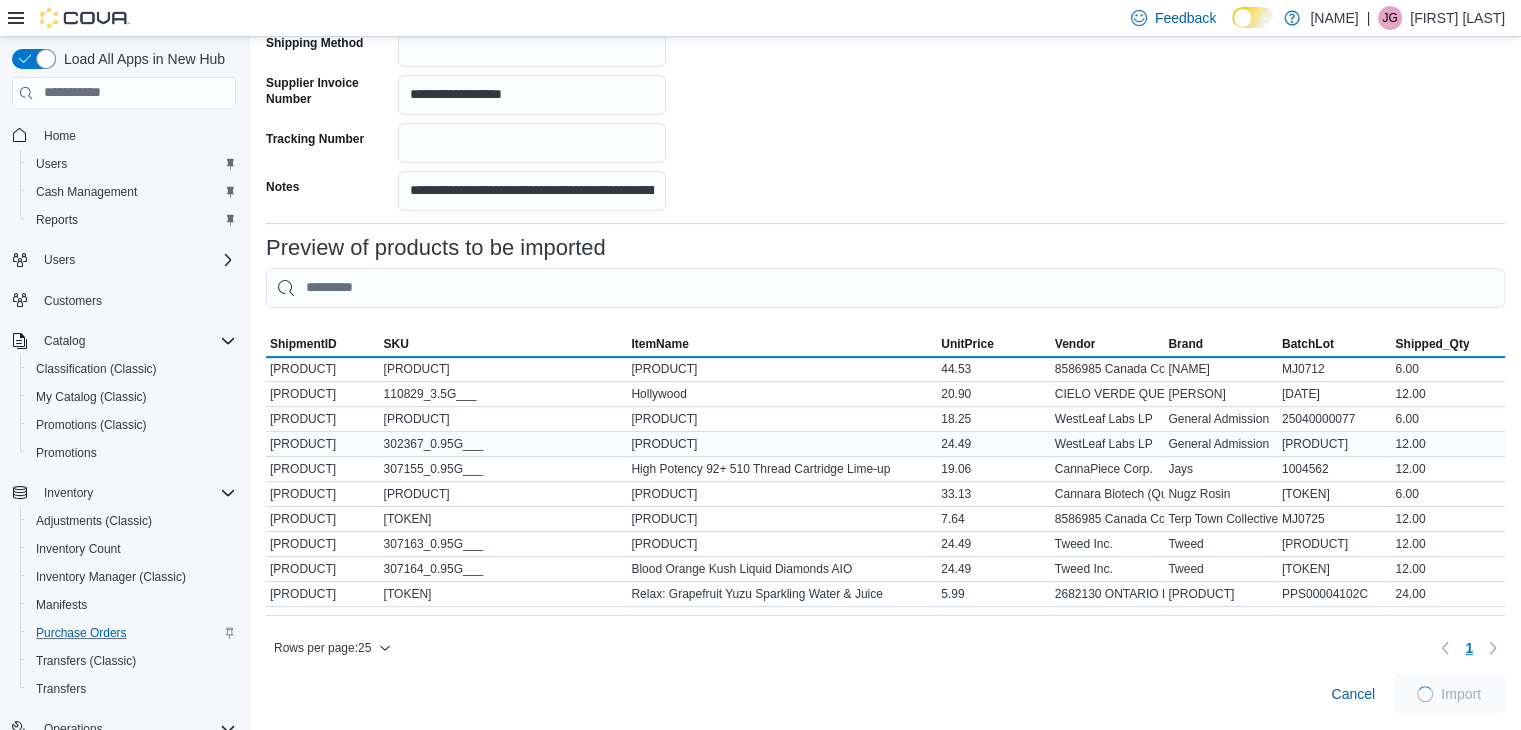 scroll, scrollTop: 585, scrollLeft: 0, axis: vertical 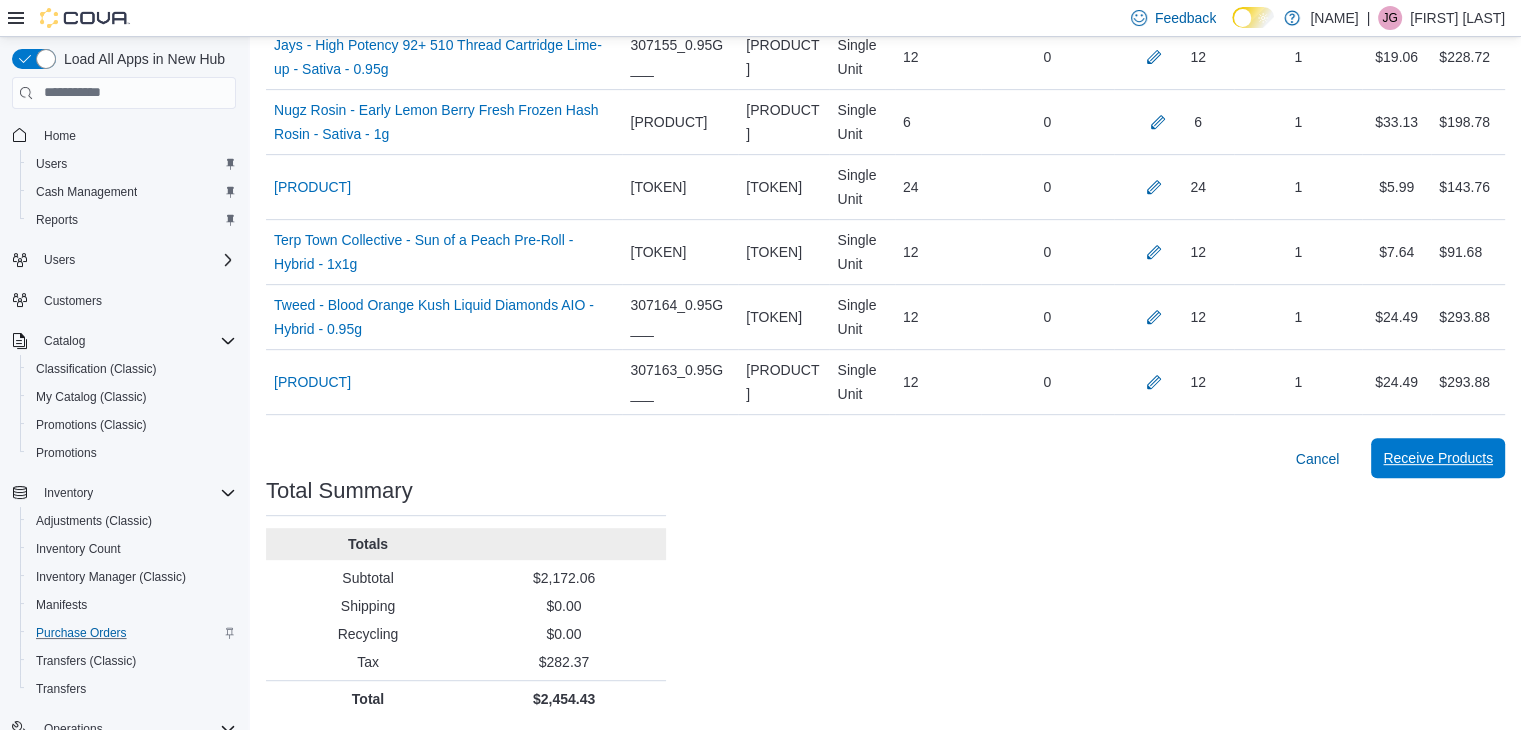 click on "Receive Products" at bounding box center (1438, 458) 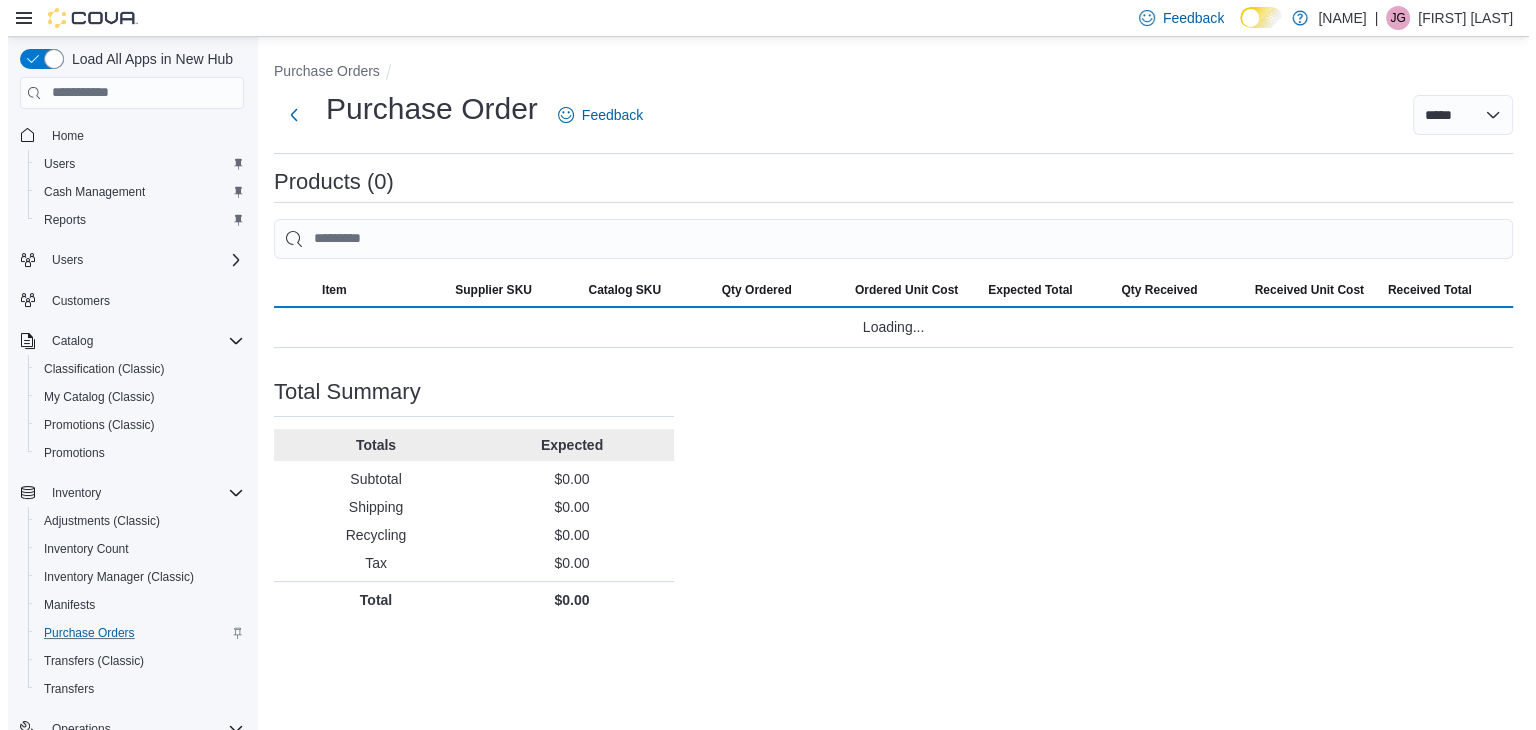 scroll, scrollTop: 0, scrollLeft: 0, axis: both 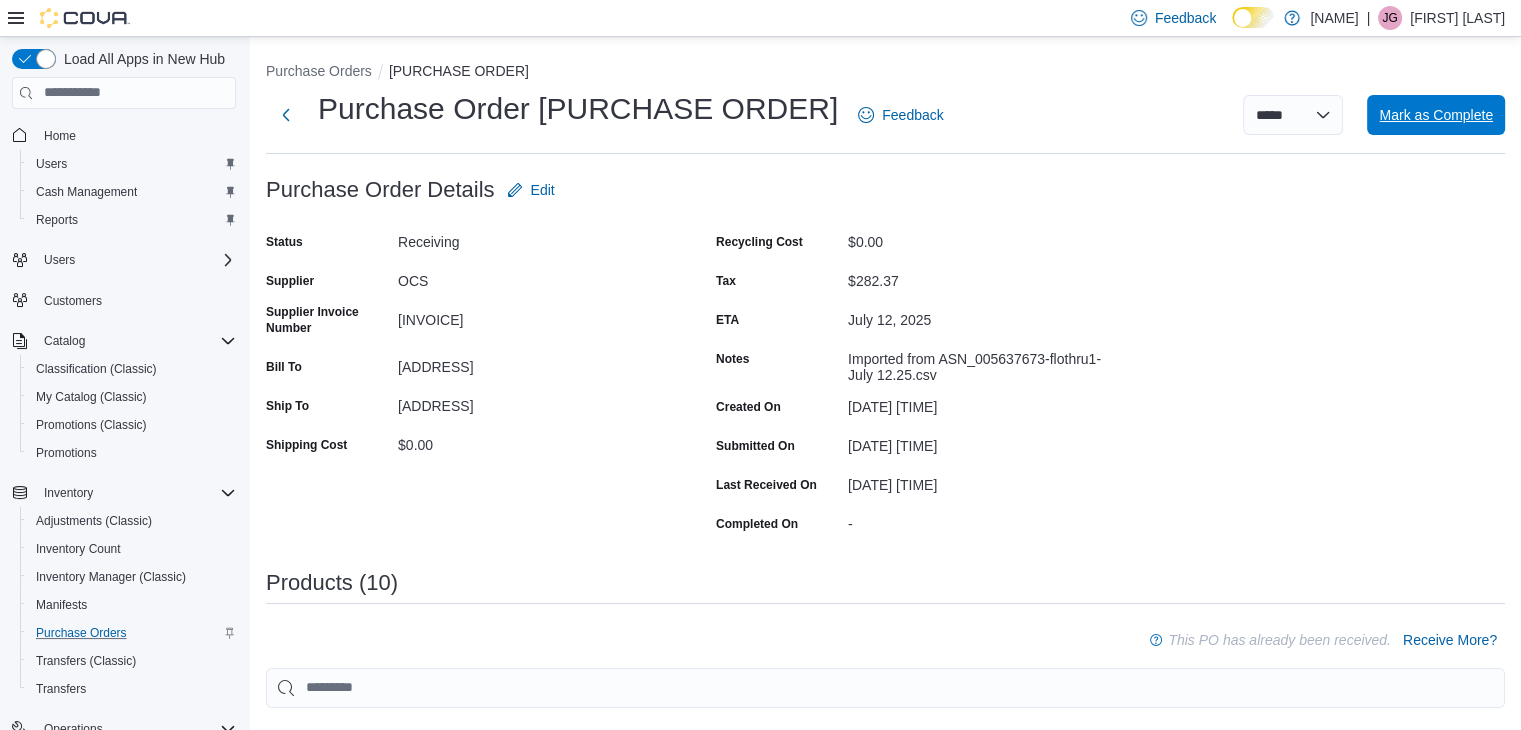 click on "Mark as Complete" at bounding box center (1436, 115) 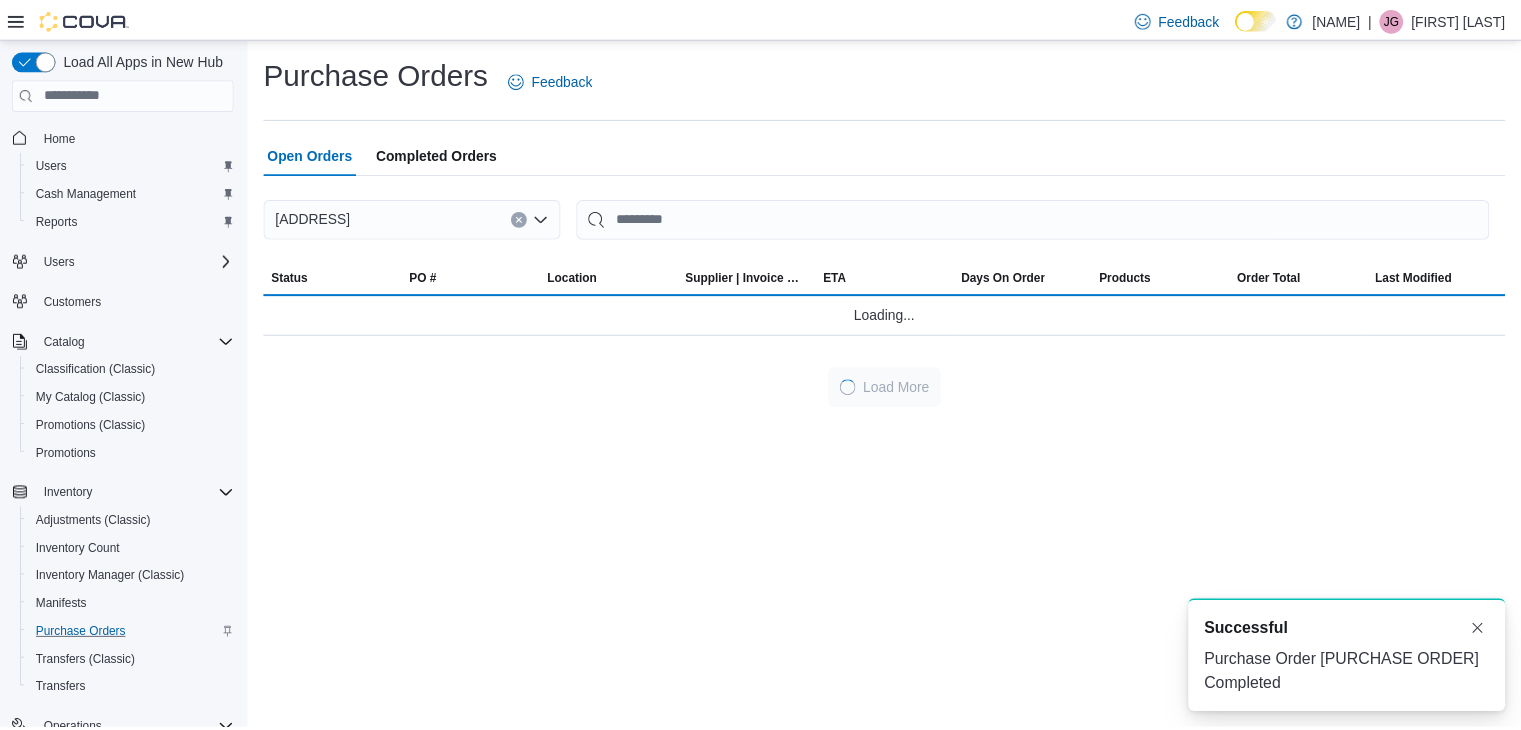scroll, scrollTop: 0, scrollLeft: 0, axis: both 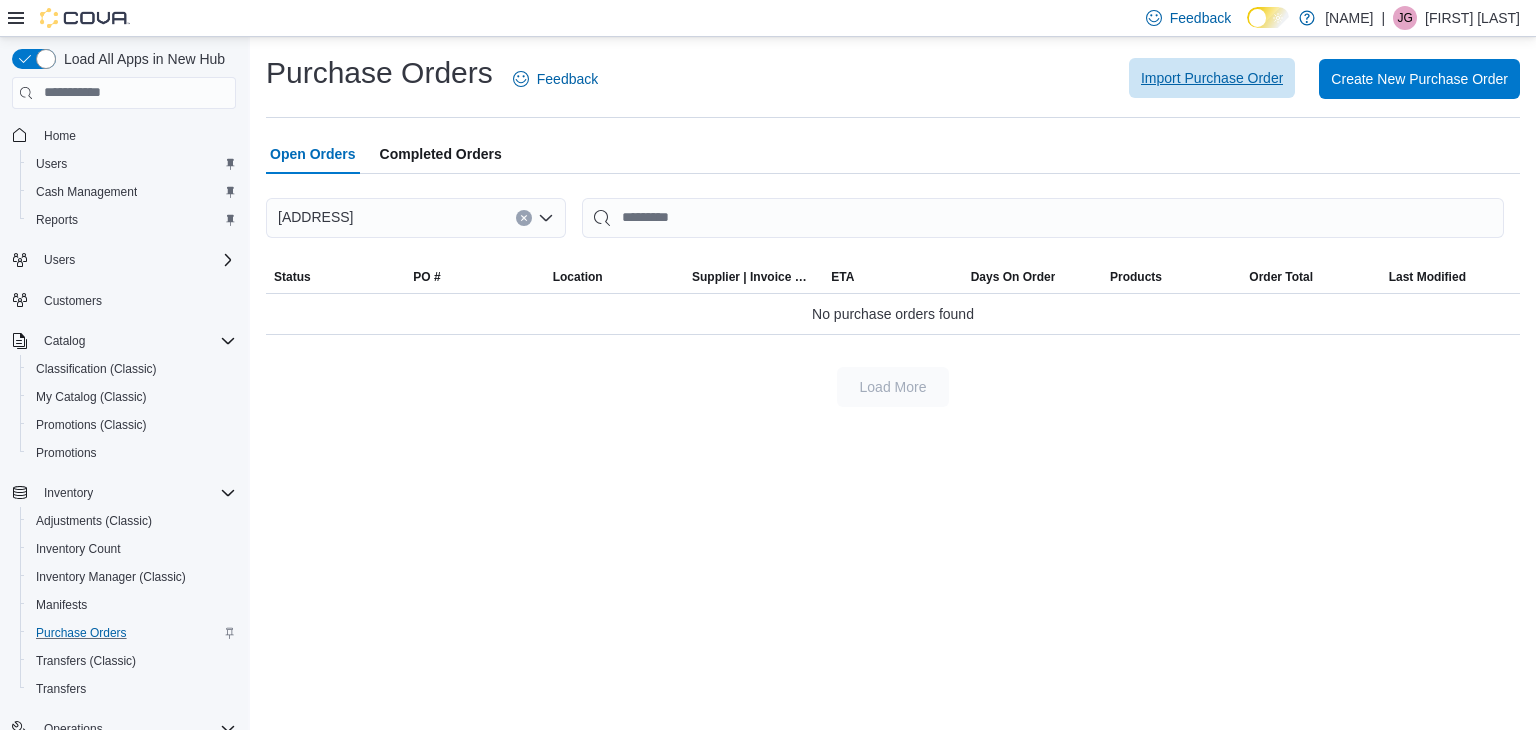 click on "Import Purchase Order" at bounding box center [1212, 78] 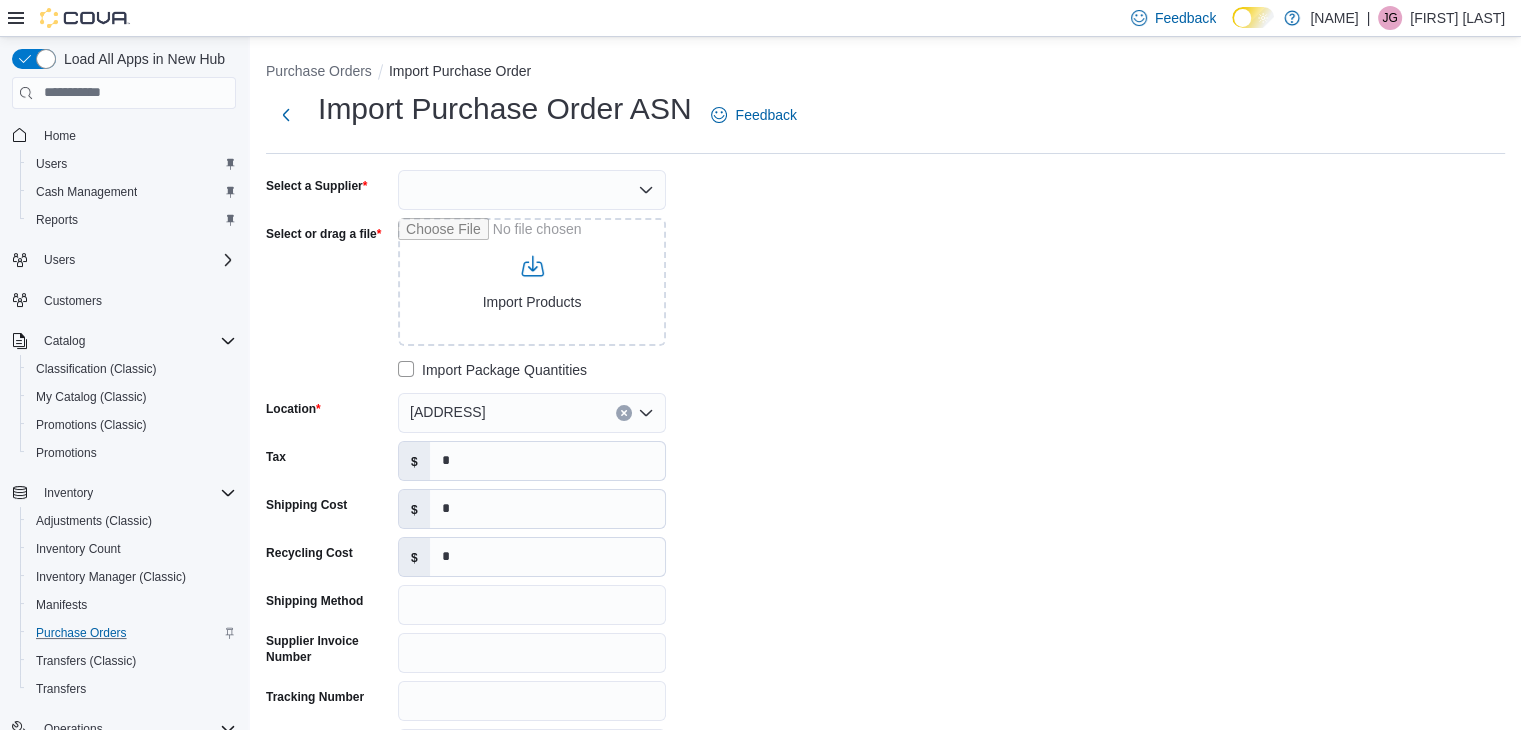 click at bounding box center [532, 190] 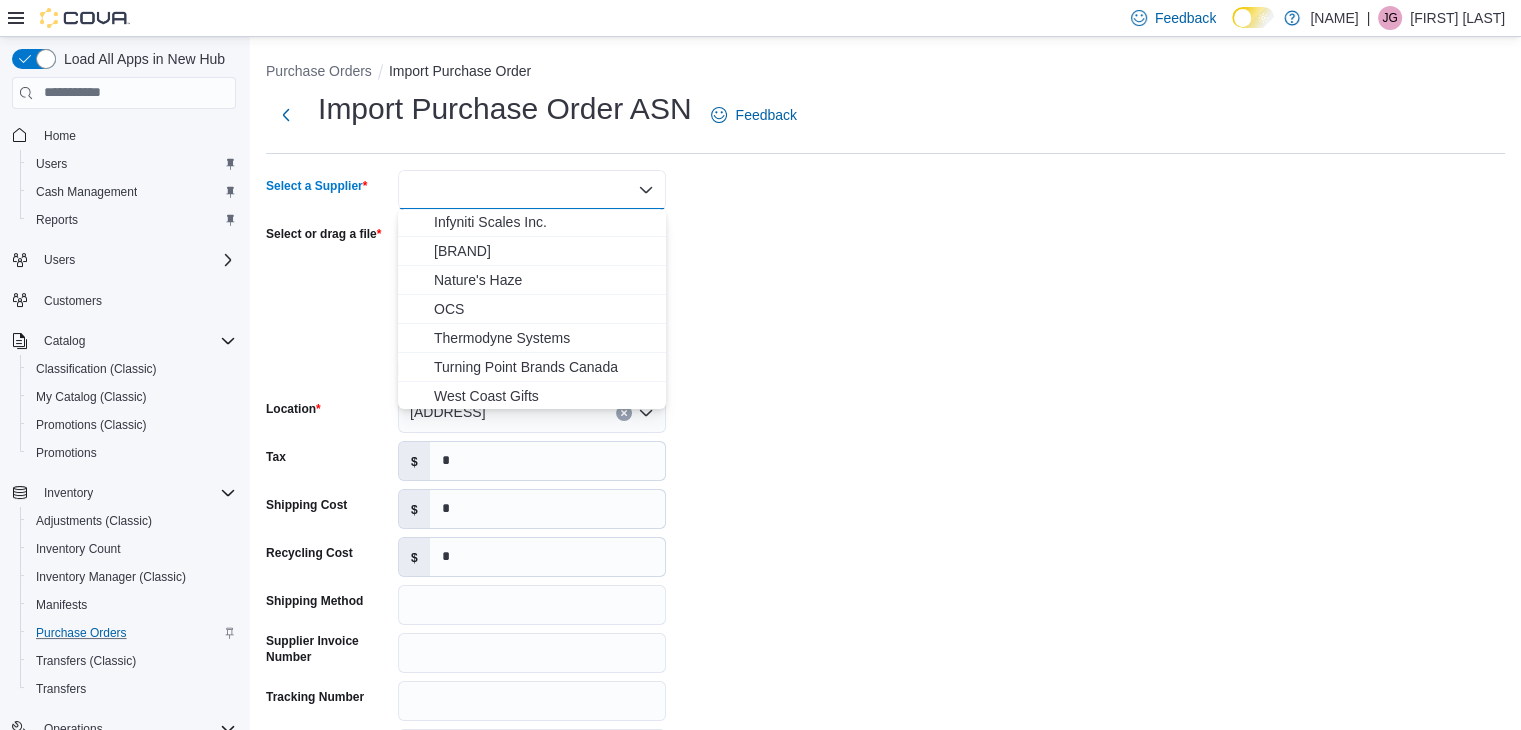 scroll, scrollTop: 206, scrollLeft: 0, axis: vertical 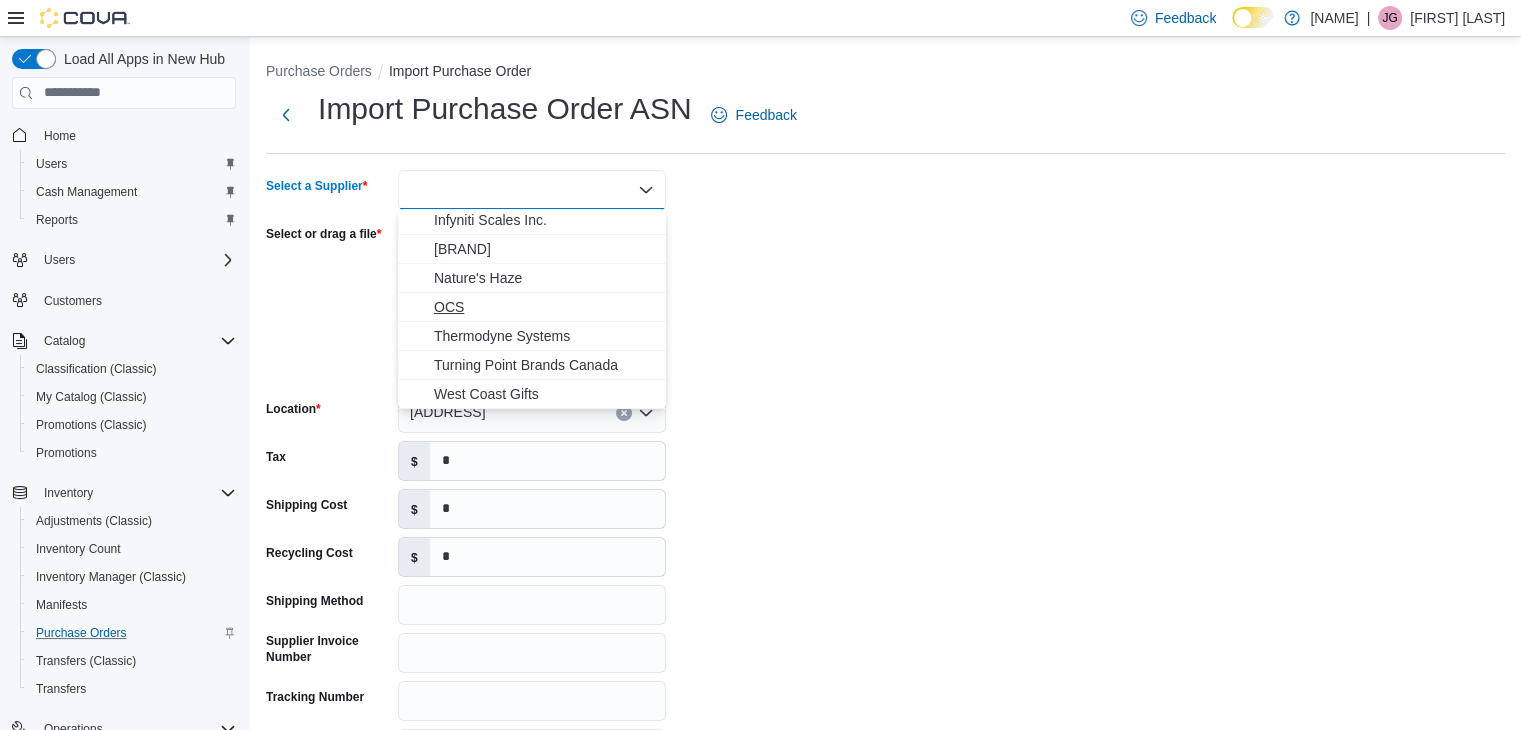 click on "OCS" at bounding box center [544, 307] 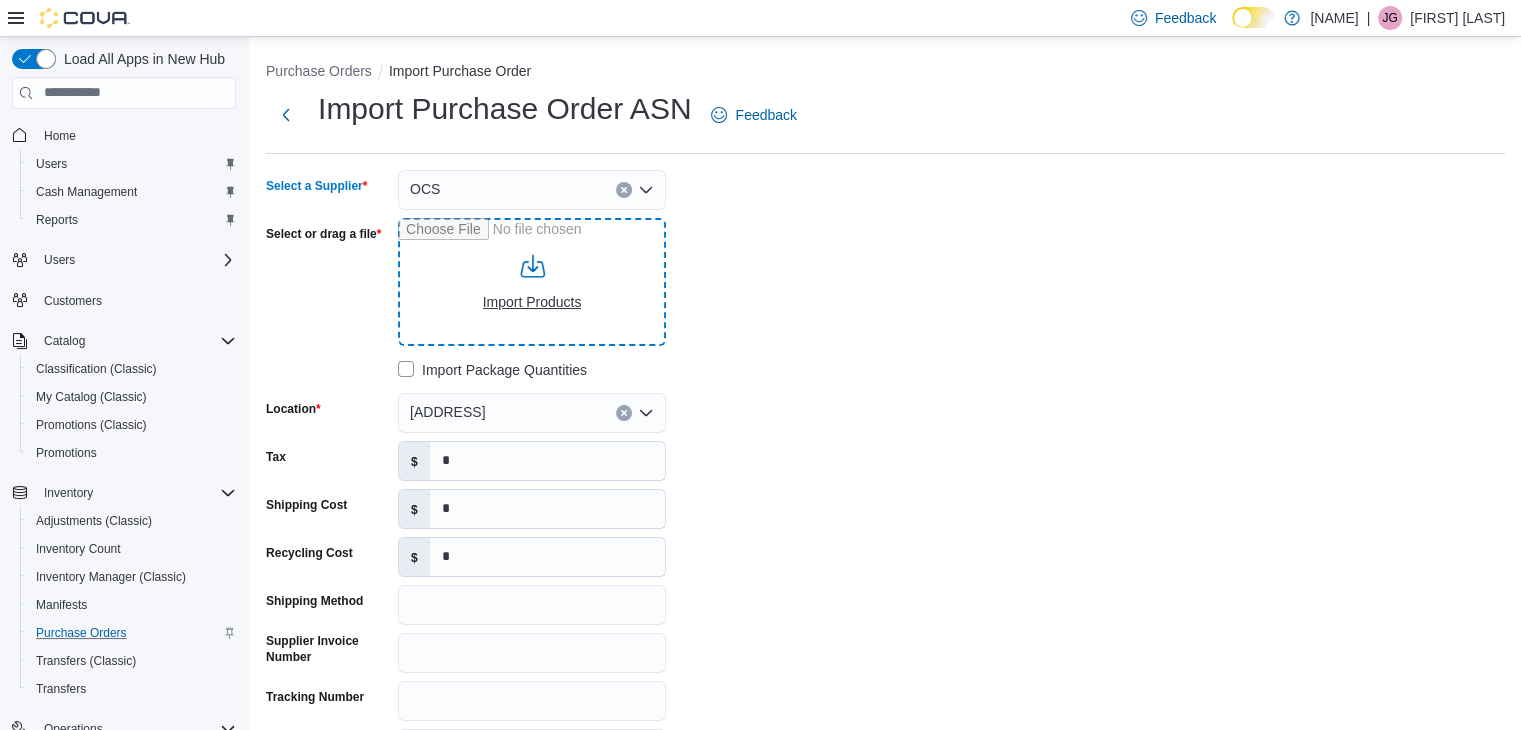 click on "Select or drag a file" at bounding box center [532, 282] 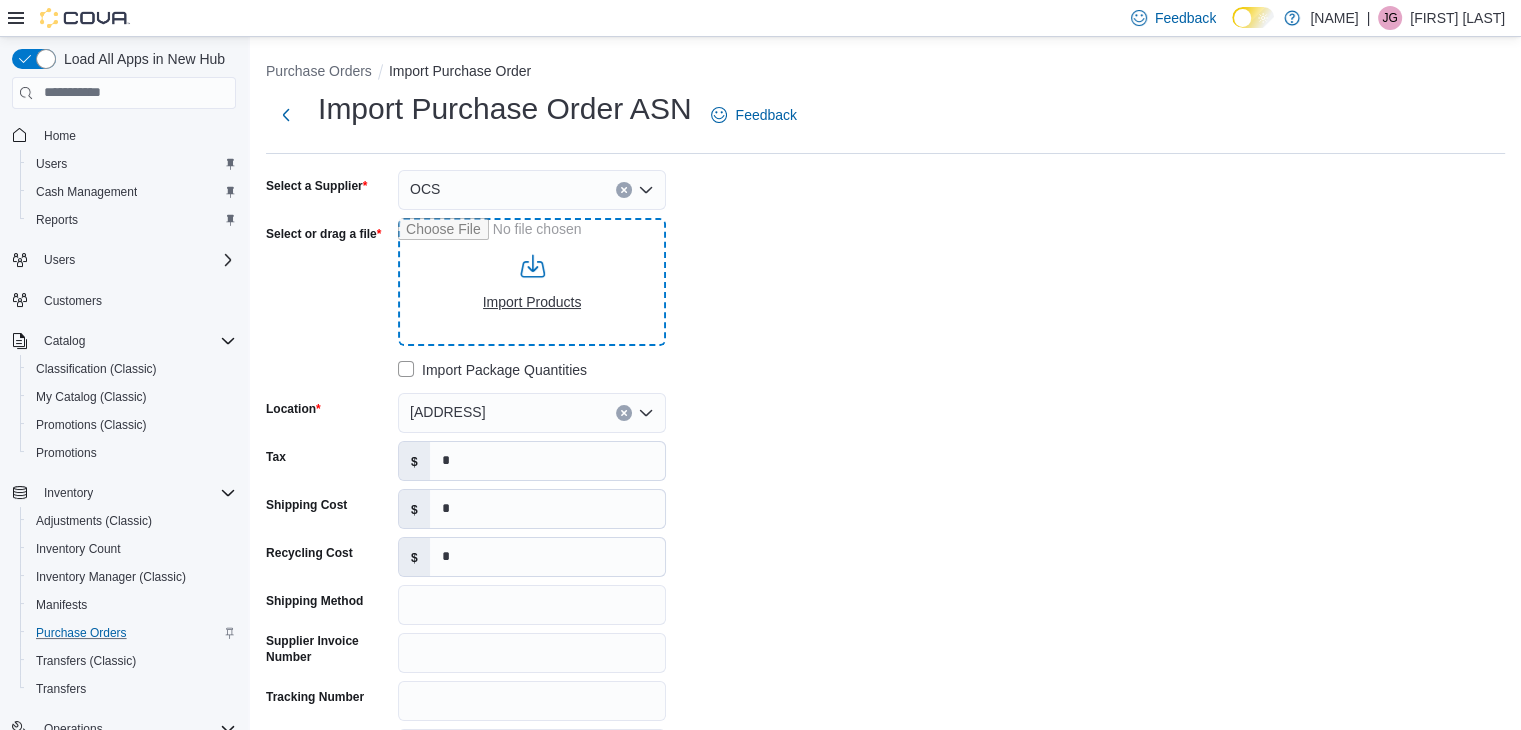 type on "**********" 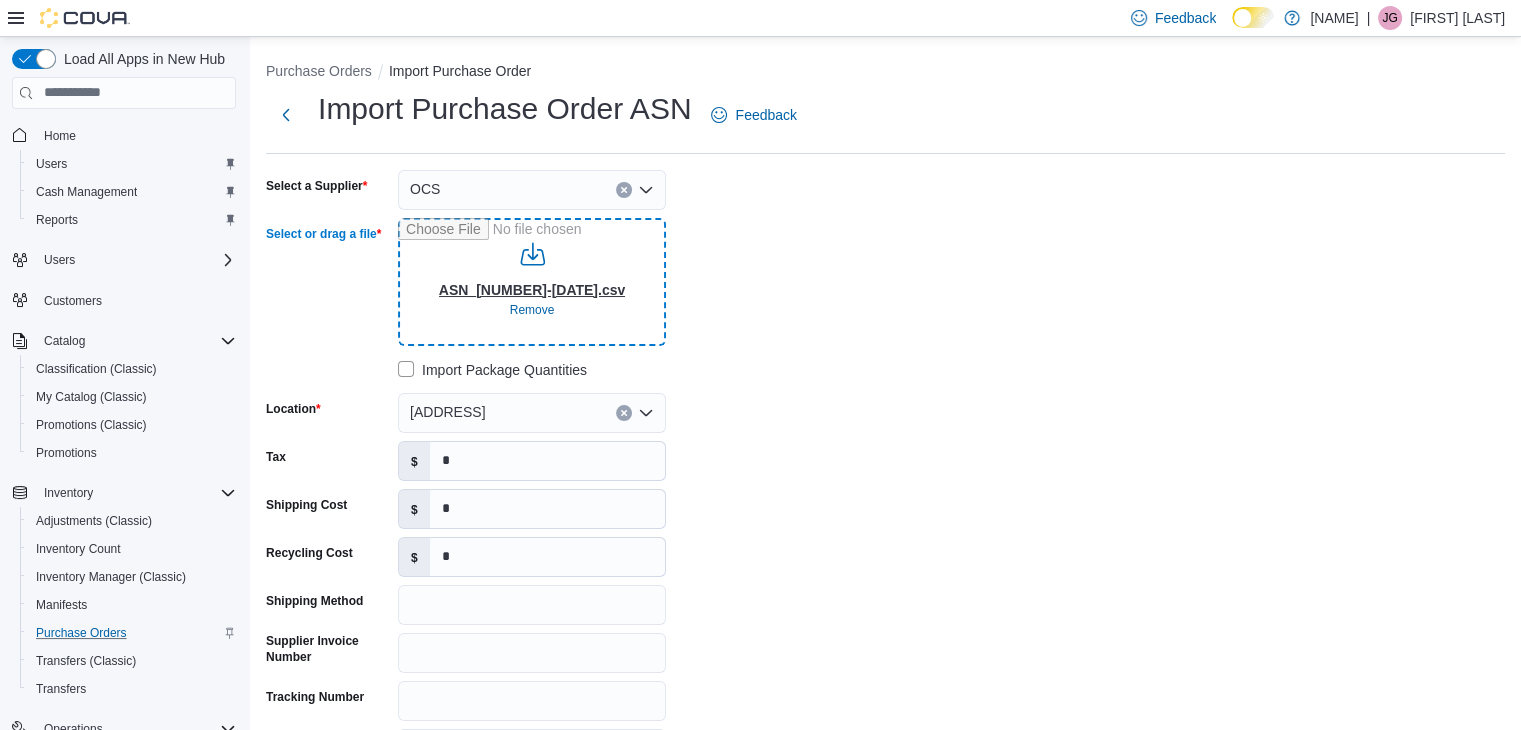 type on "**********" 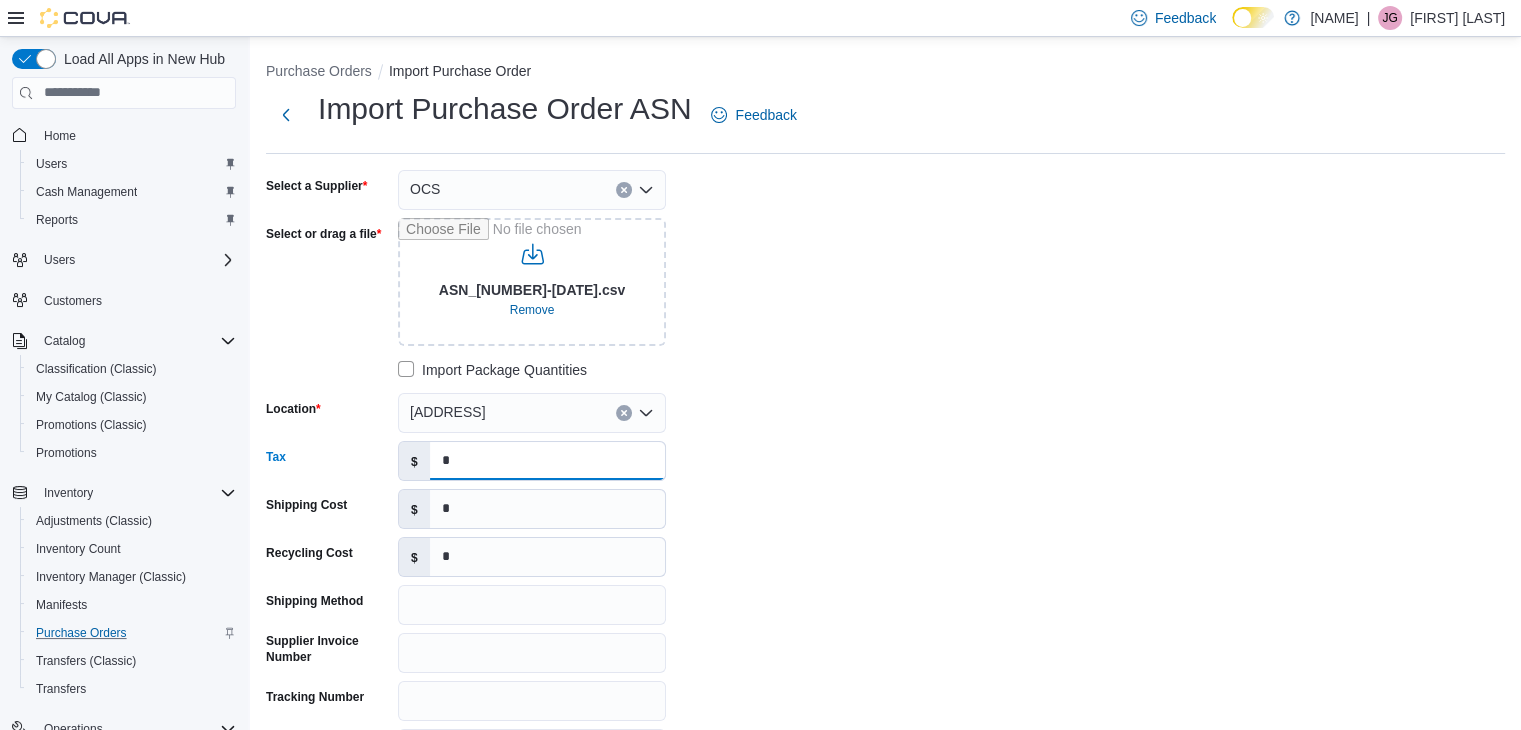 click on "*" at bounding box center [547, 461] 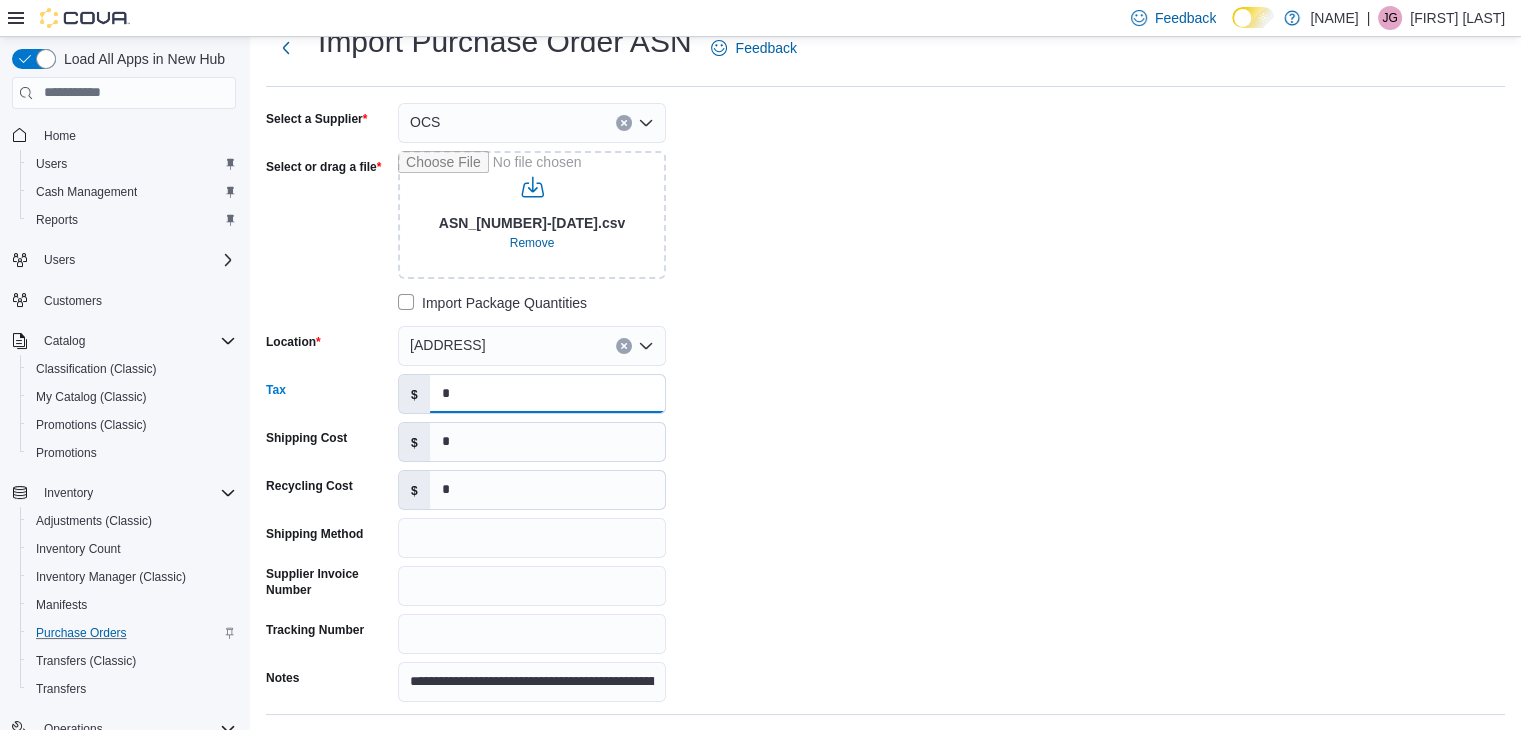 scroll, scrollTop: 100, scrollLeft: 0, axis: vertical 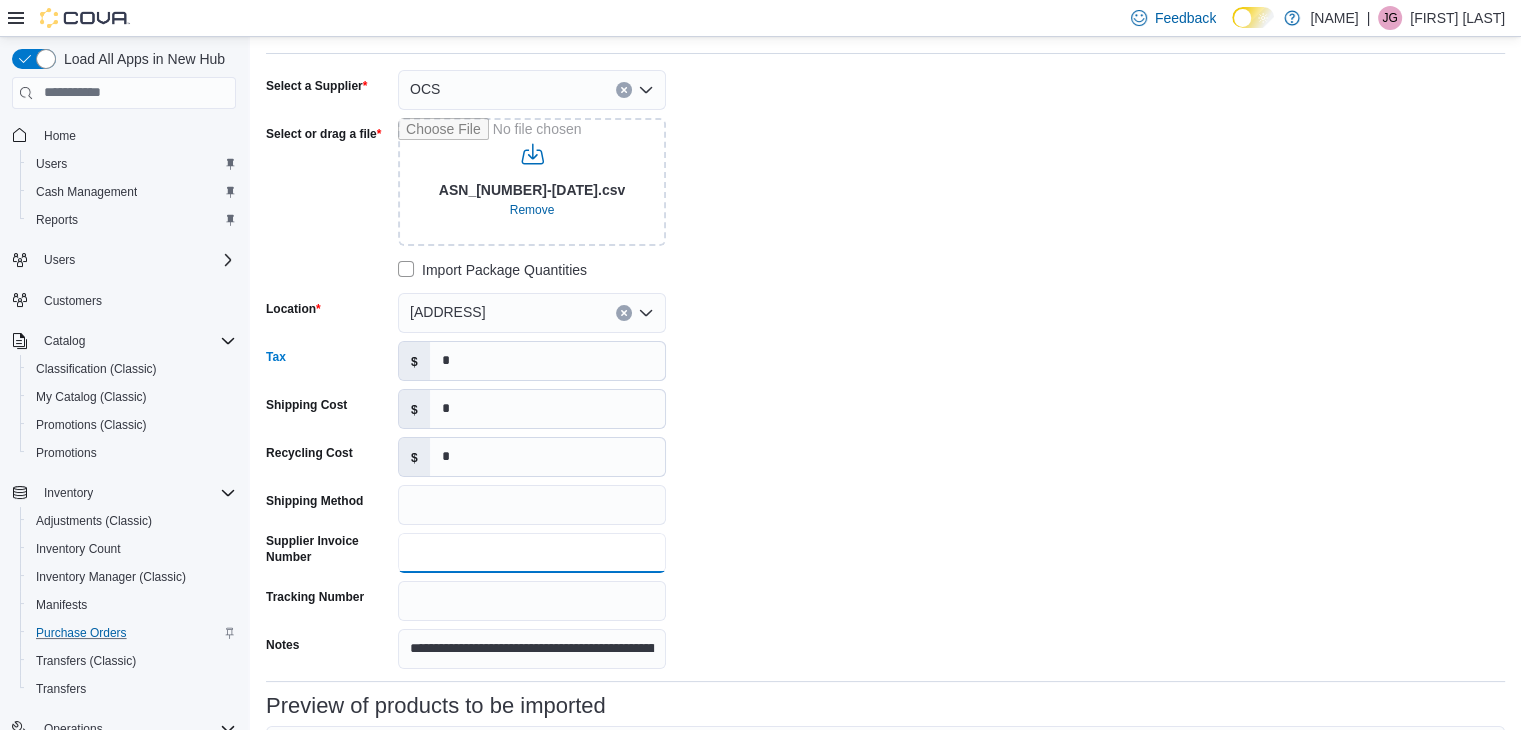 click on "Supplier Invoice Number" at bounding box center [532, 553] 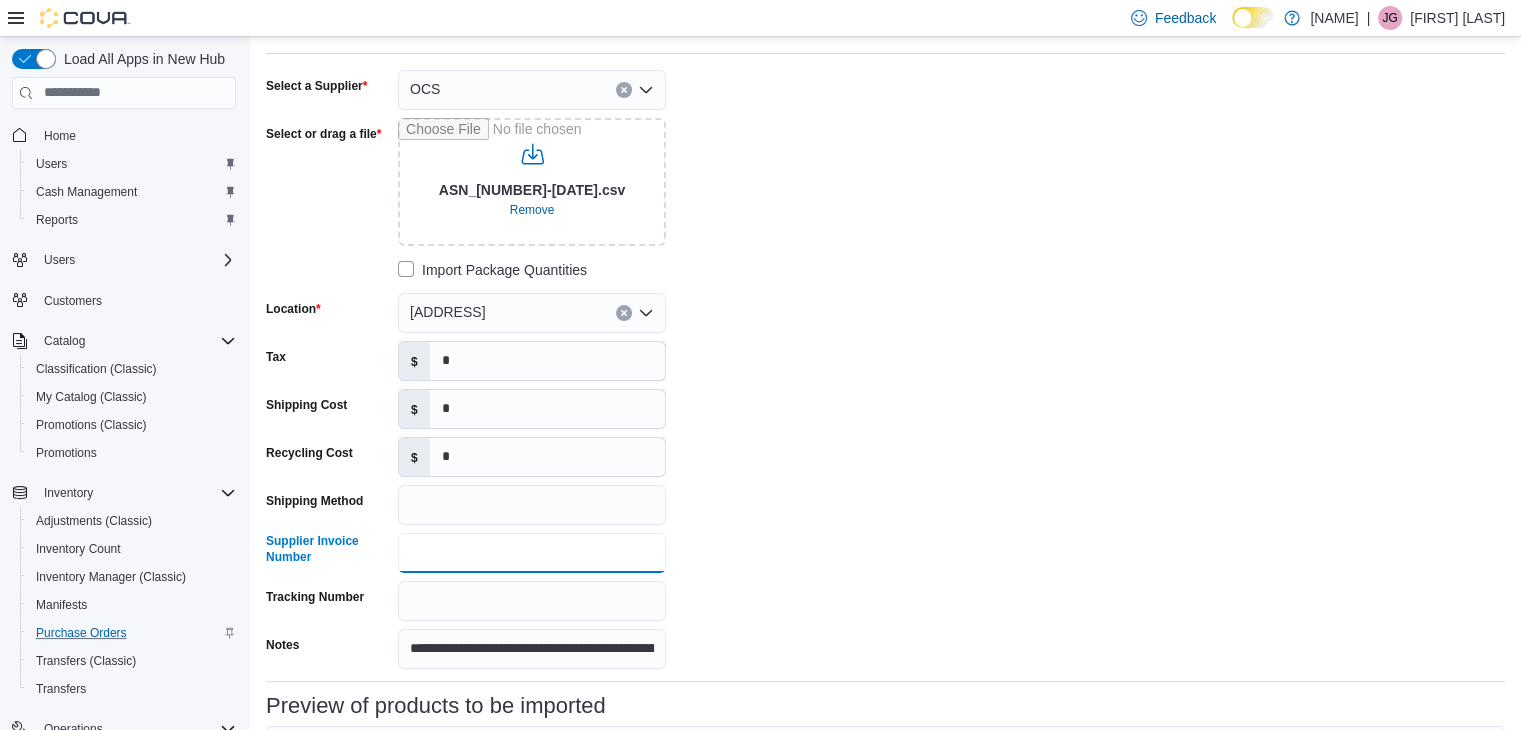 paste on "*******" 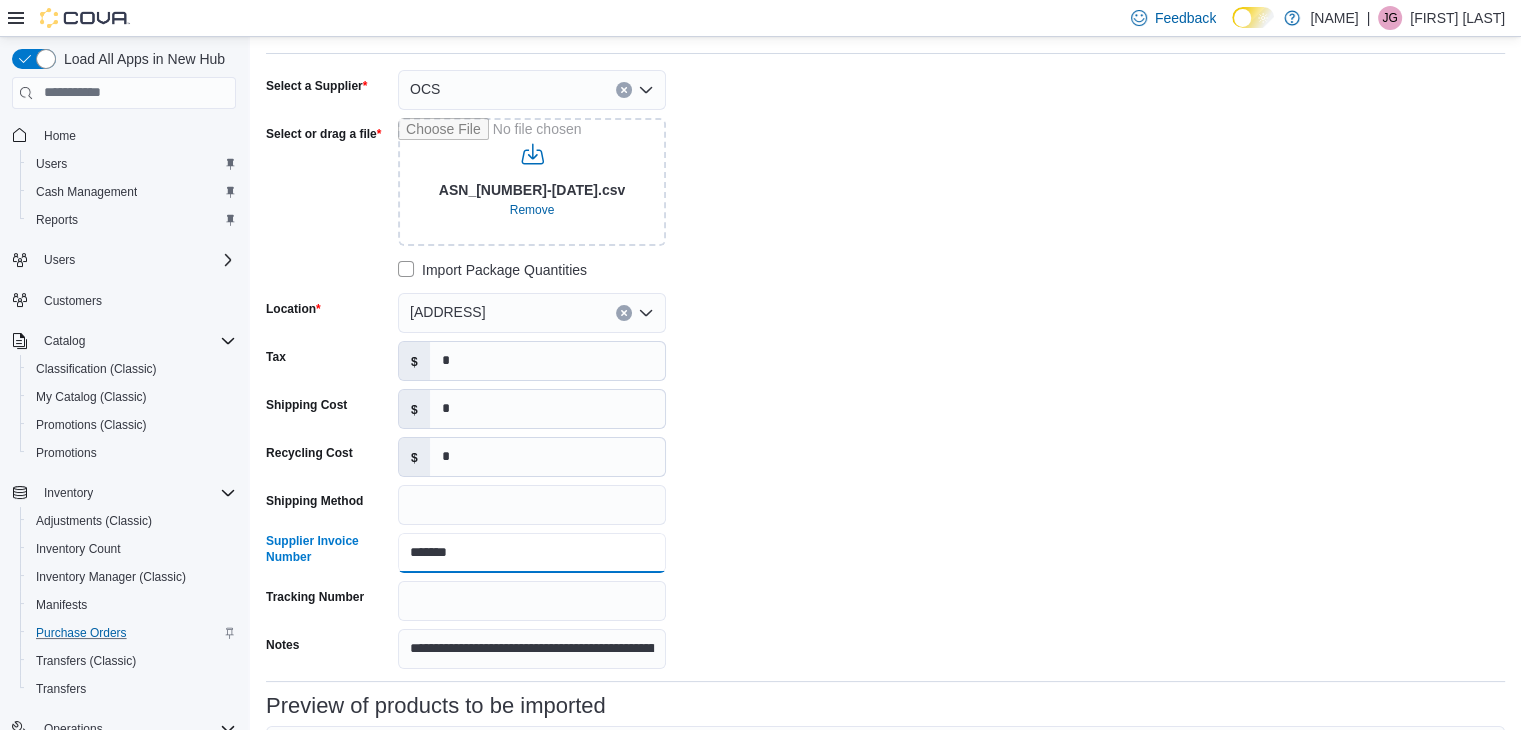 type on "*******" 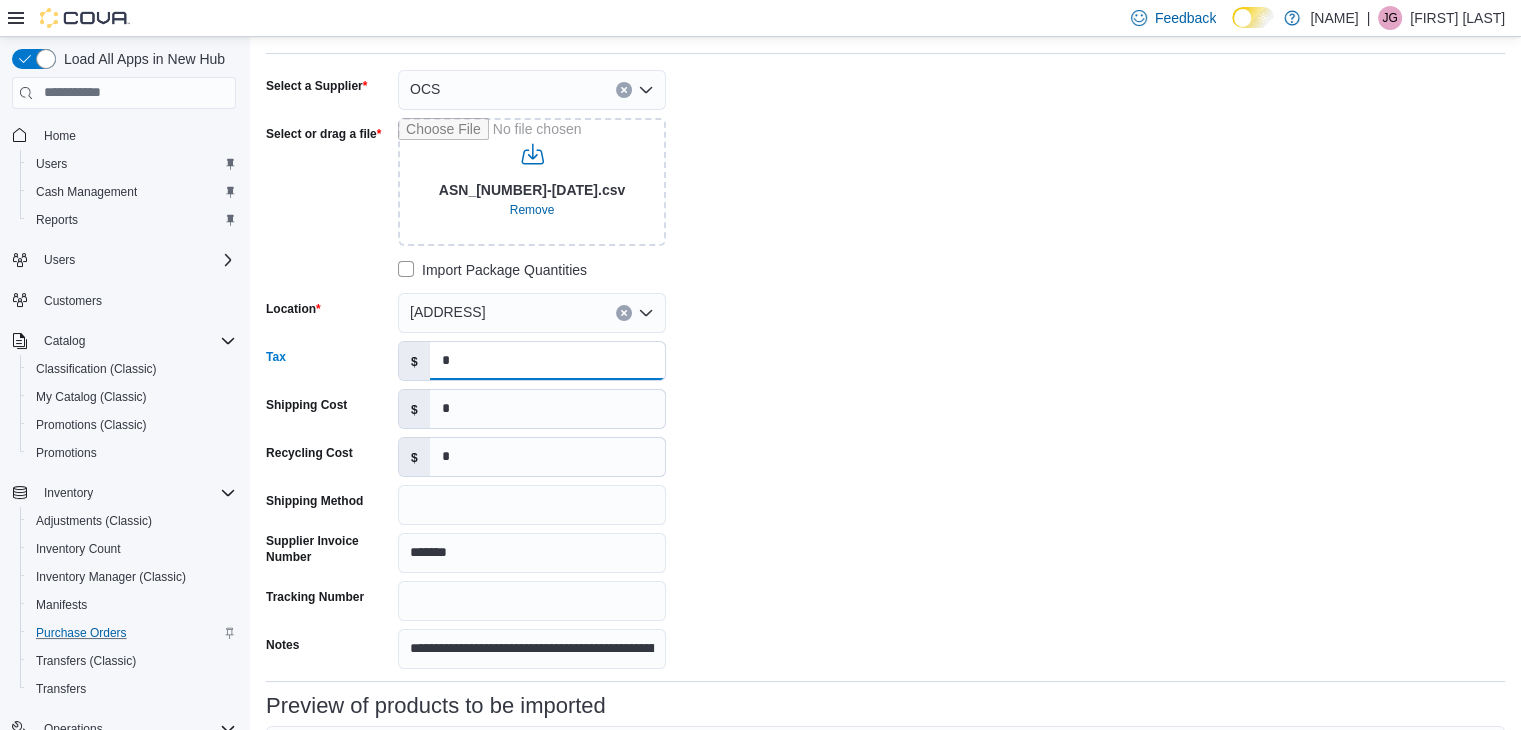 drag, startPoint x: 465, startPoint y: 365, endPoint x: 436, endPoint y: 358, distance: 29.832869 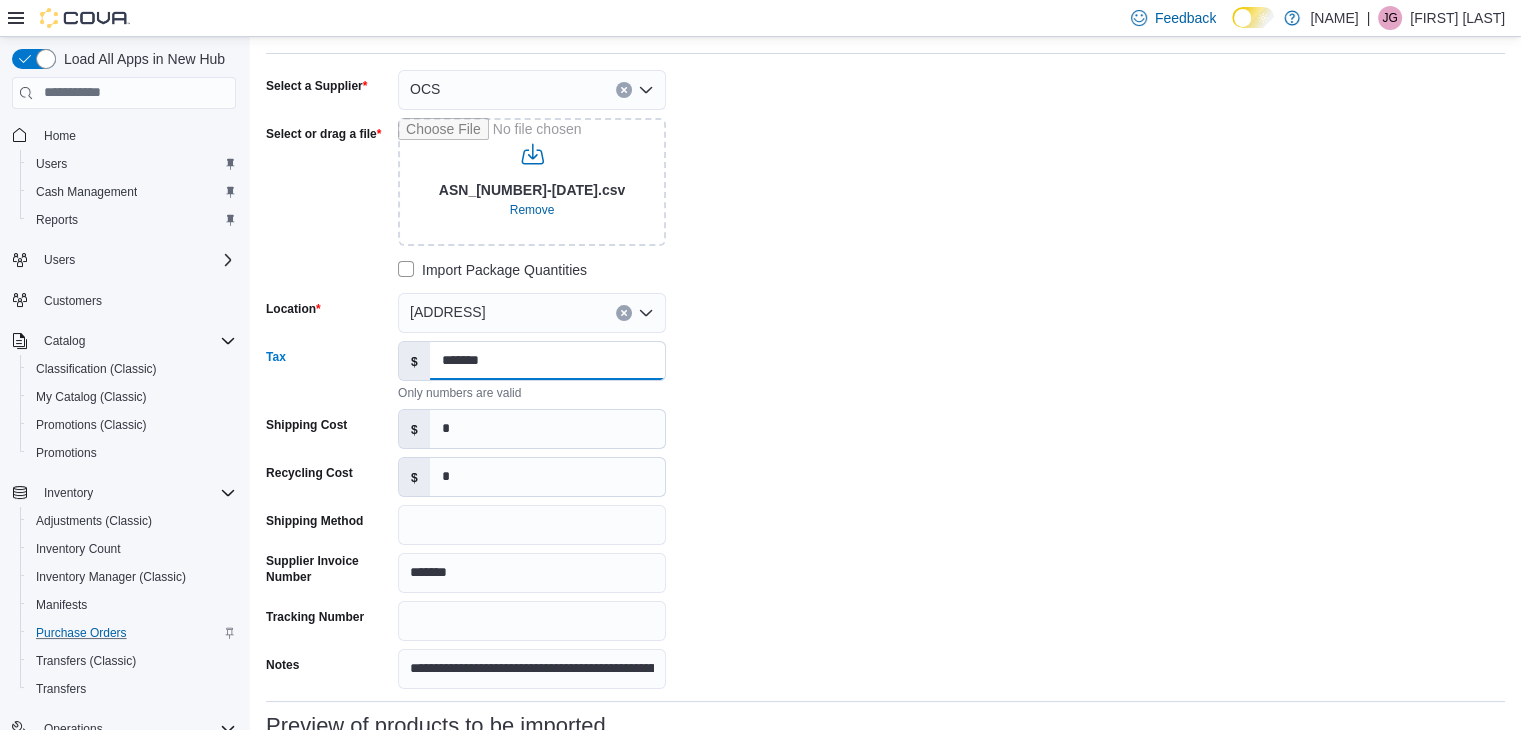 click on "*******" at bounding box center (547, 361) 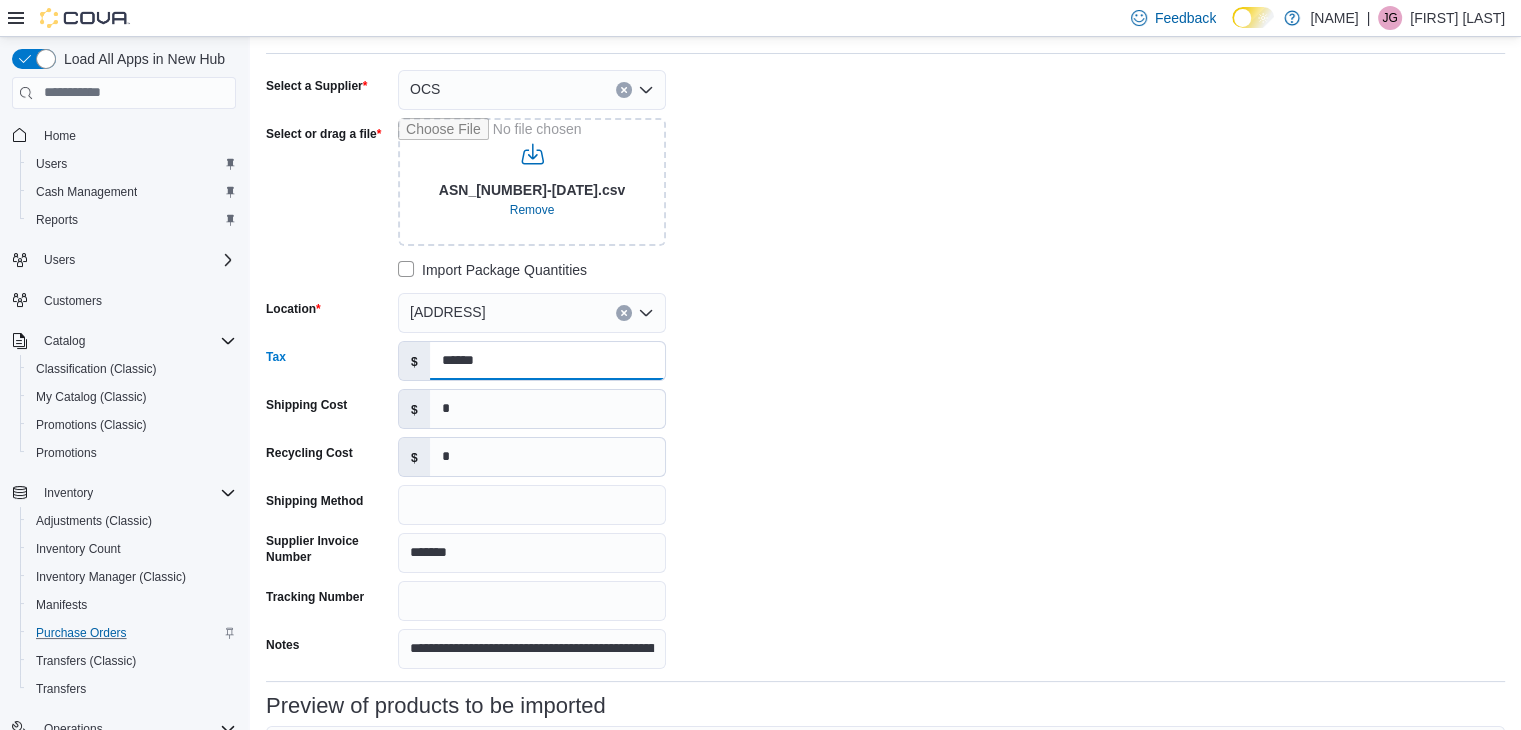 type on "******" 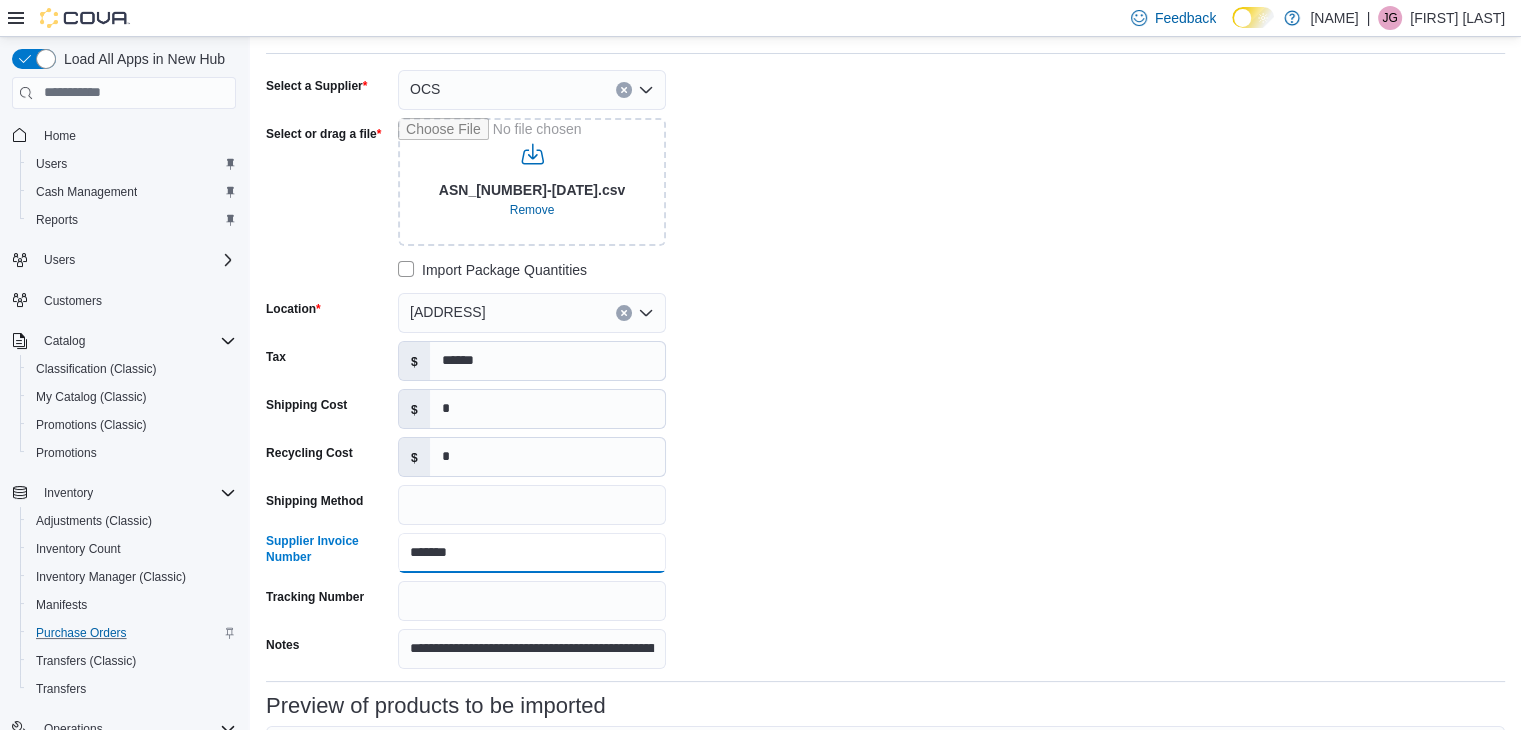 drag, startPoint x: 496, startPoint y: 558, endPoint x: 291, endPoint y: 553, distance: 205.06097 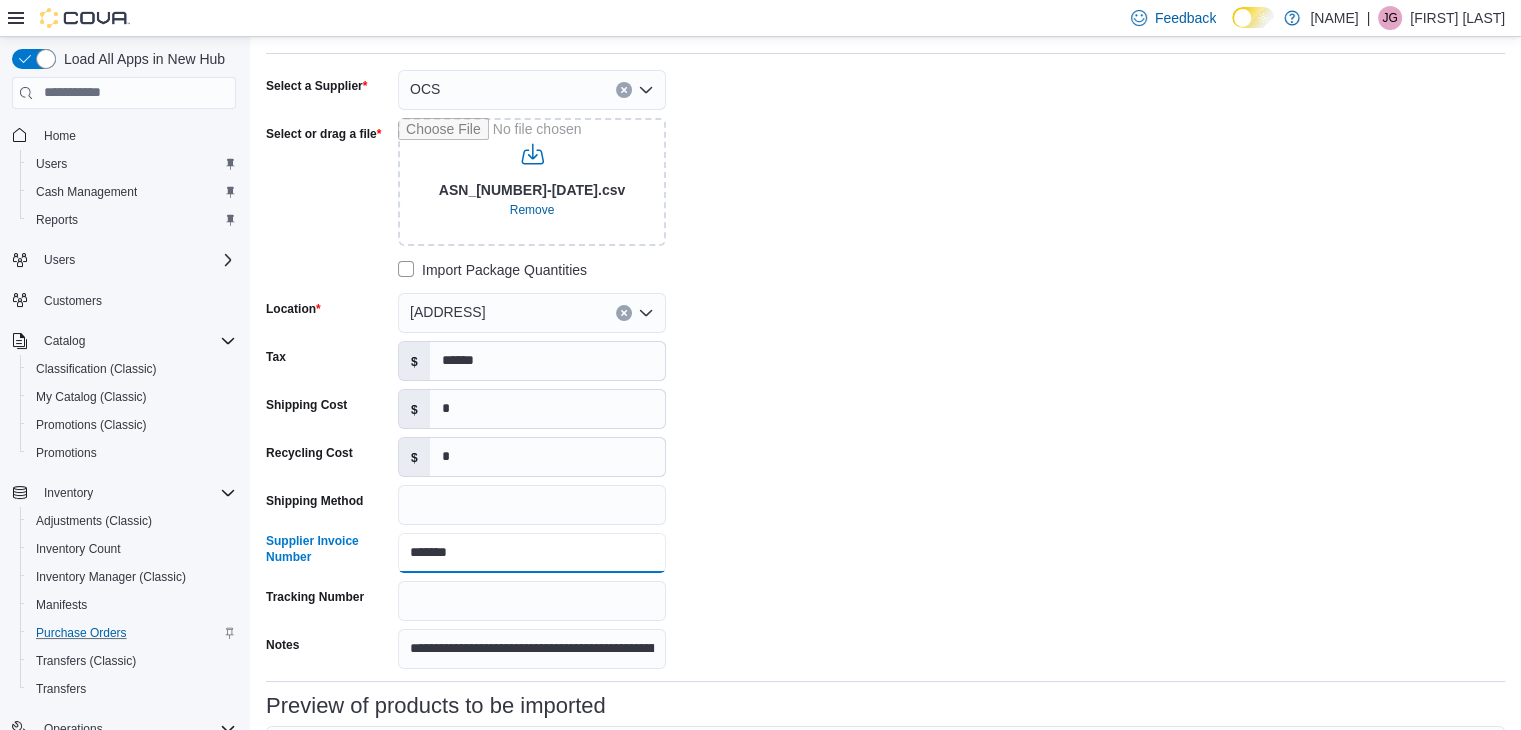 paste on "**********" 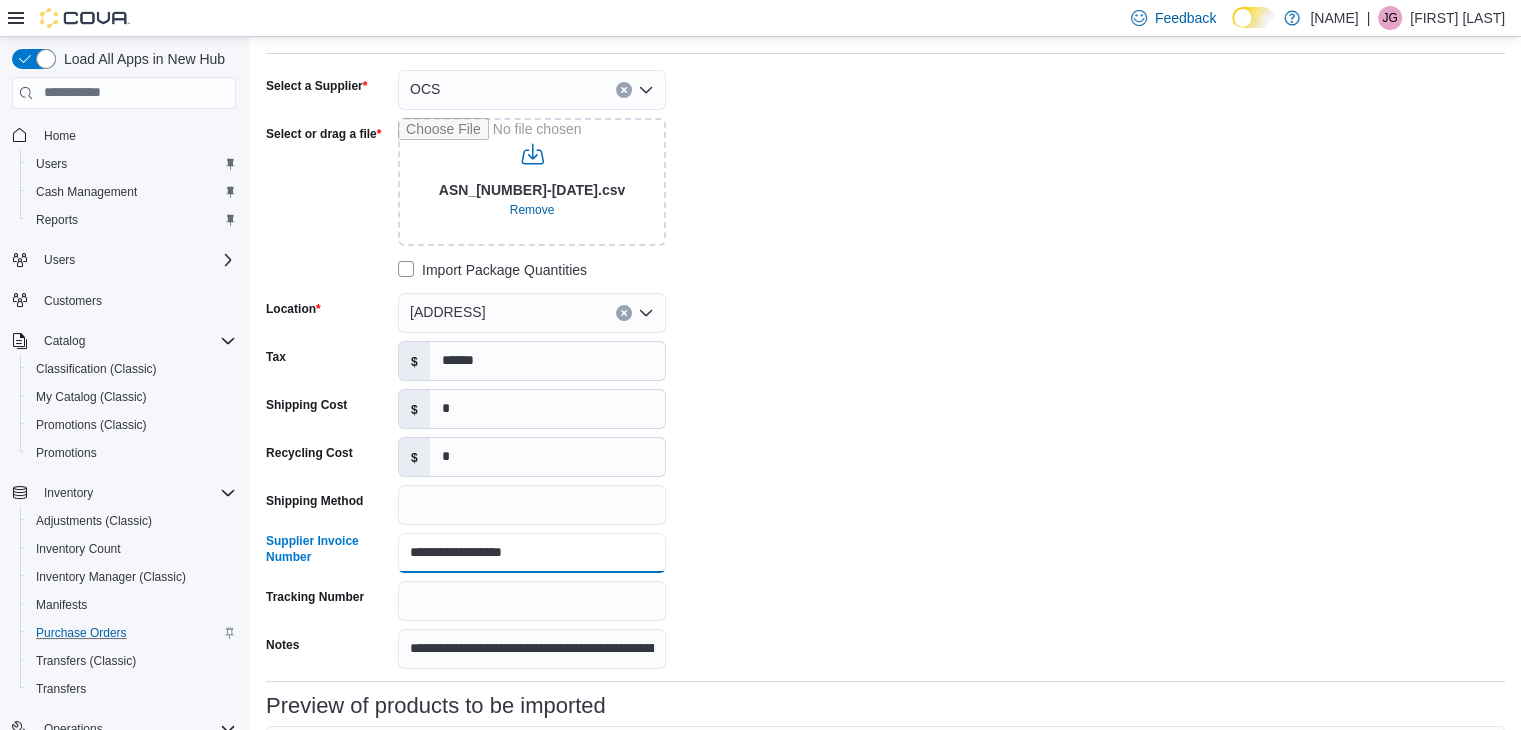 type on "**********" 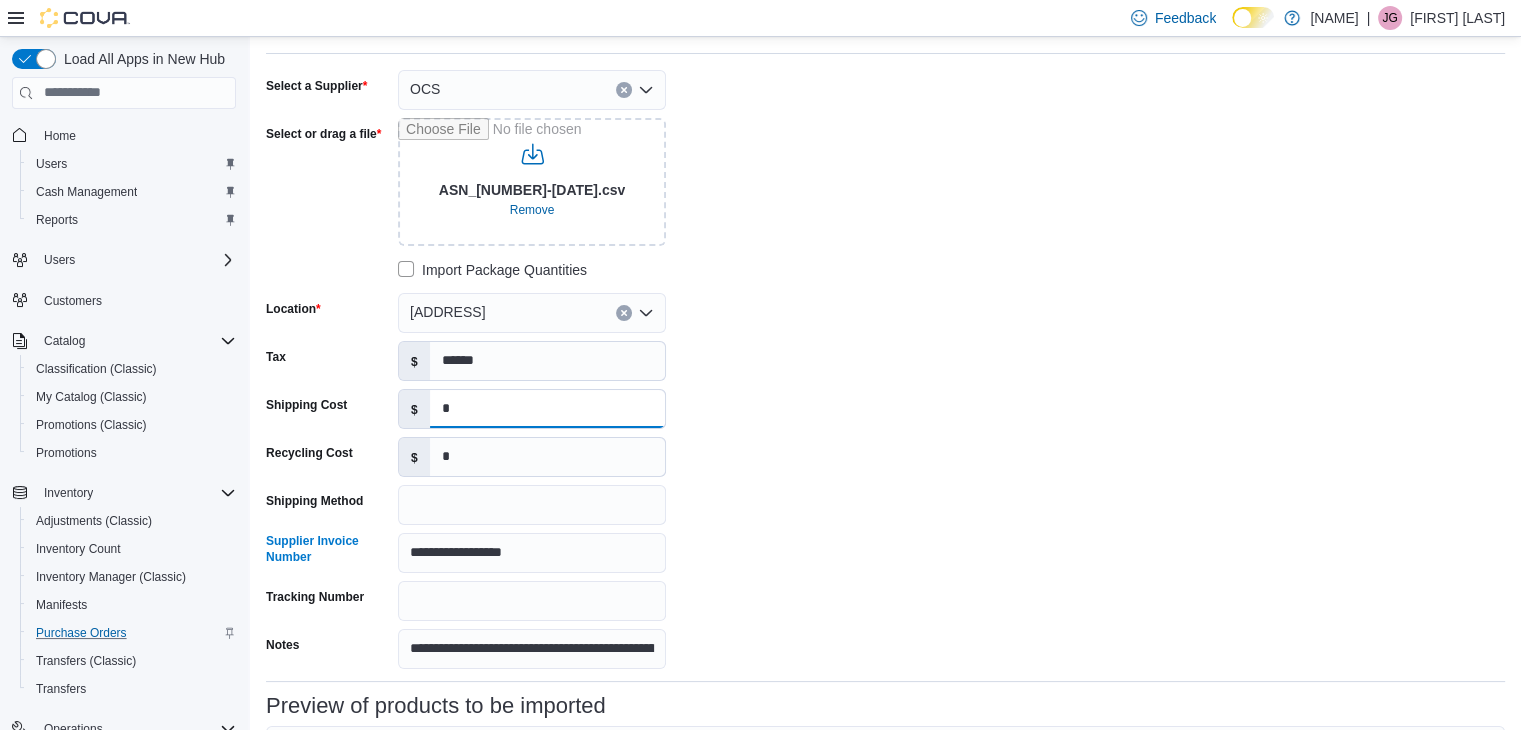 click on "Shipping Cost $ *" at bounding box center [466, 409] 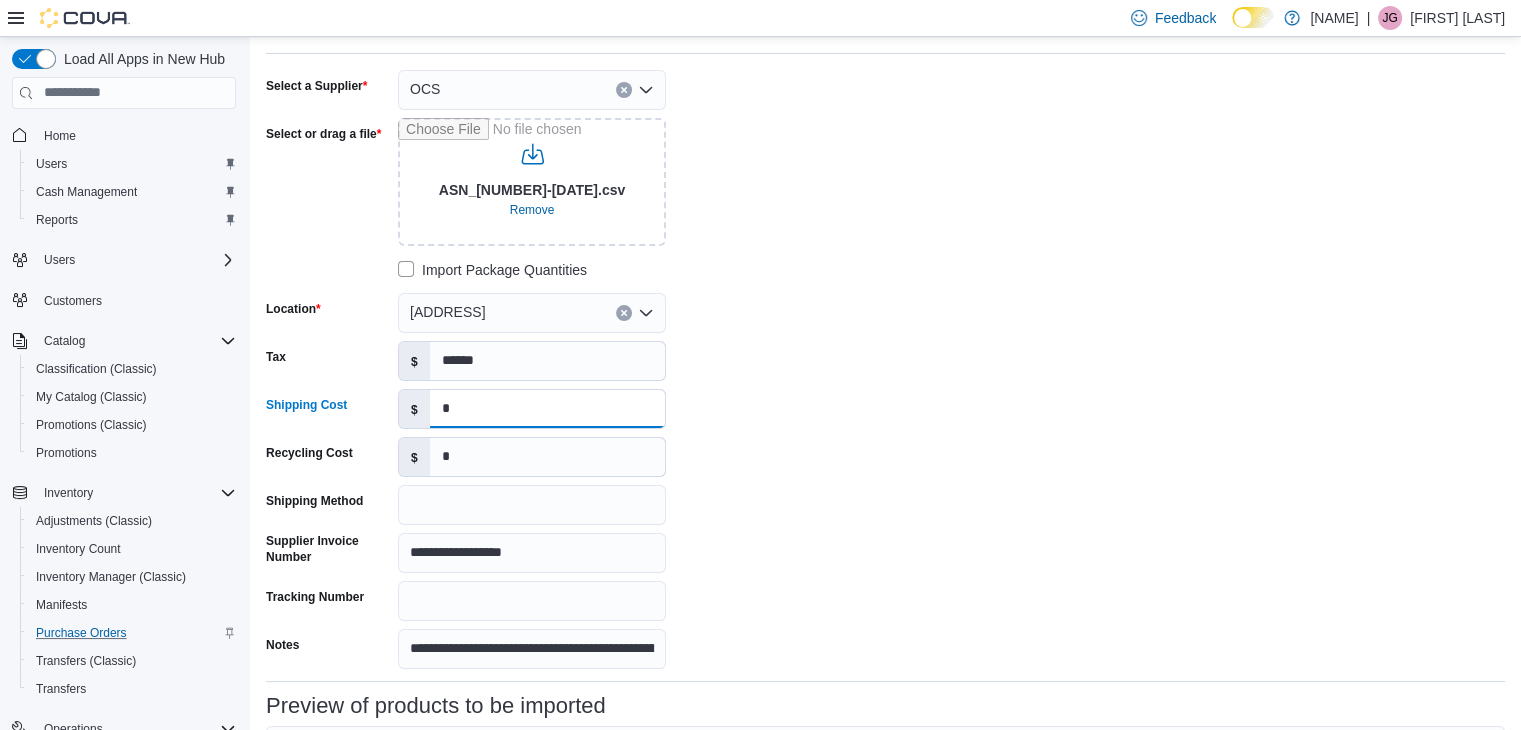 paste on "******" 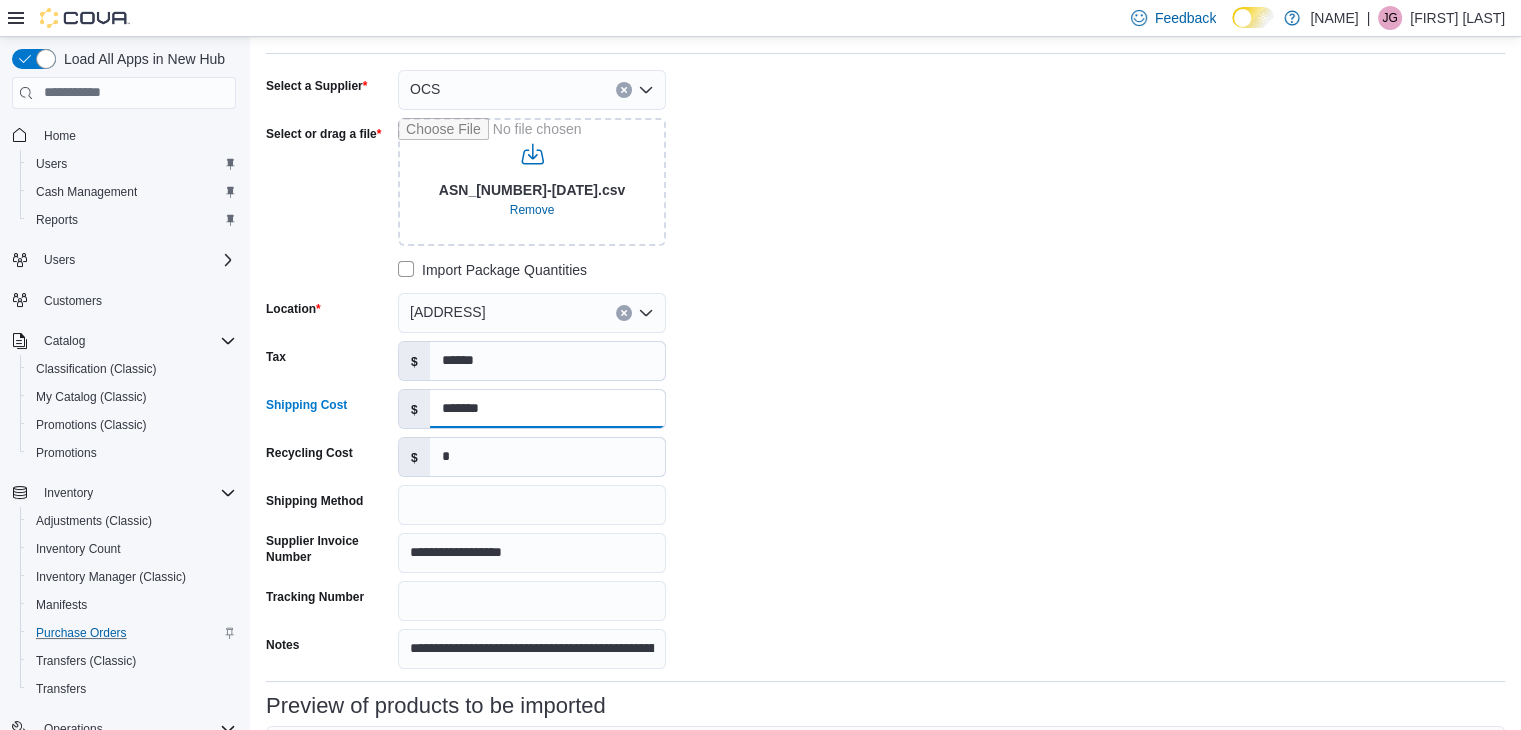 type on "*******" 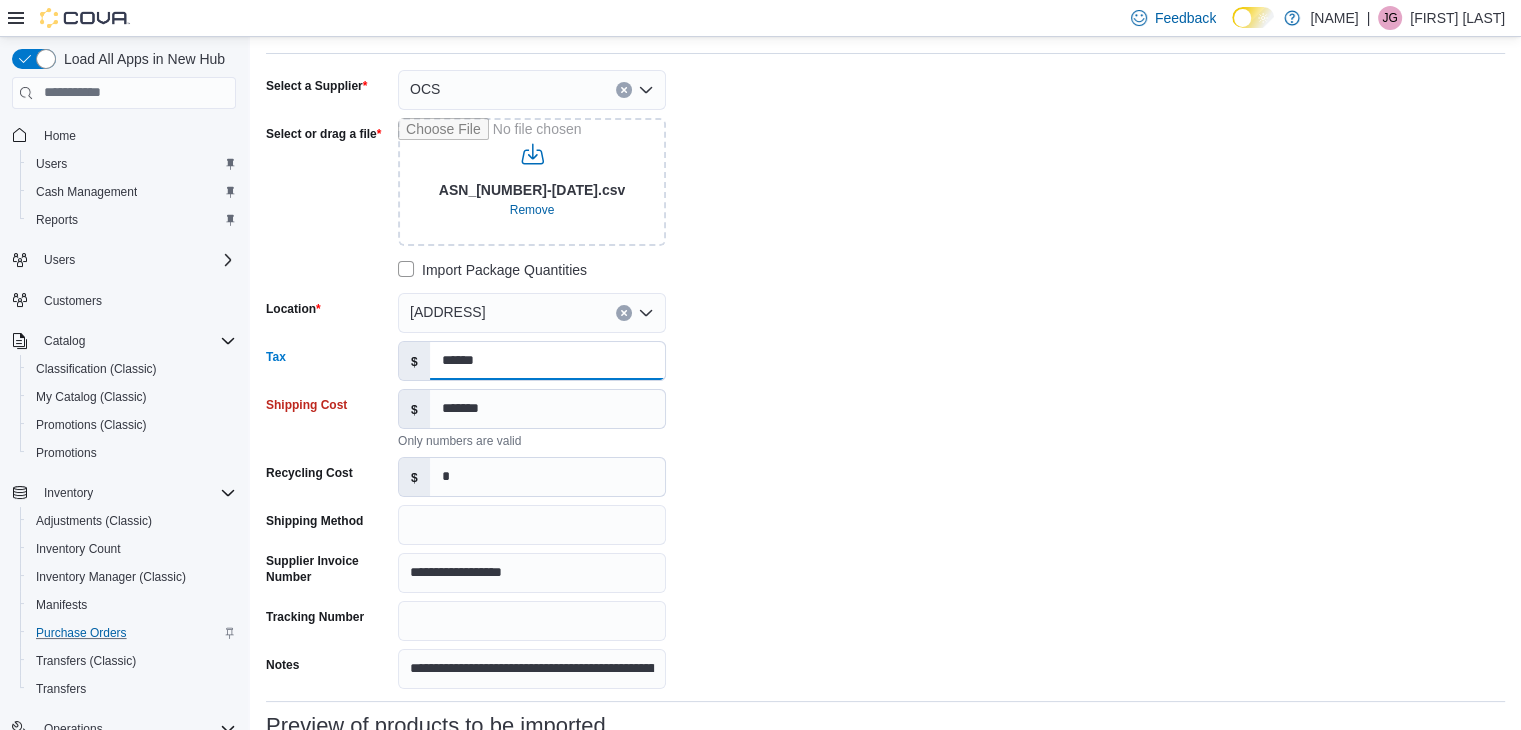 drag, startPoint x: 492, startPoint y: 359, endPoint x: 256, endPoint y: 313, distance: 240.44125 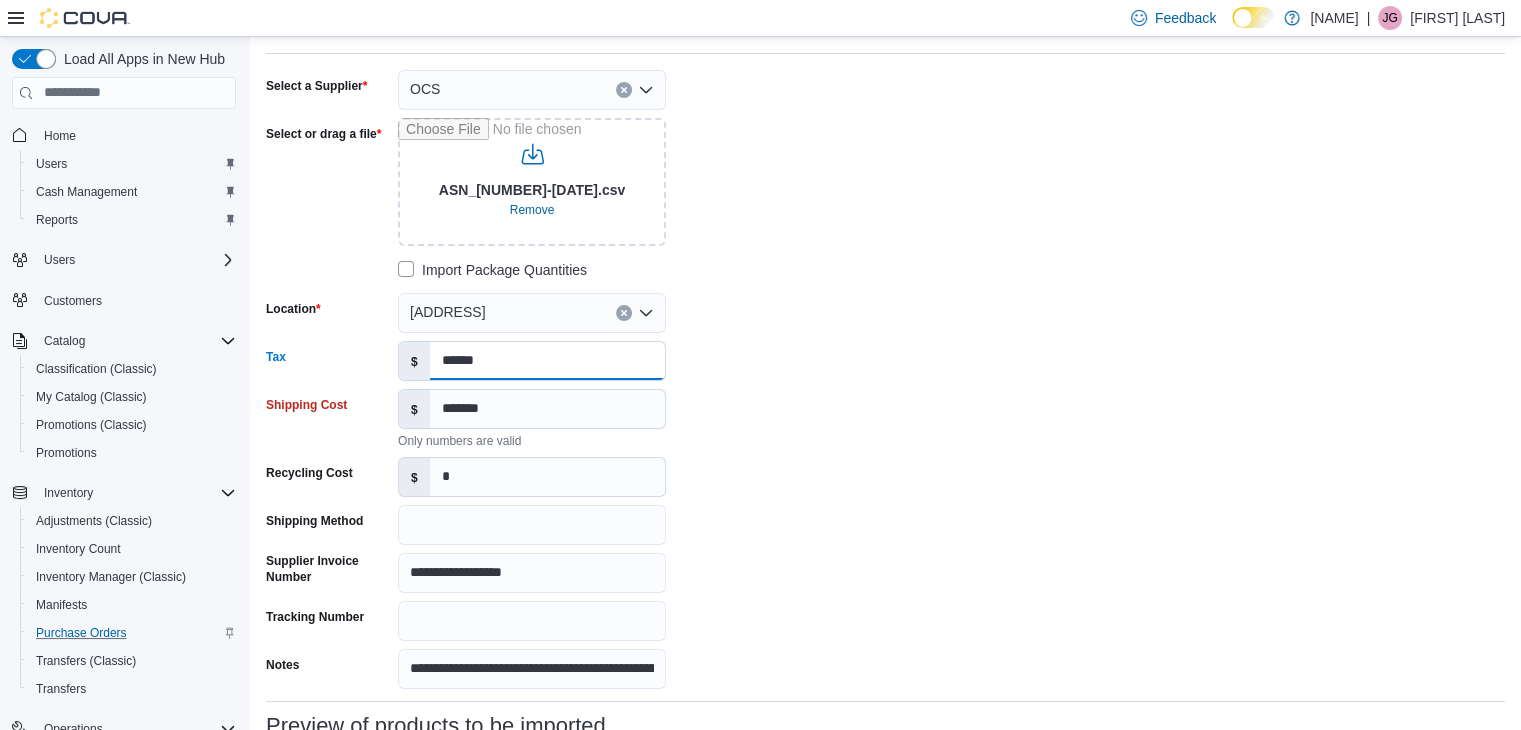 click on "**********" at bounding box center (885, 505) 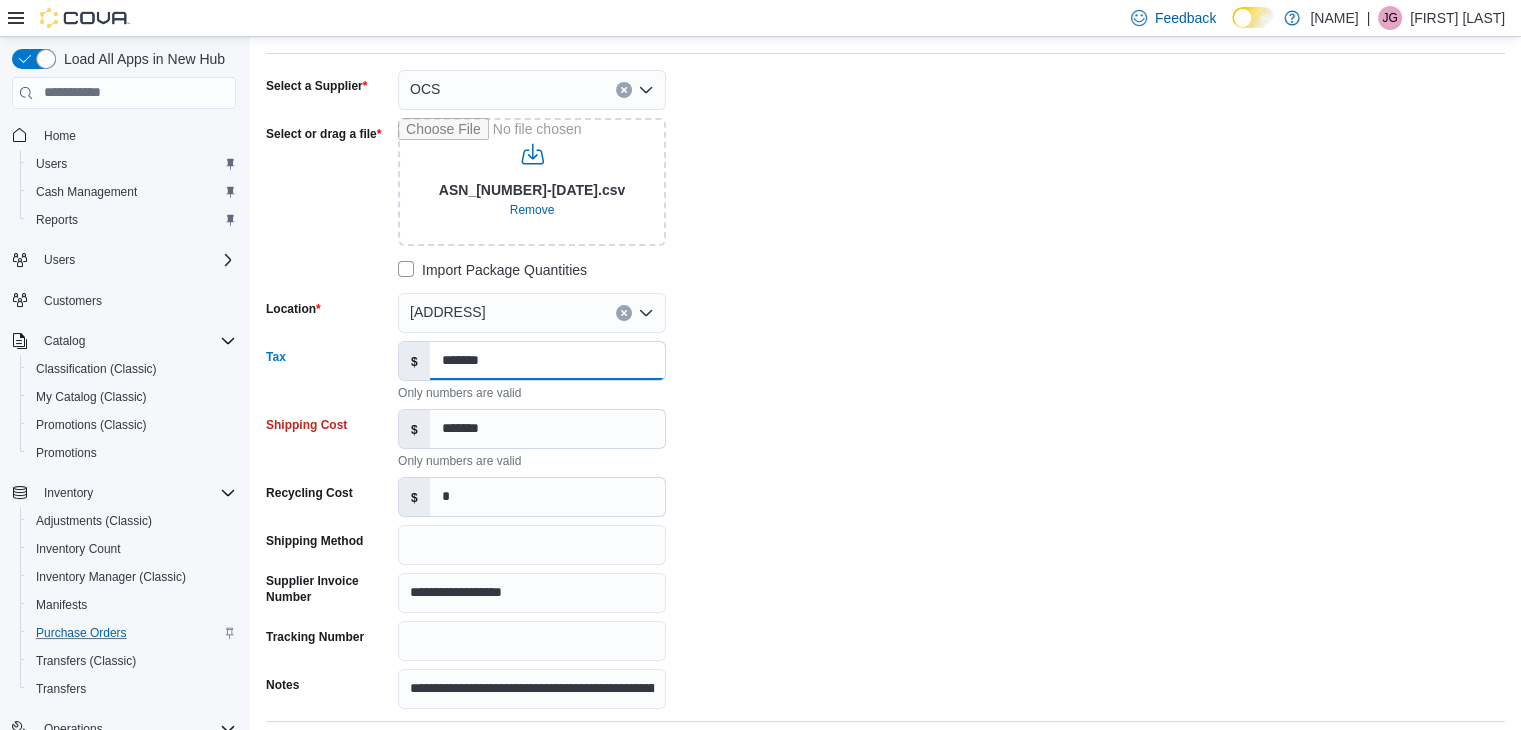 click on "*******" at bounding box center [547, 361] 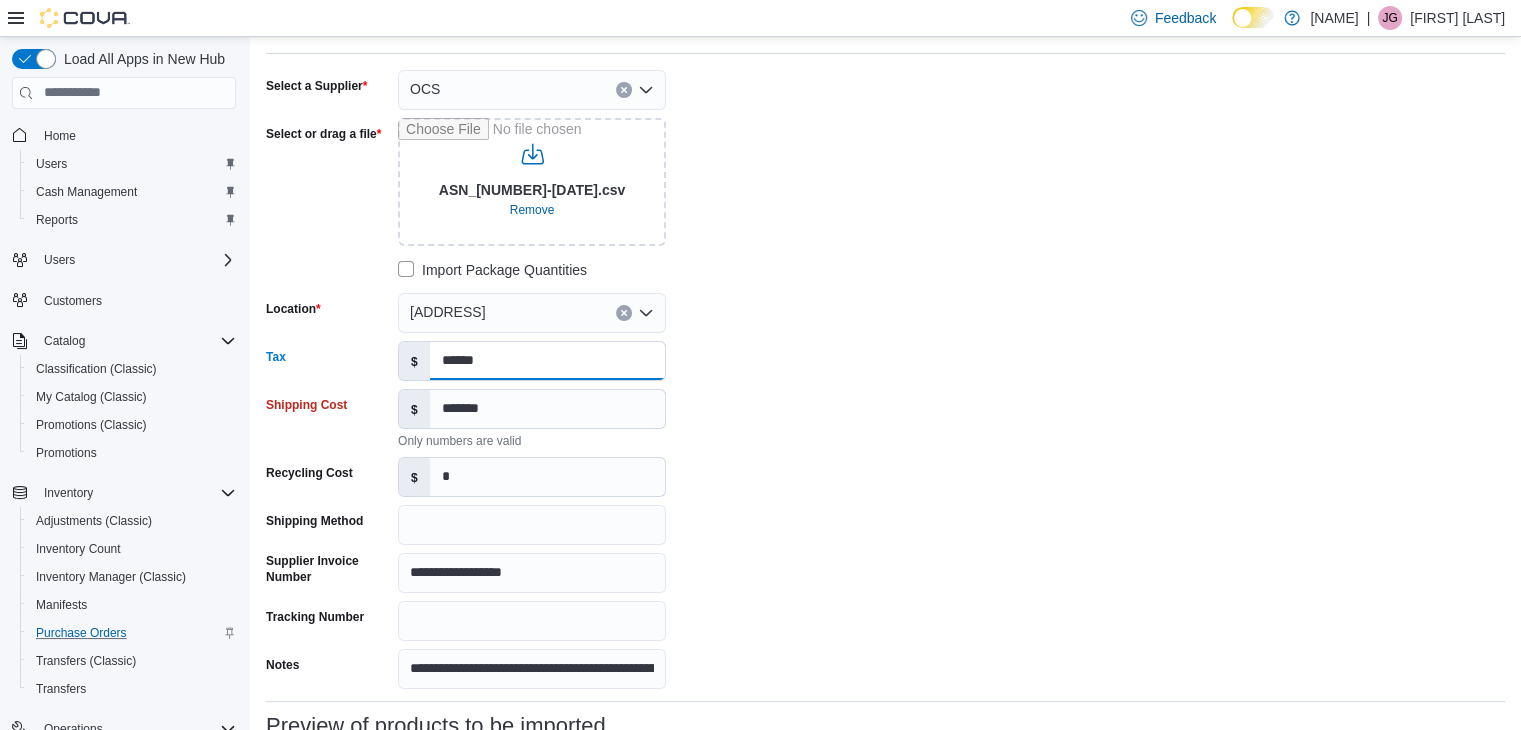 type on "******" 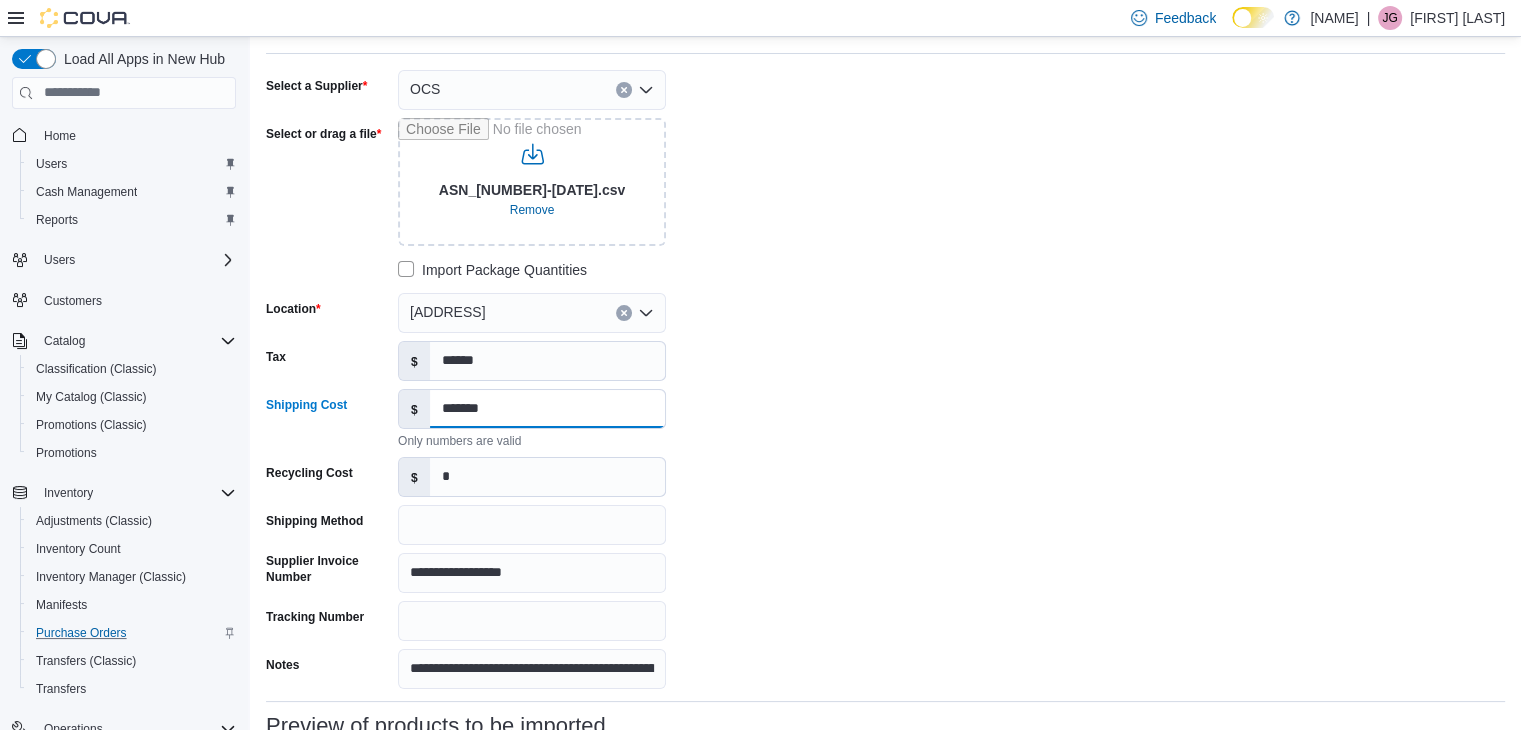 drag, startPoint x: 467, startPoint y: 408, endPoint x: 240, endPoint y: 371, distance: 229.99565 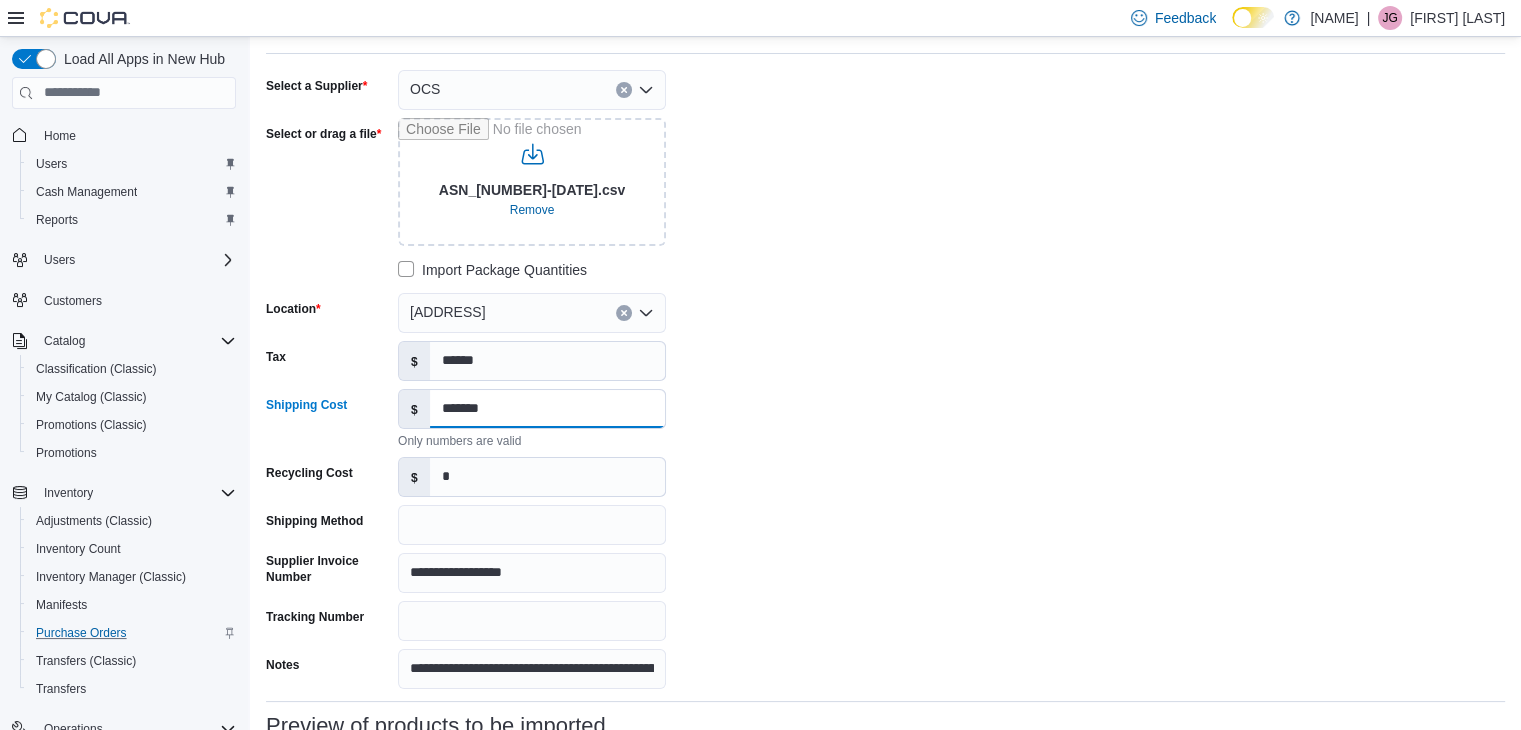click on "**********" at bounding box center [760, 505] 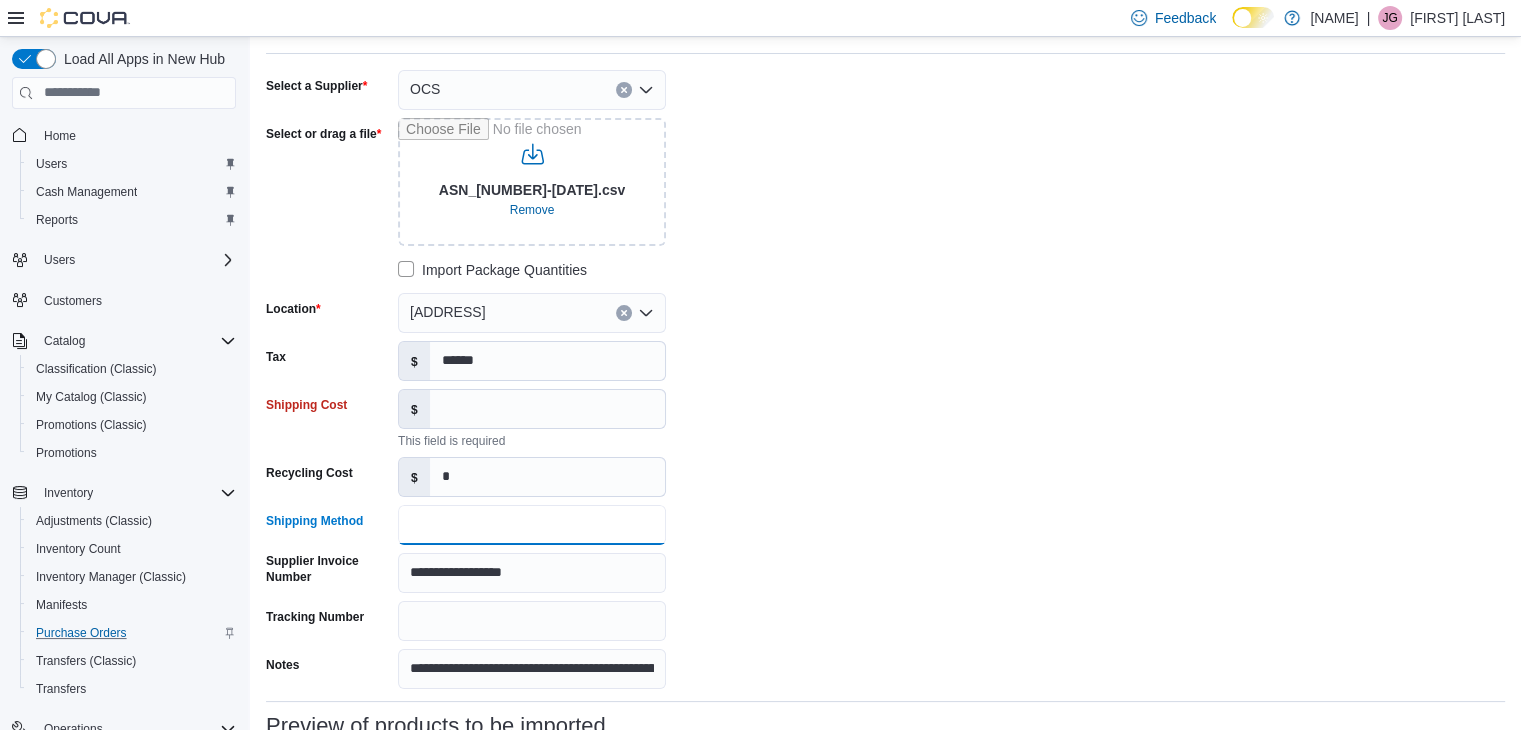 click on "Shipping Method" at bounding box center [532, 525] 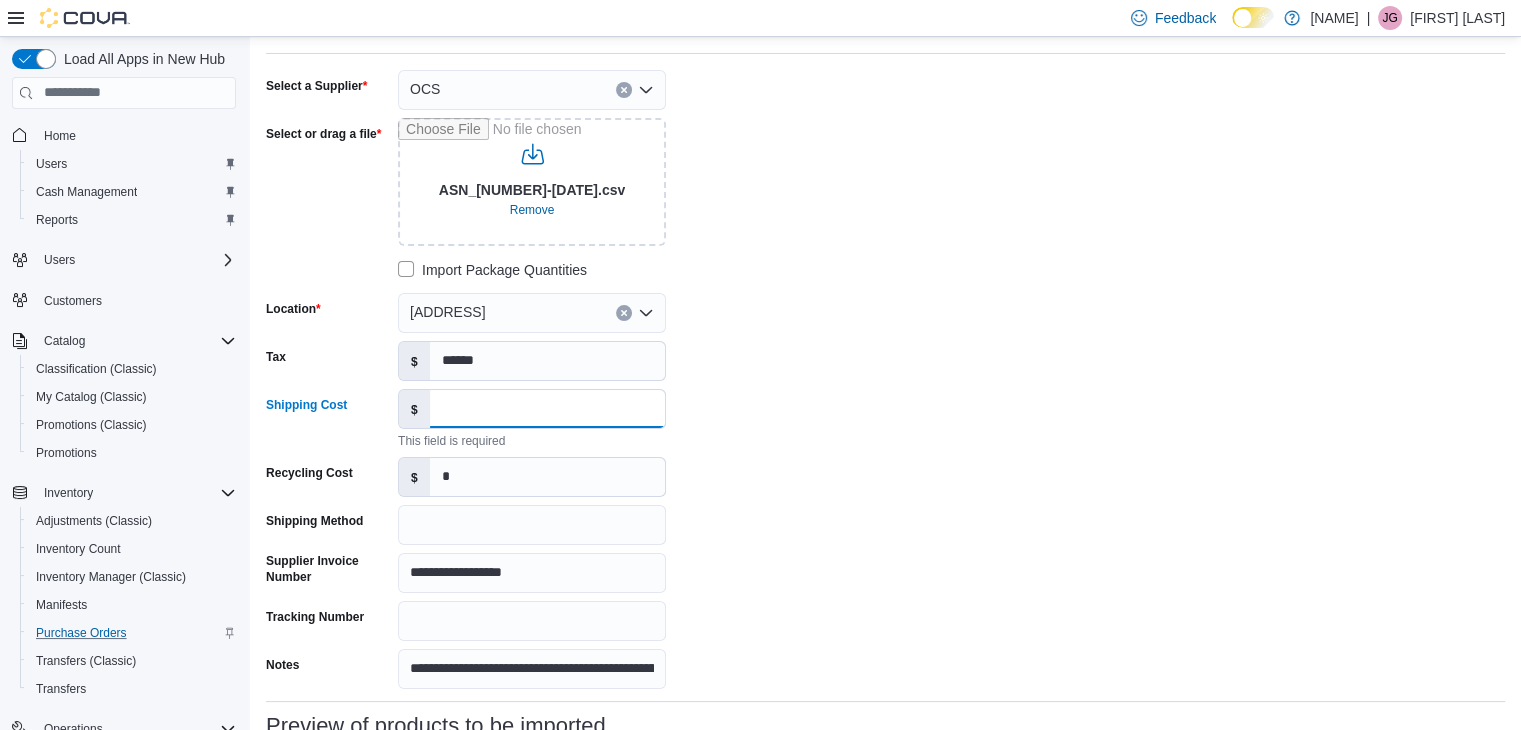 drag, startPoint x: 531, startPoint y: 425, endPoint x: 518, endPoint y: 407, distance: 22.203604 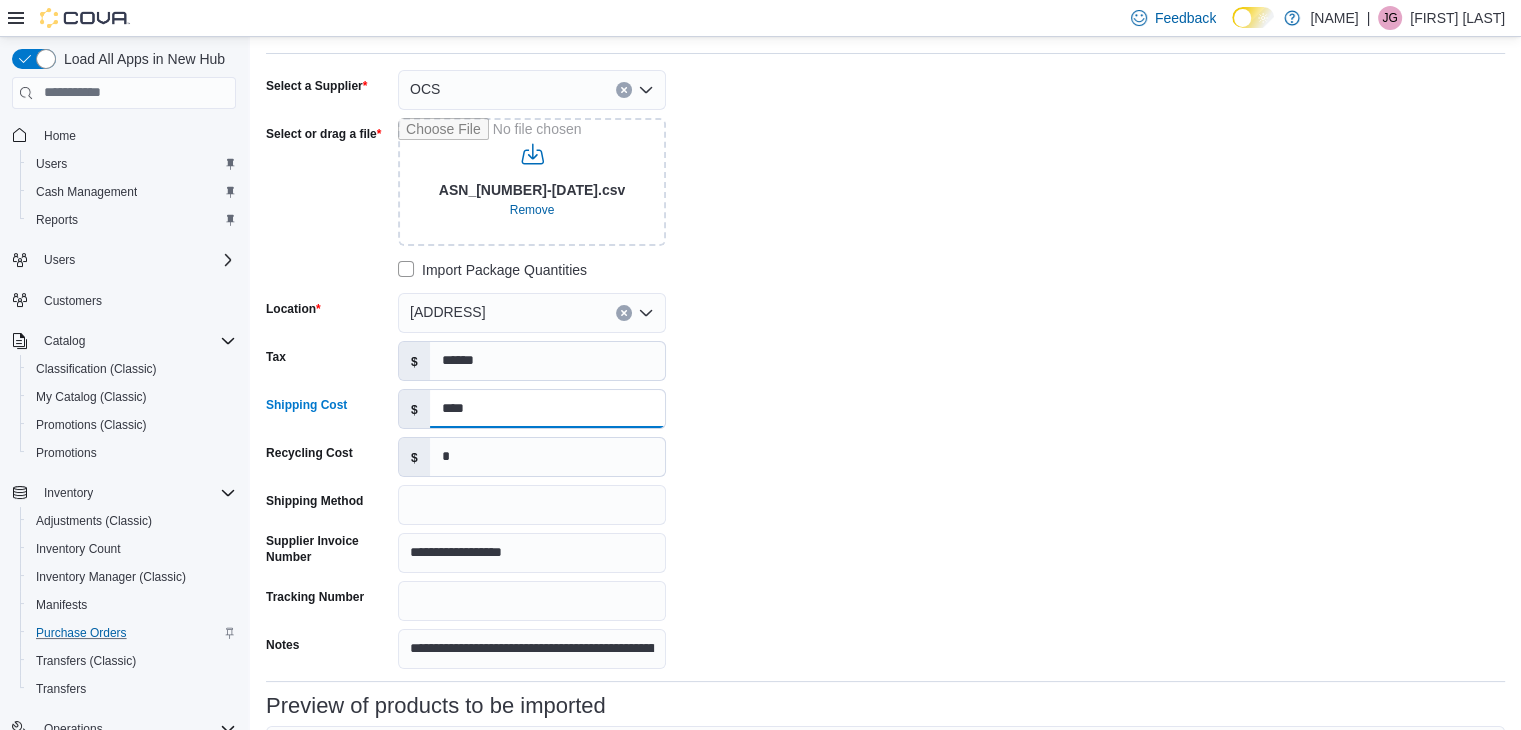 type on "****" 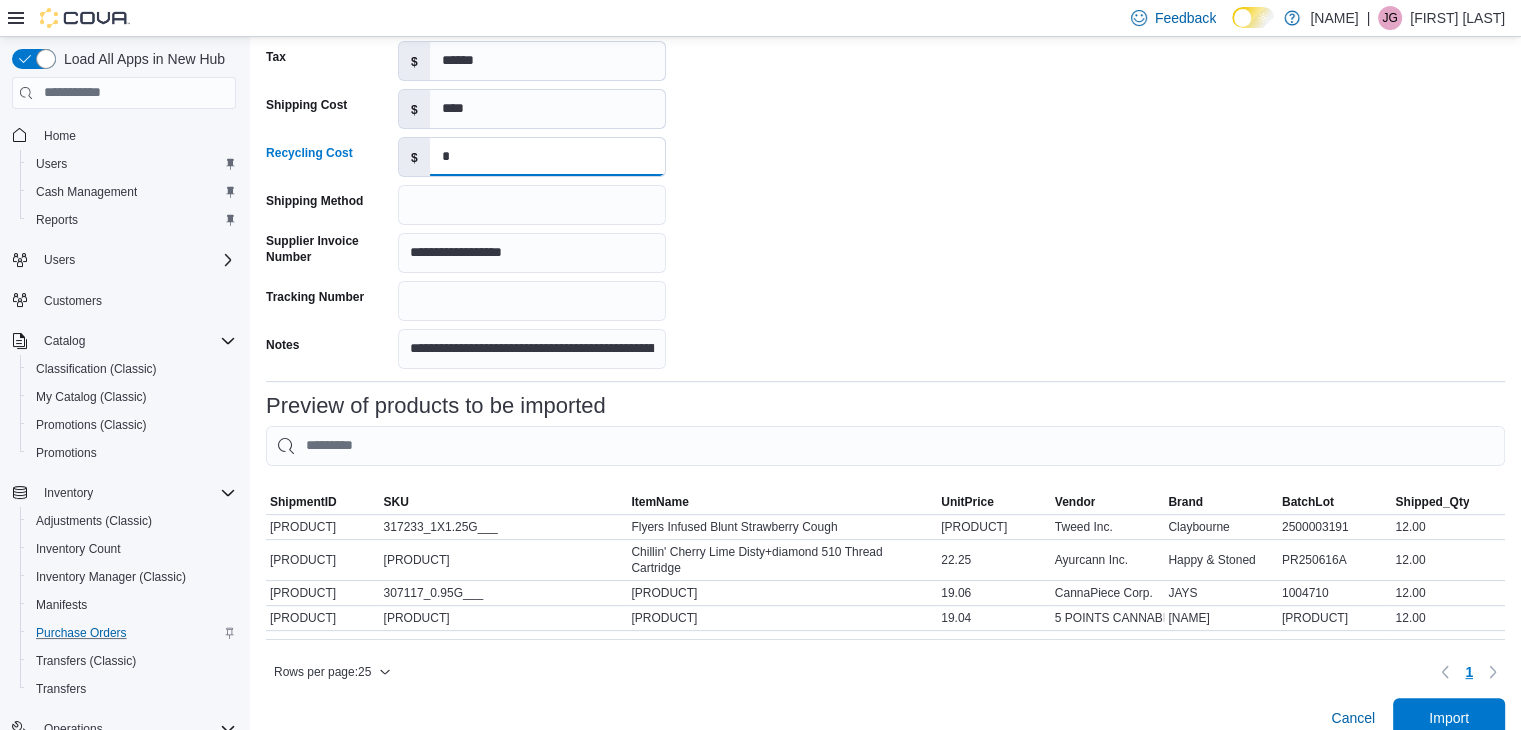 scroll, scrollTop: 421, scrollLeft: 0, axis: vertical 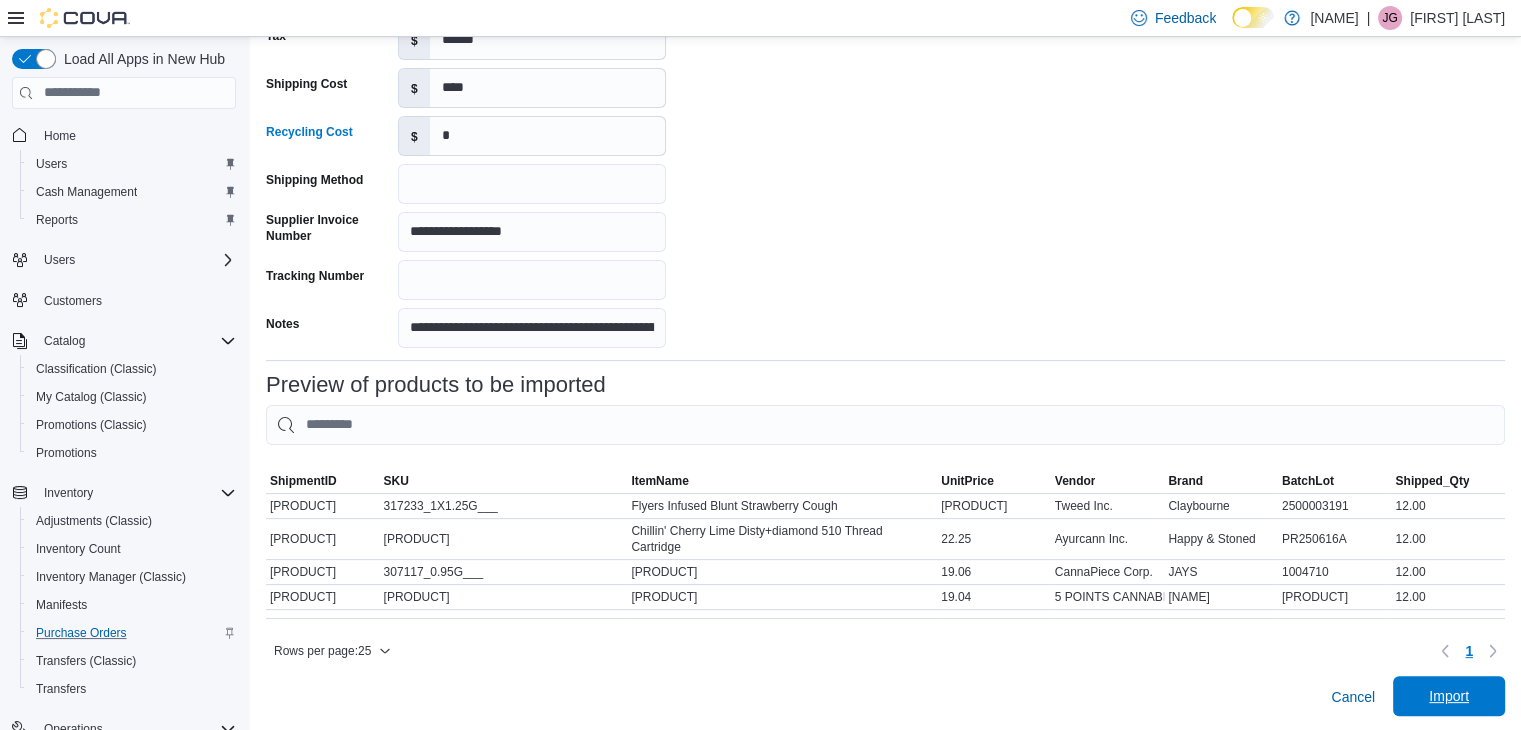 click on "Import" at bounding box center [1449, 696] 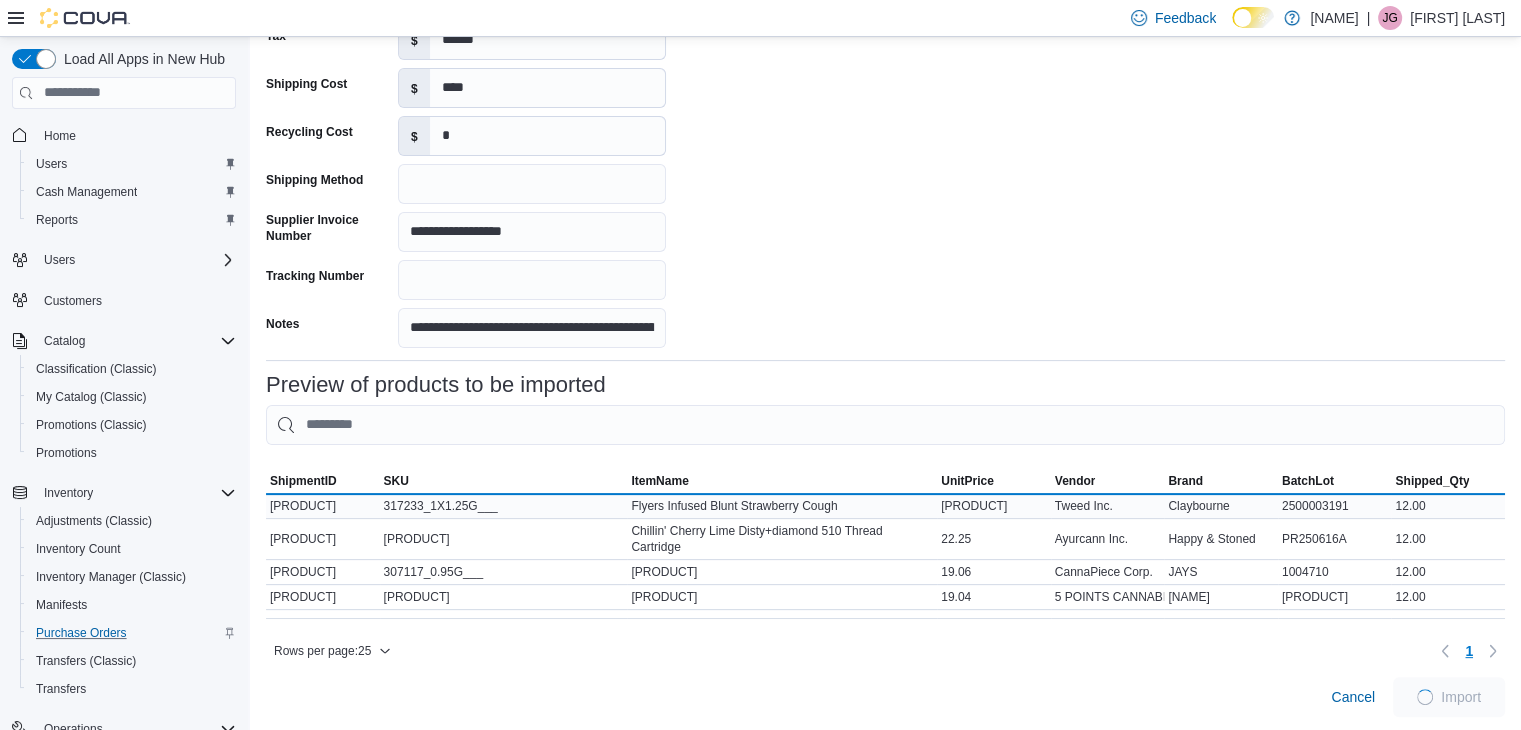 scroll, scrollTop: 416, scrollLeft: 0, axis: vertical 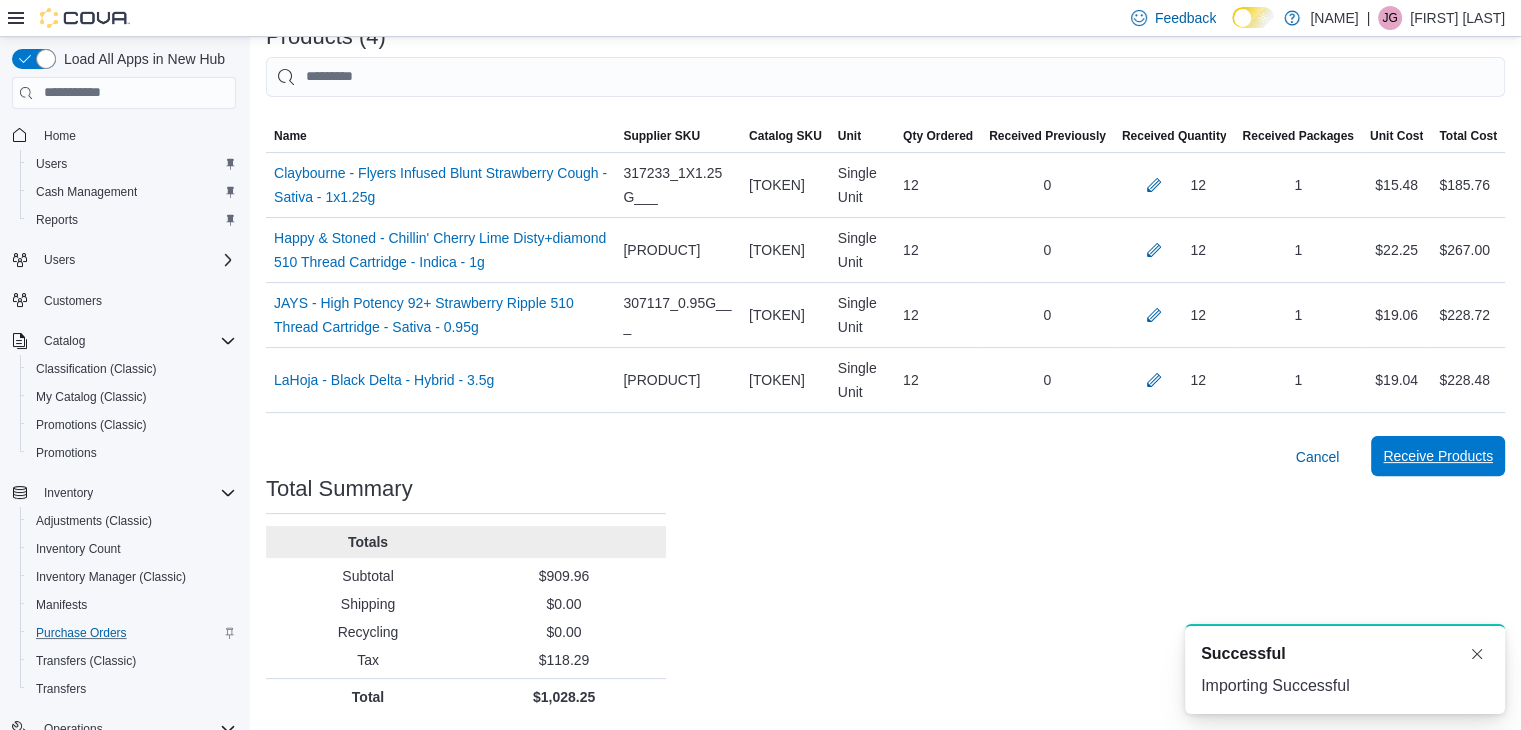 click on "Receive Products" at bounding box center (1438, 456) 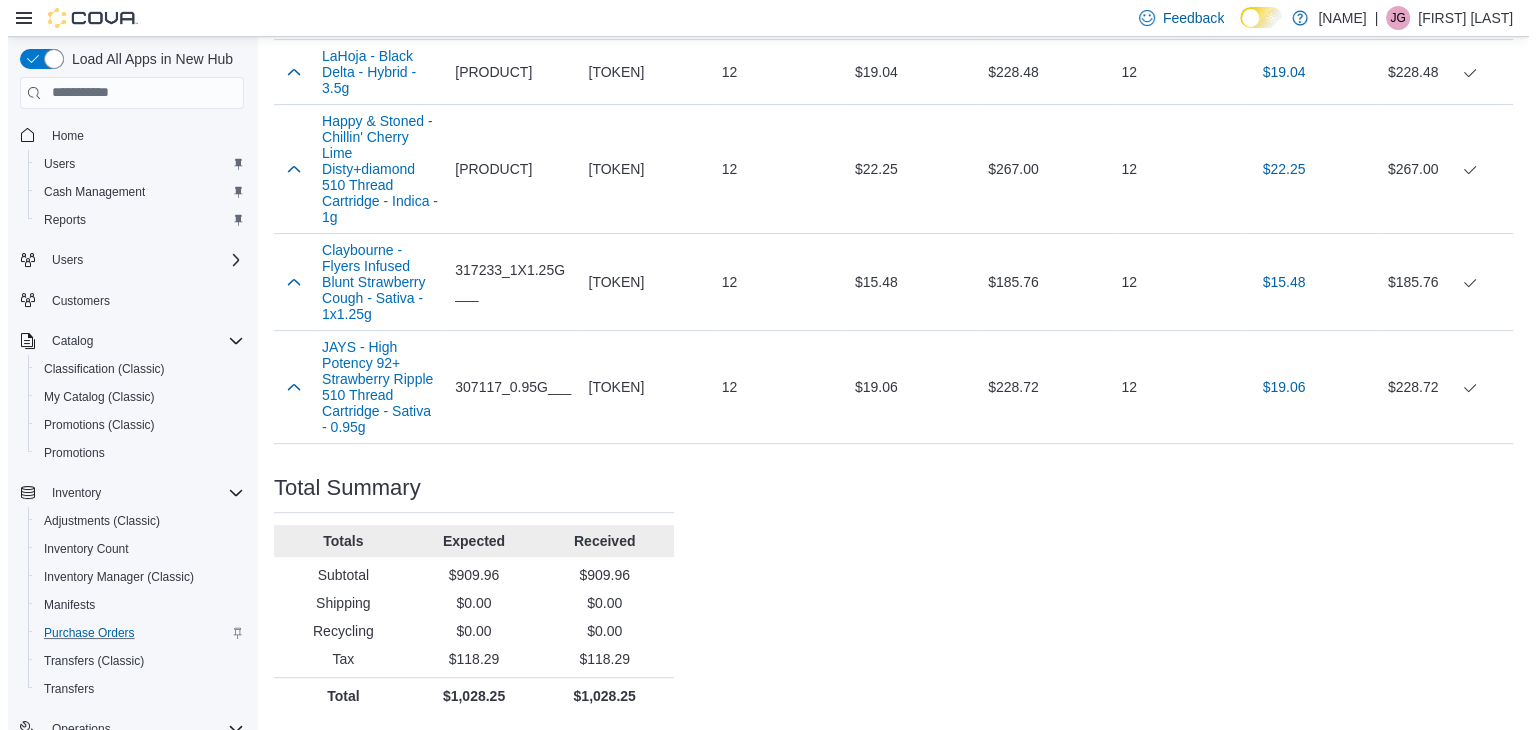 scroll, scrollTop: 0, scrollLeft: 0, axis: both 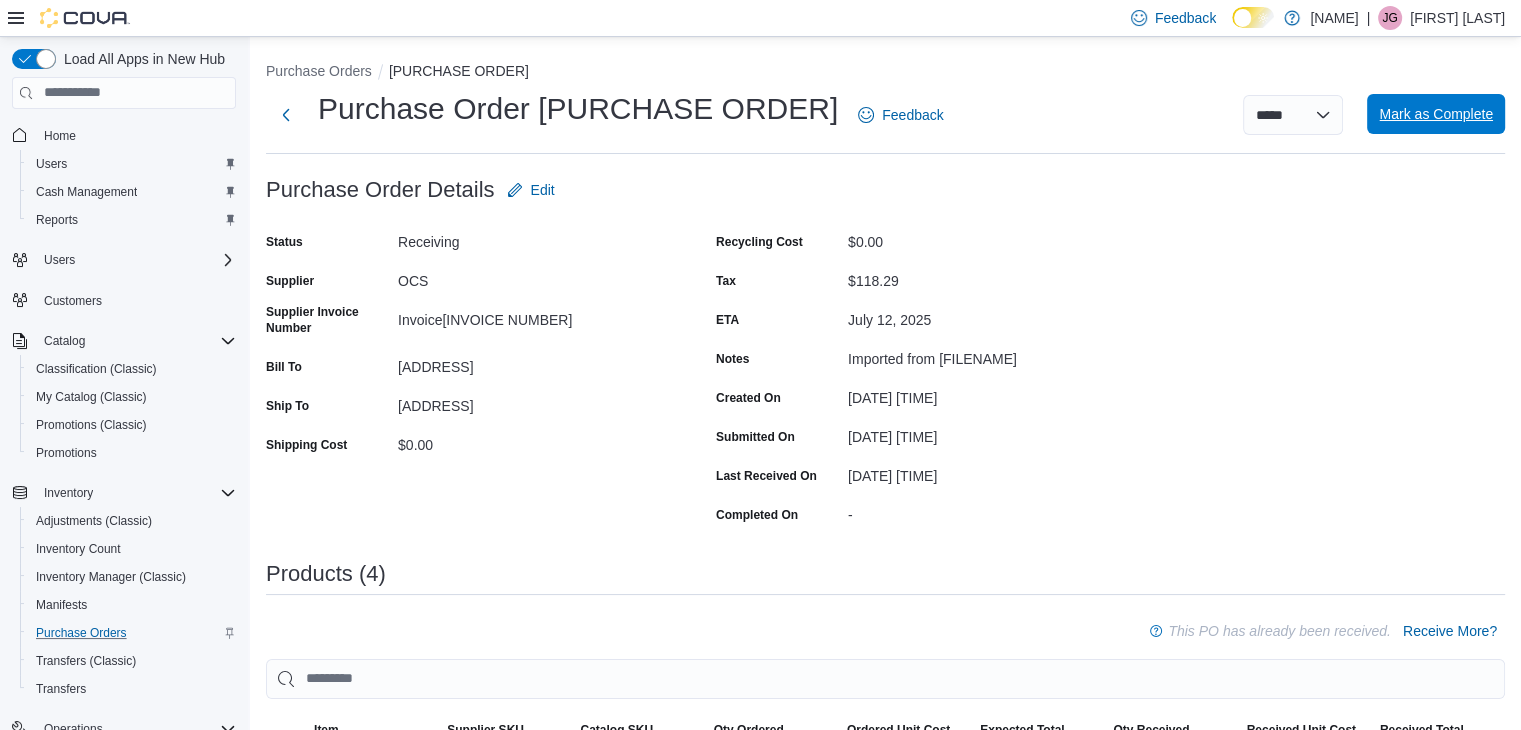 click on "Mark as Complete" at bounding box center (1436, 114) 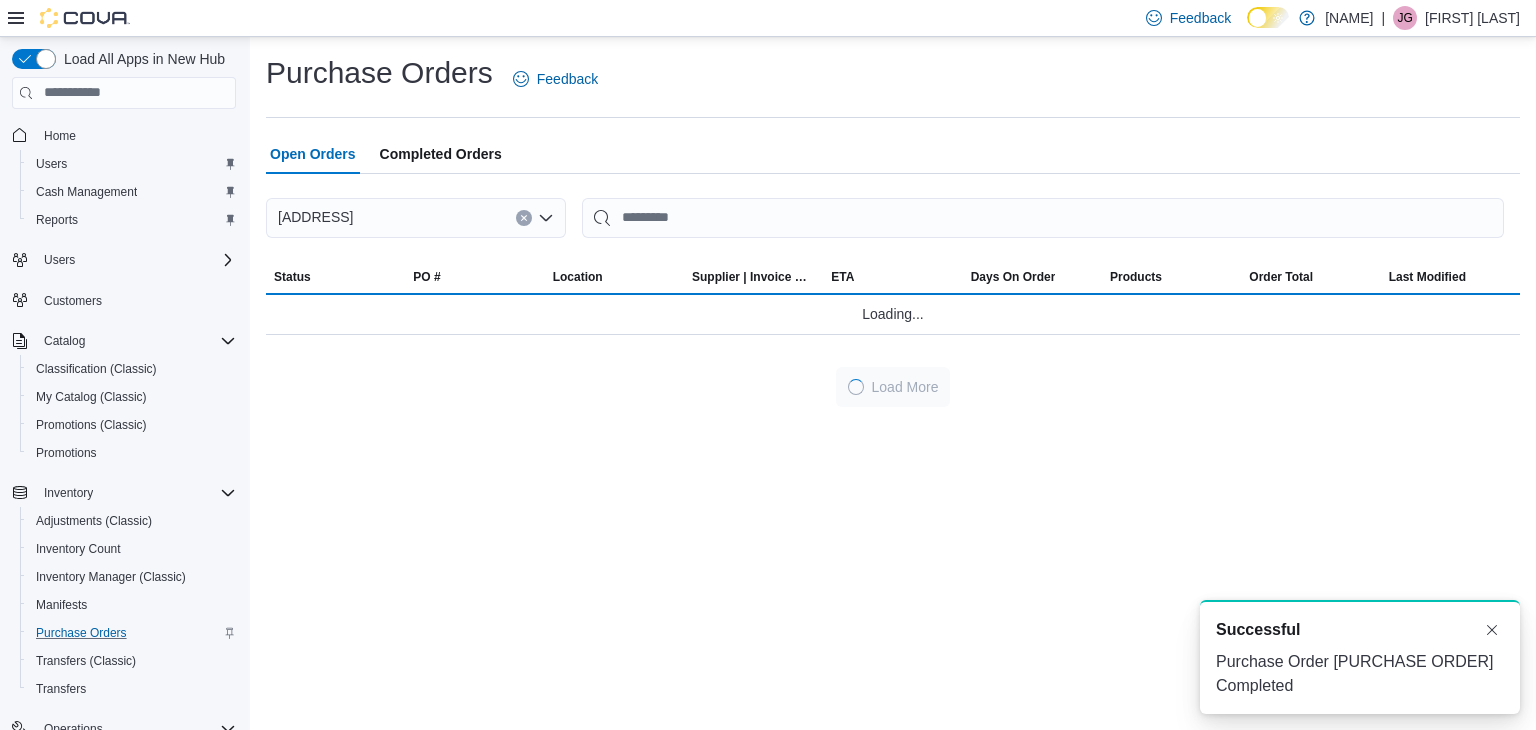 scroll, scrollTop: 0, scrollLeft: 0, axis: both 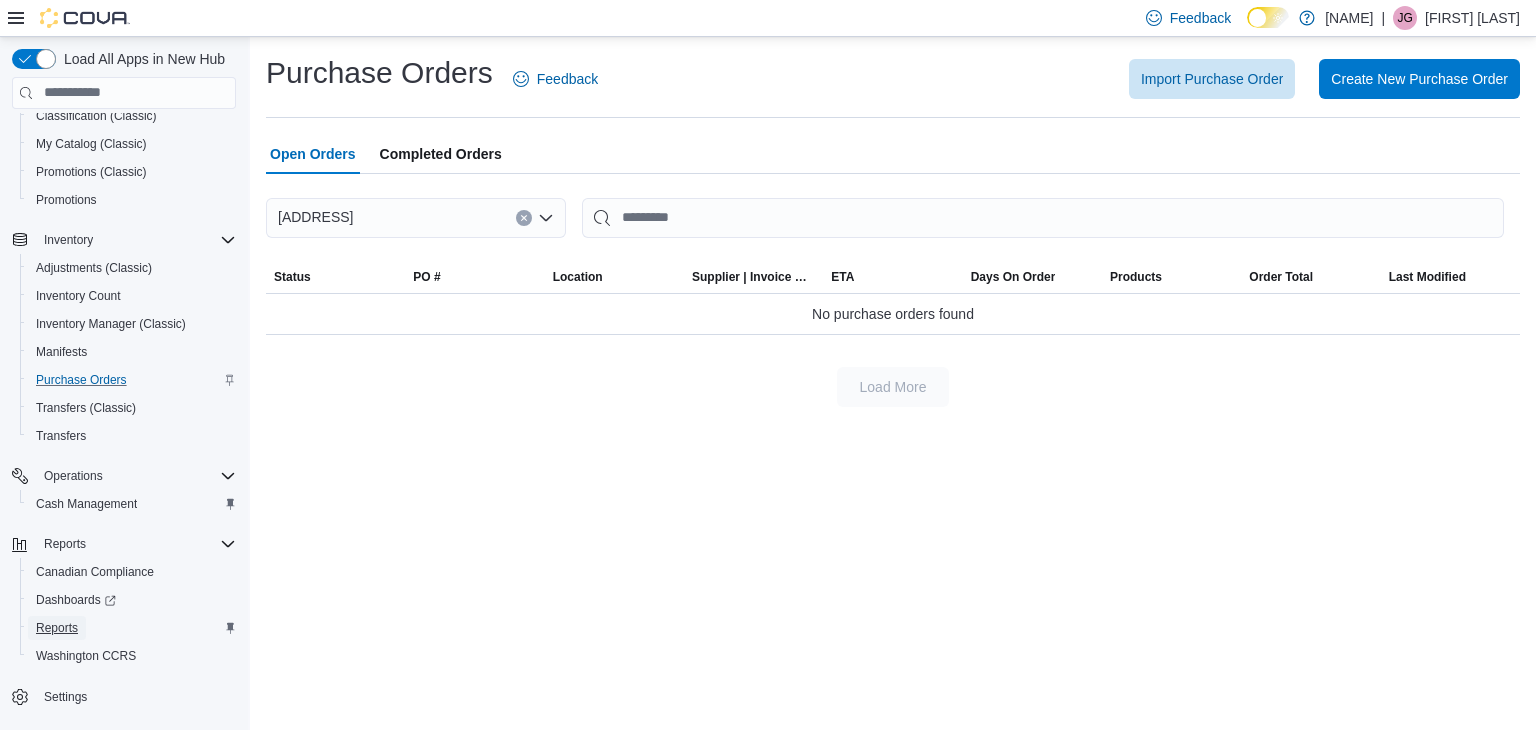 click on "Reports" at bounding box center (57, 628) 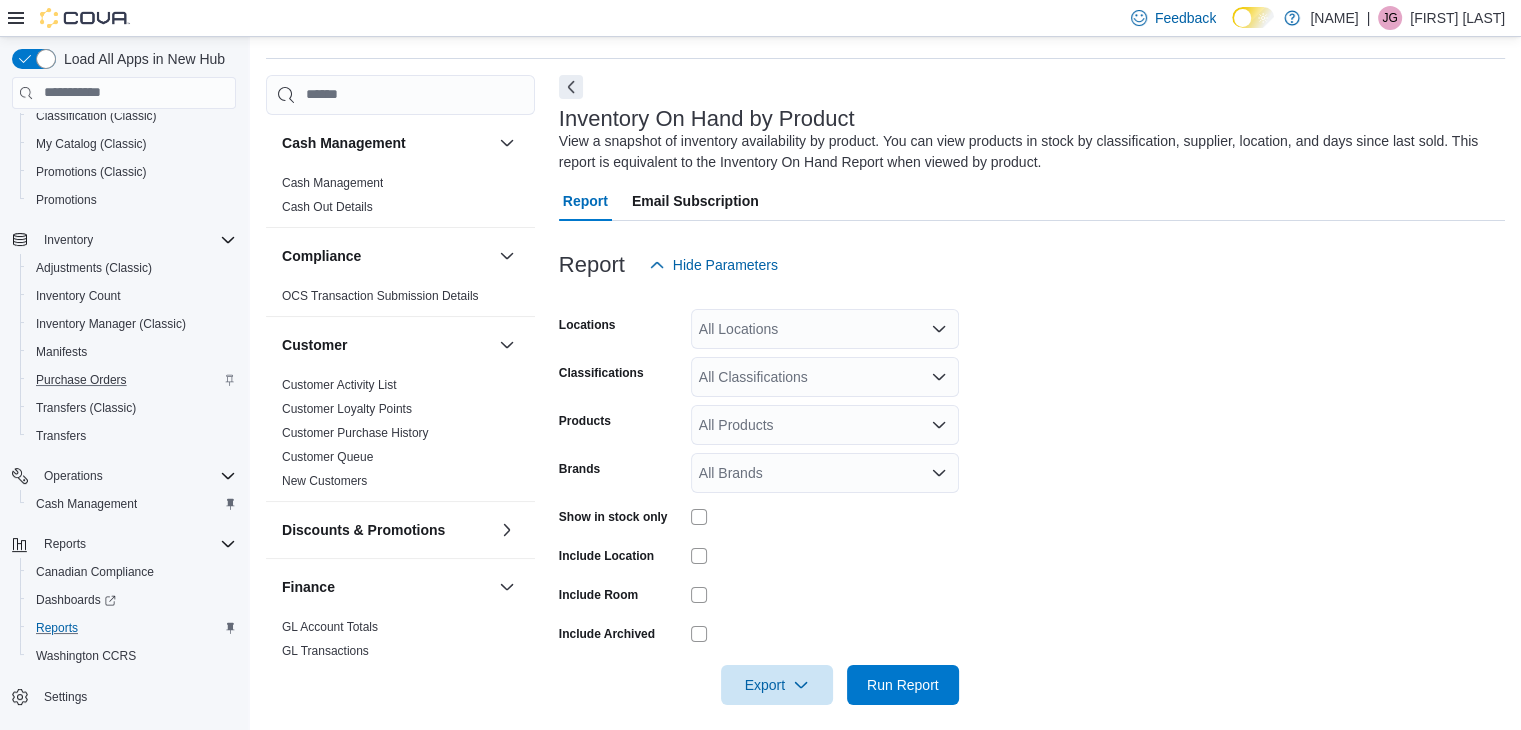 scroll, scrollTop: 67, scrollLeft: 0, axis: vertical 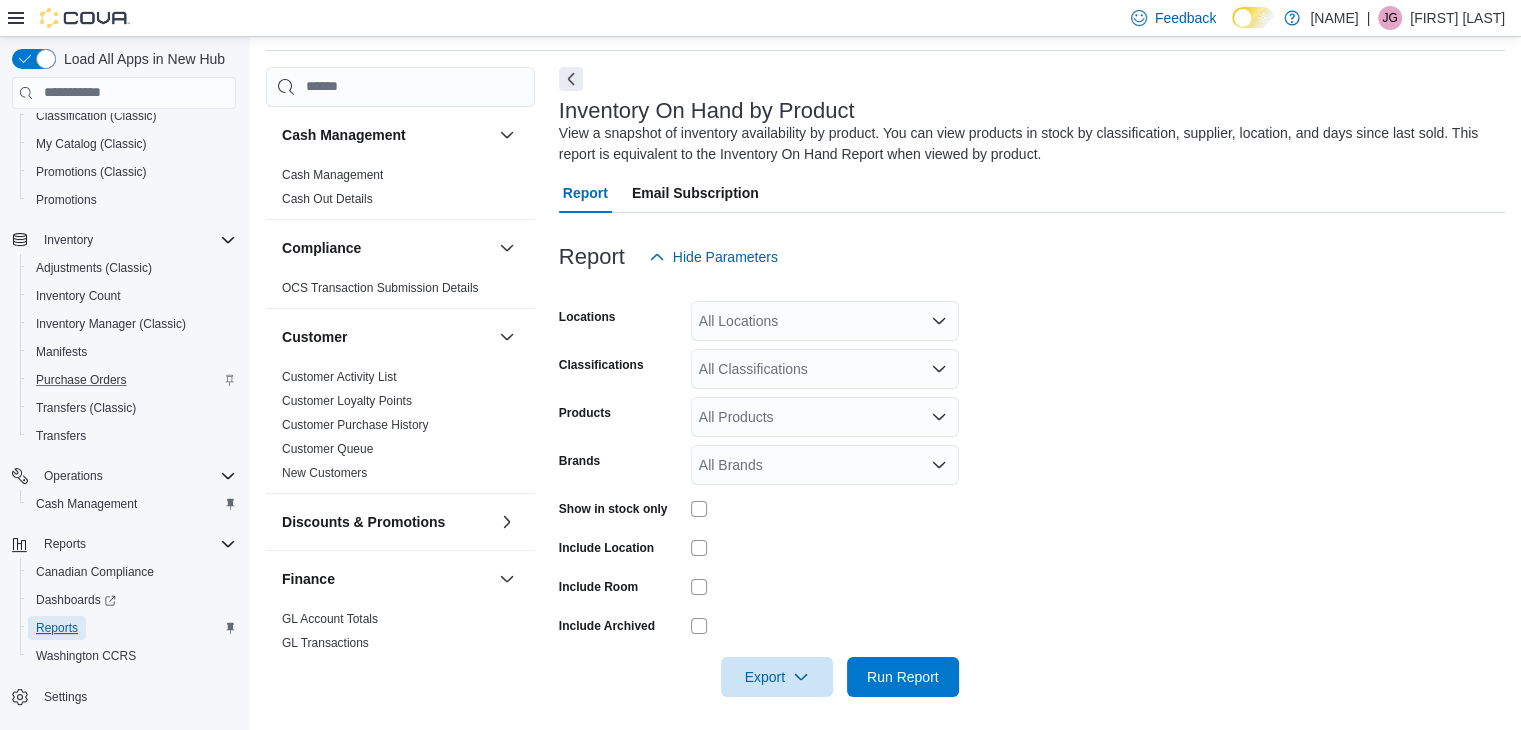 click on "Reports" at bounding box center [57, 628] 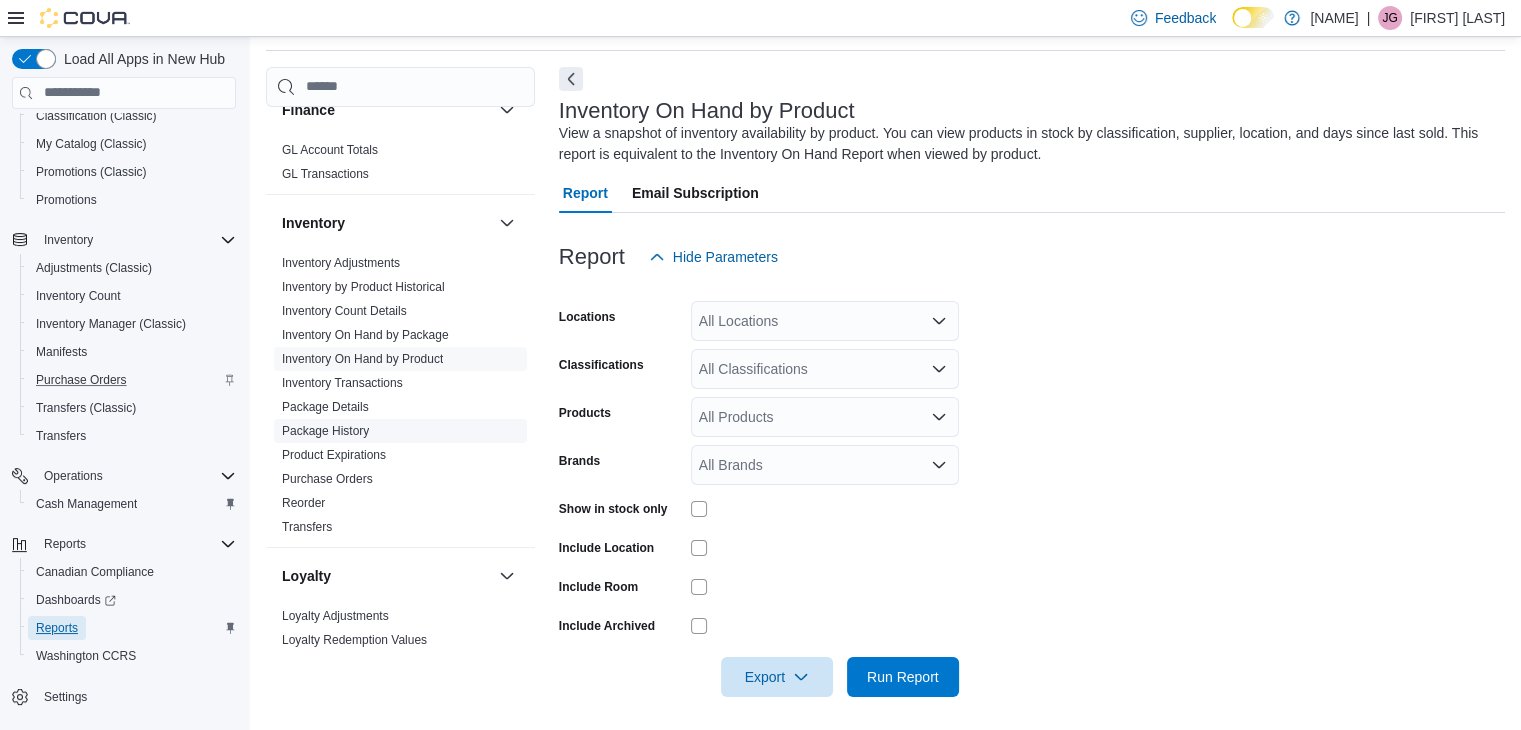 scroll, scrollTop: 500, scrollLeft: 0, axis: vertical 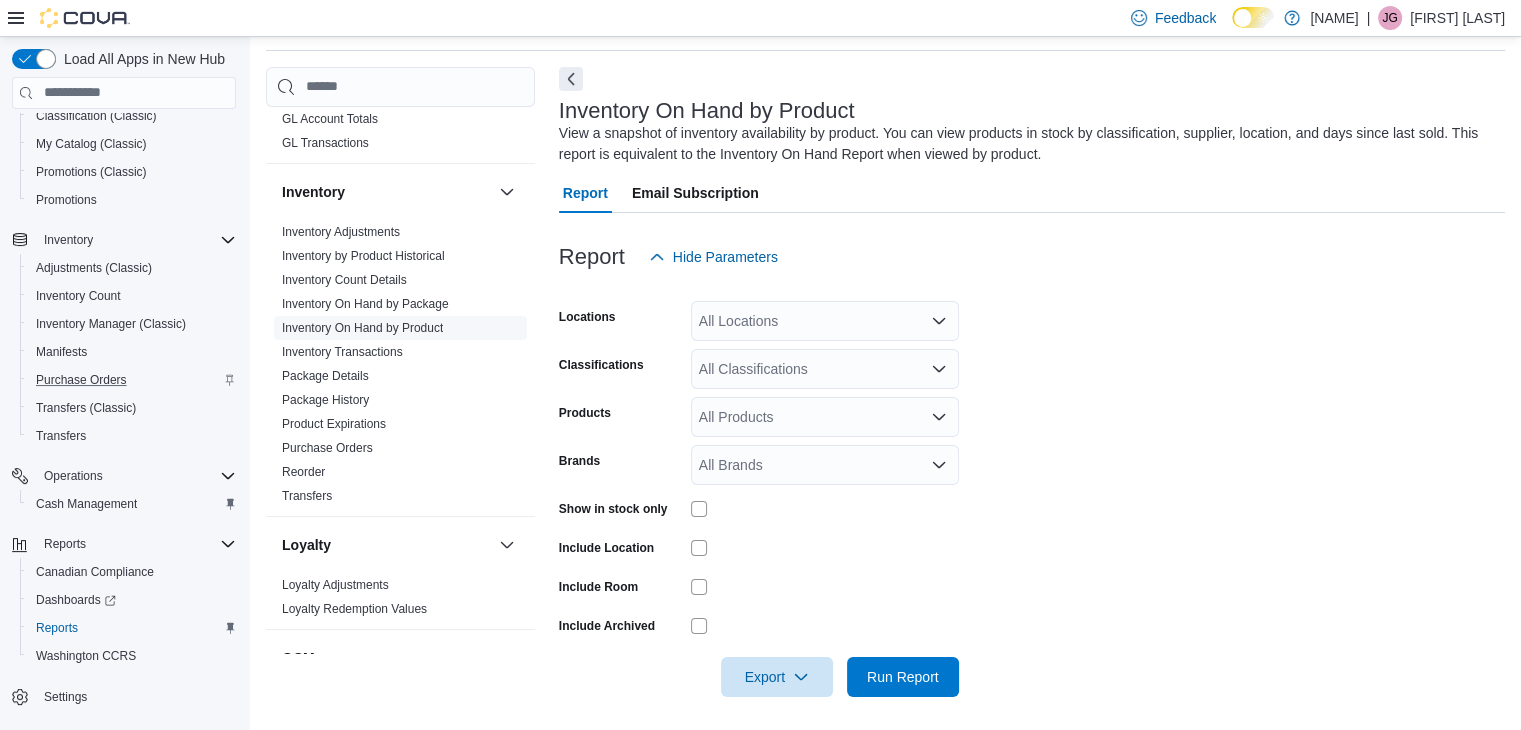 click on "Inventory On Hand by Product" at bounding box center [362, 328] 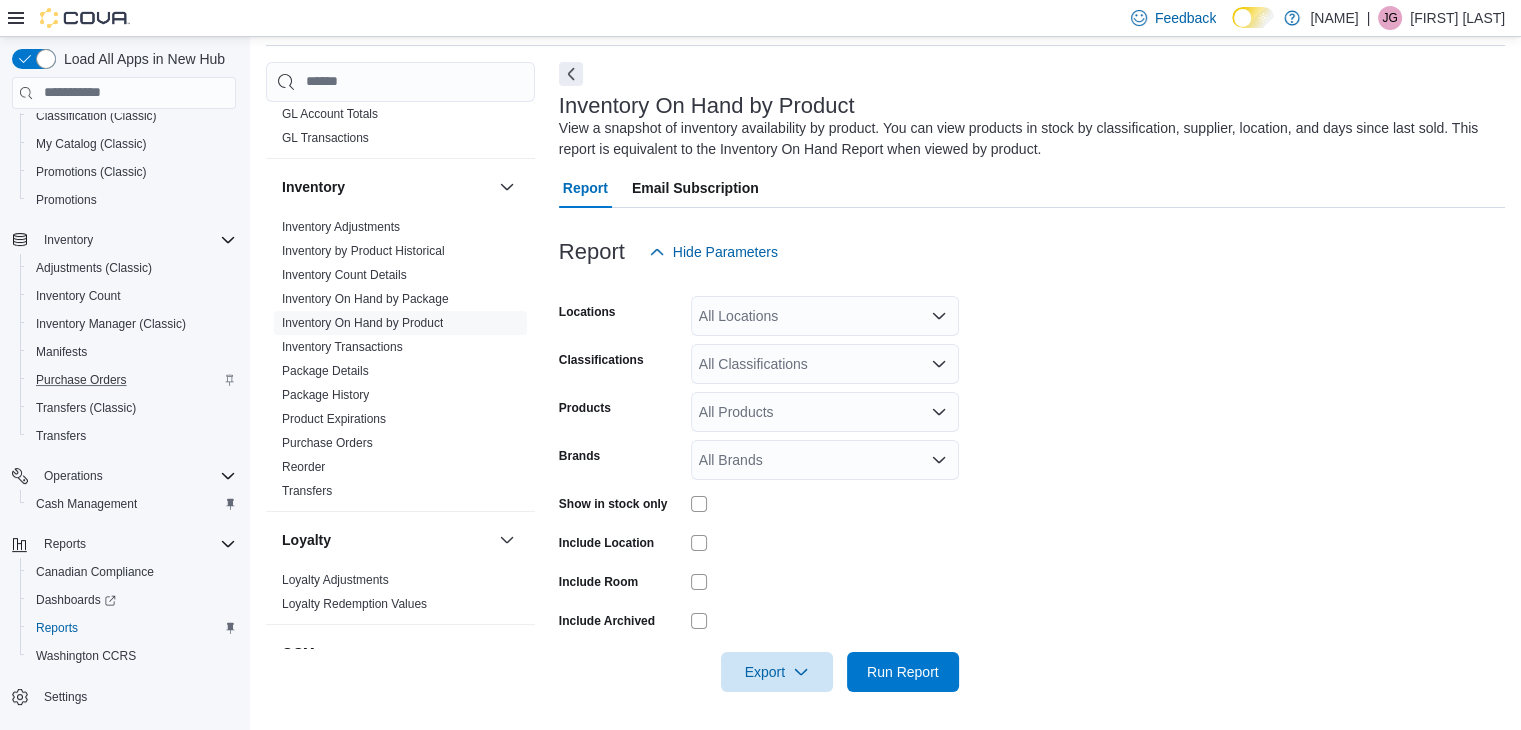 scroll, scrollTop: 73, scrollLeft: 0, axis: vertical 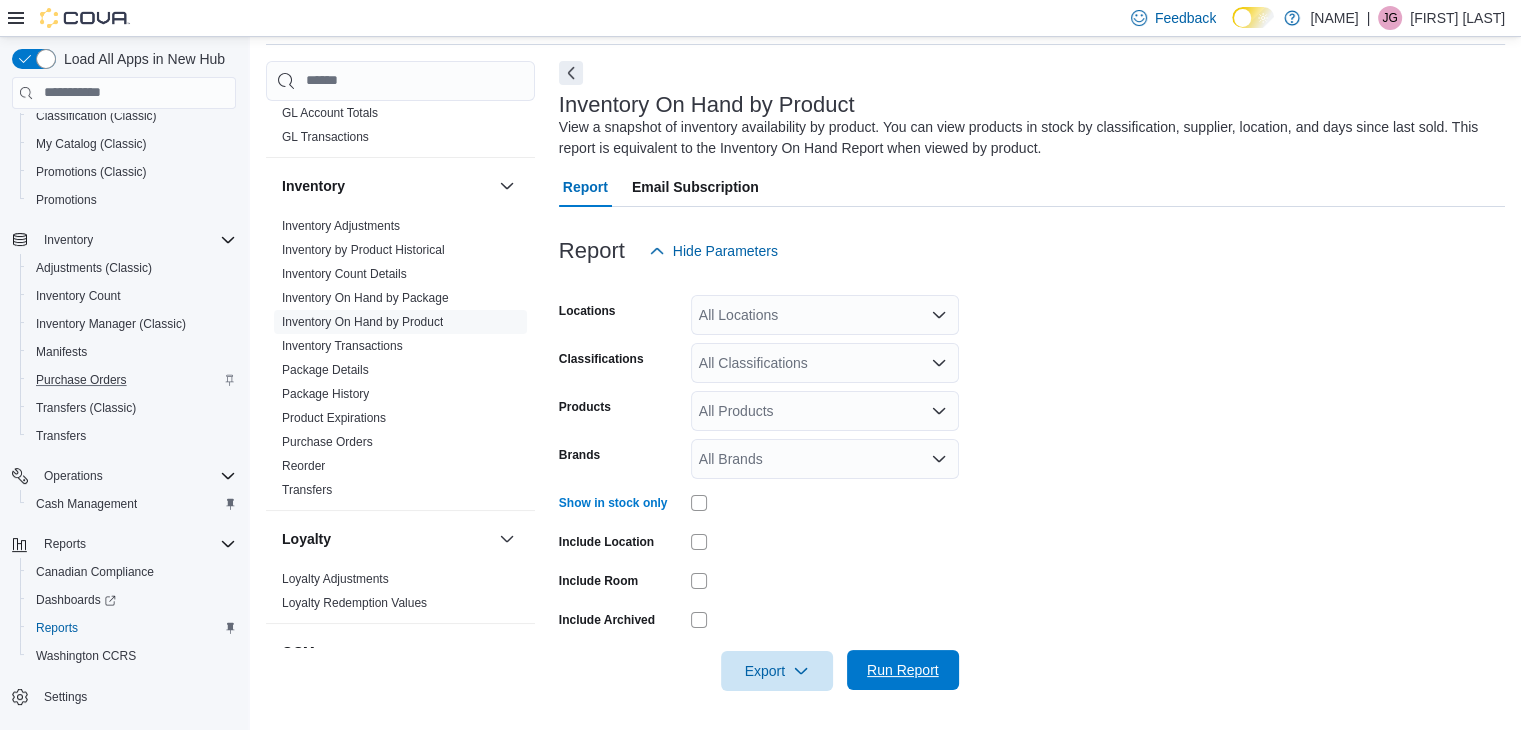 click on "Run Report" at bounding box center (903, 670) 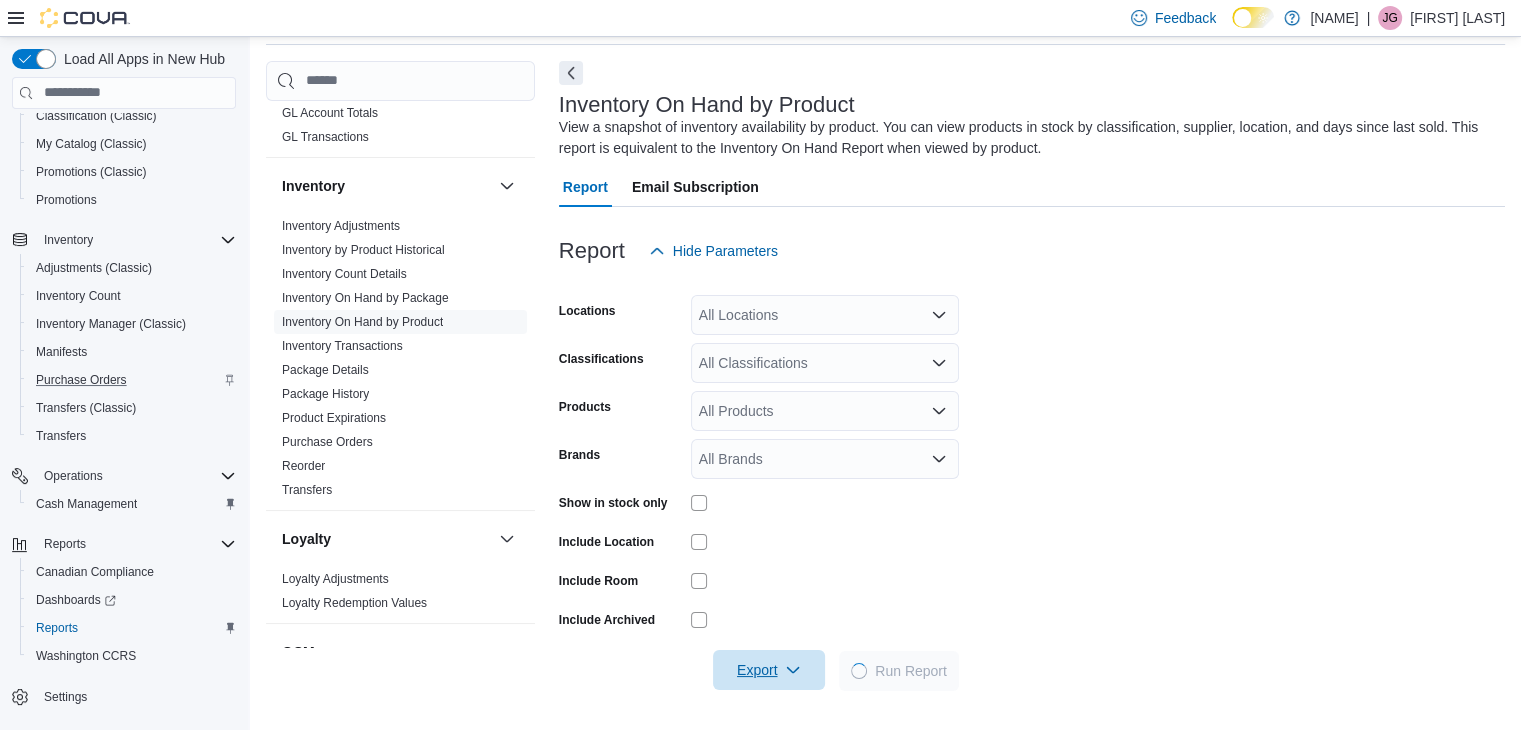 click on "Export" at bounding box center (769, 670) 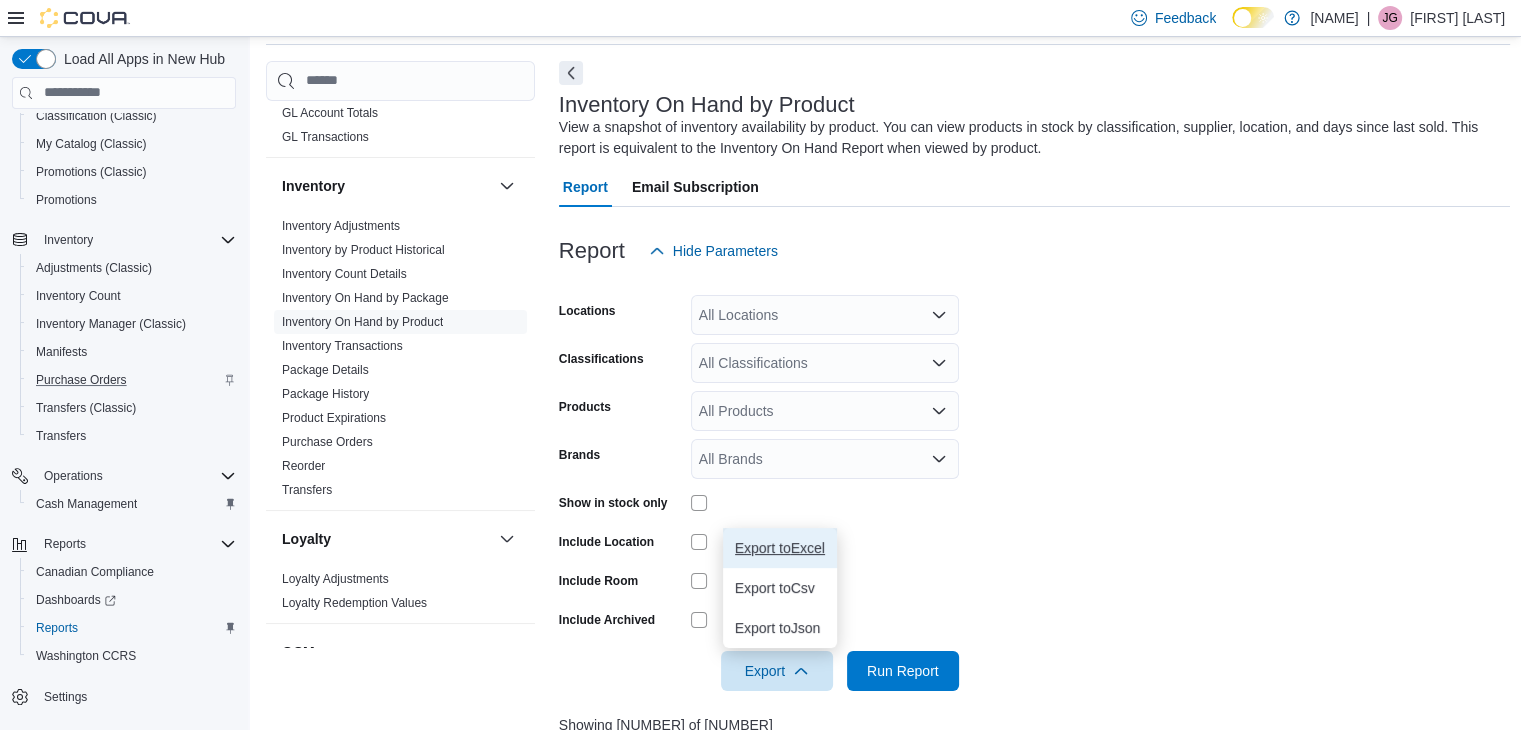 click on "Export to  Excel" at bounding box center (780, 548) 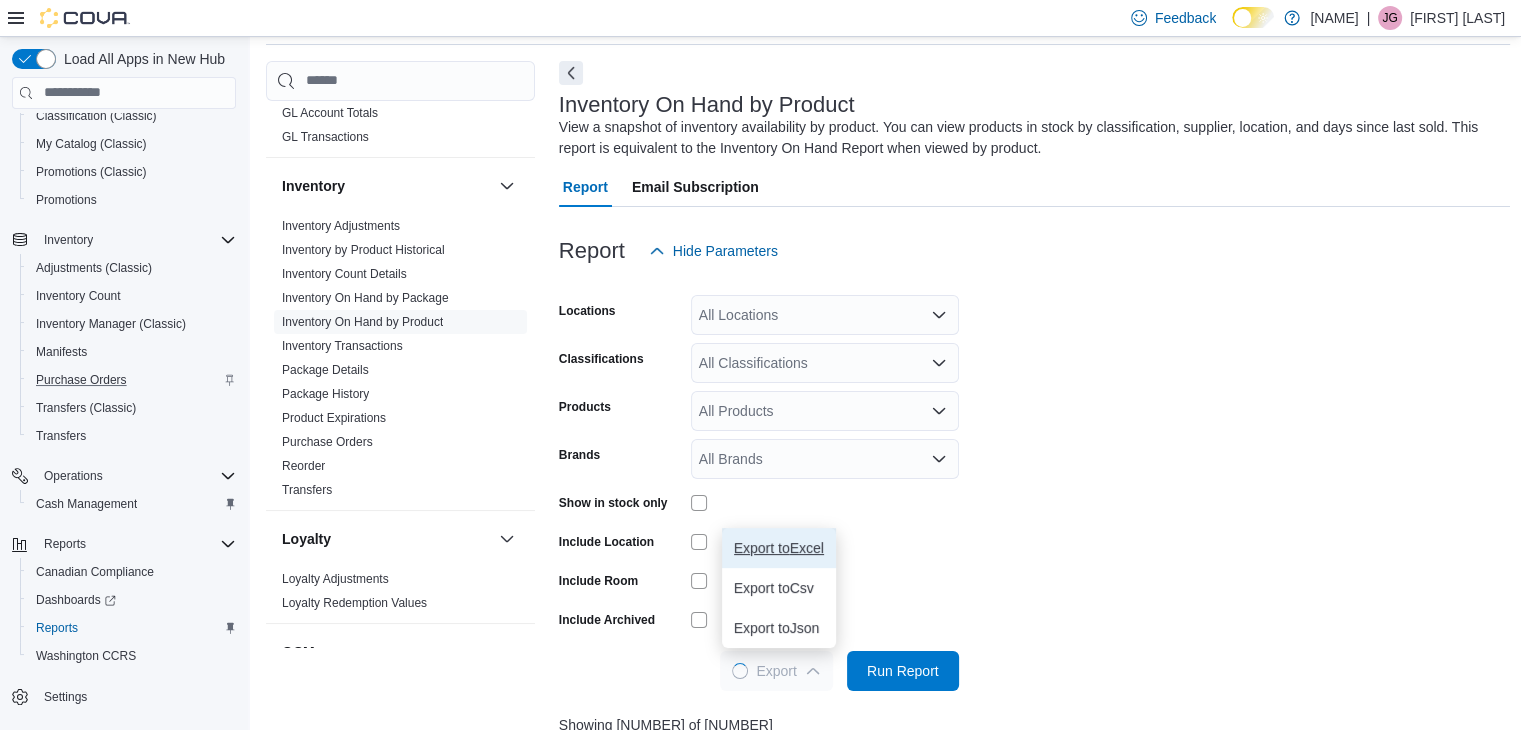 scroll, scrollTop: 473, scrollLeft: 0, axis: vertical 